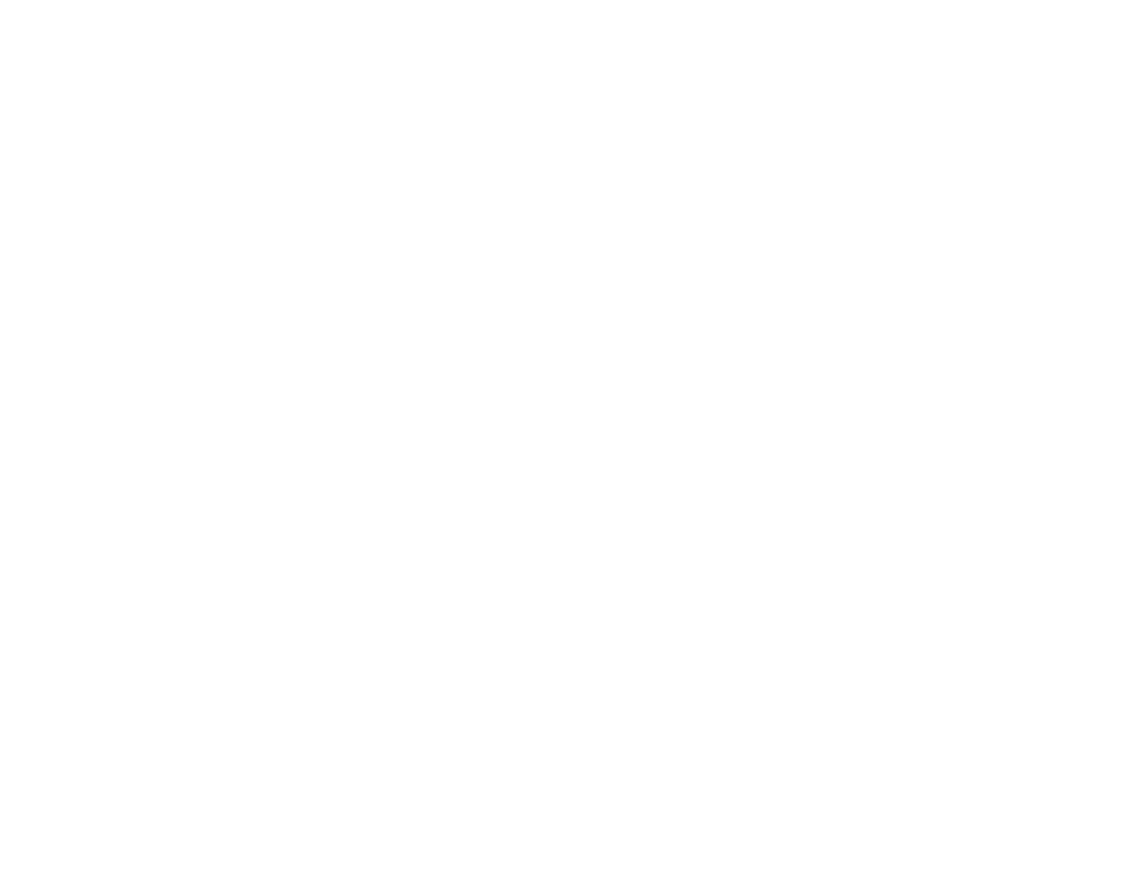 scroll, scrollTop: 0, scrollLeft: 0, axis: both 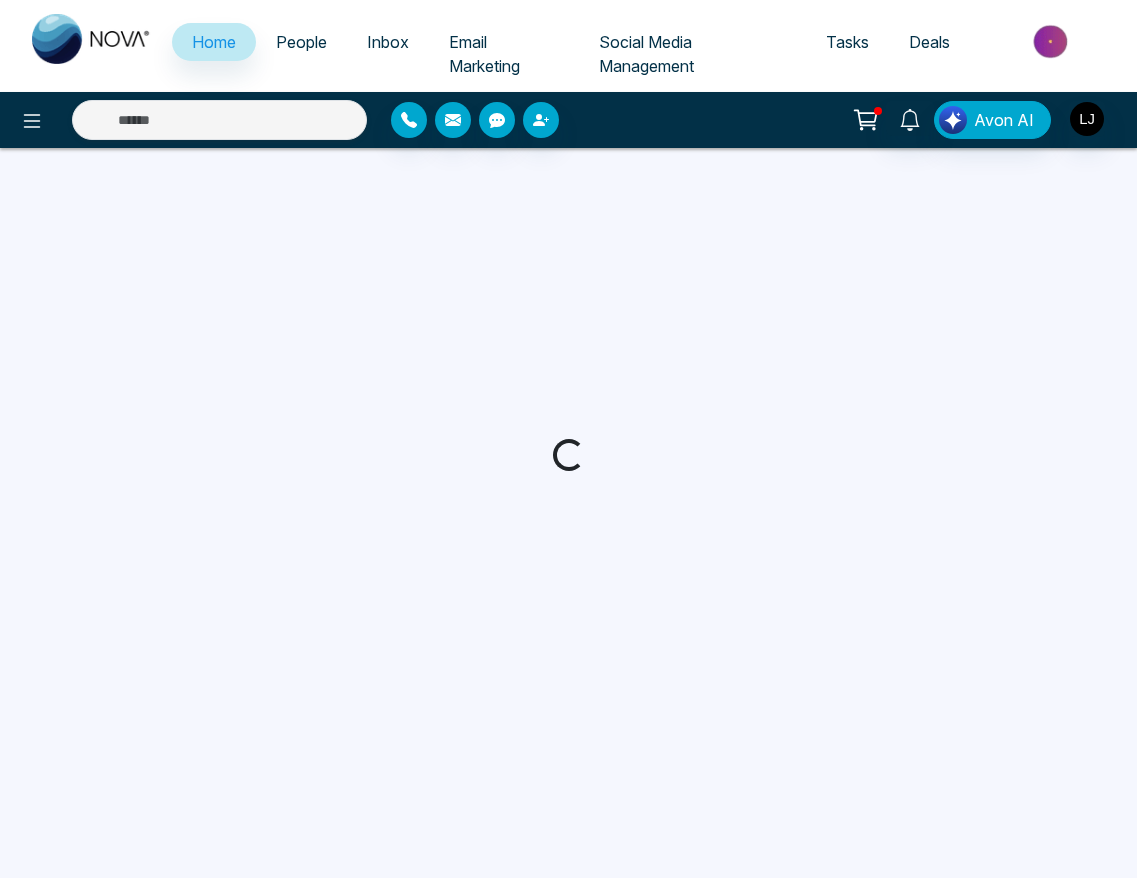 select on "*" 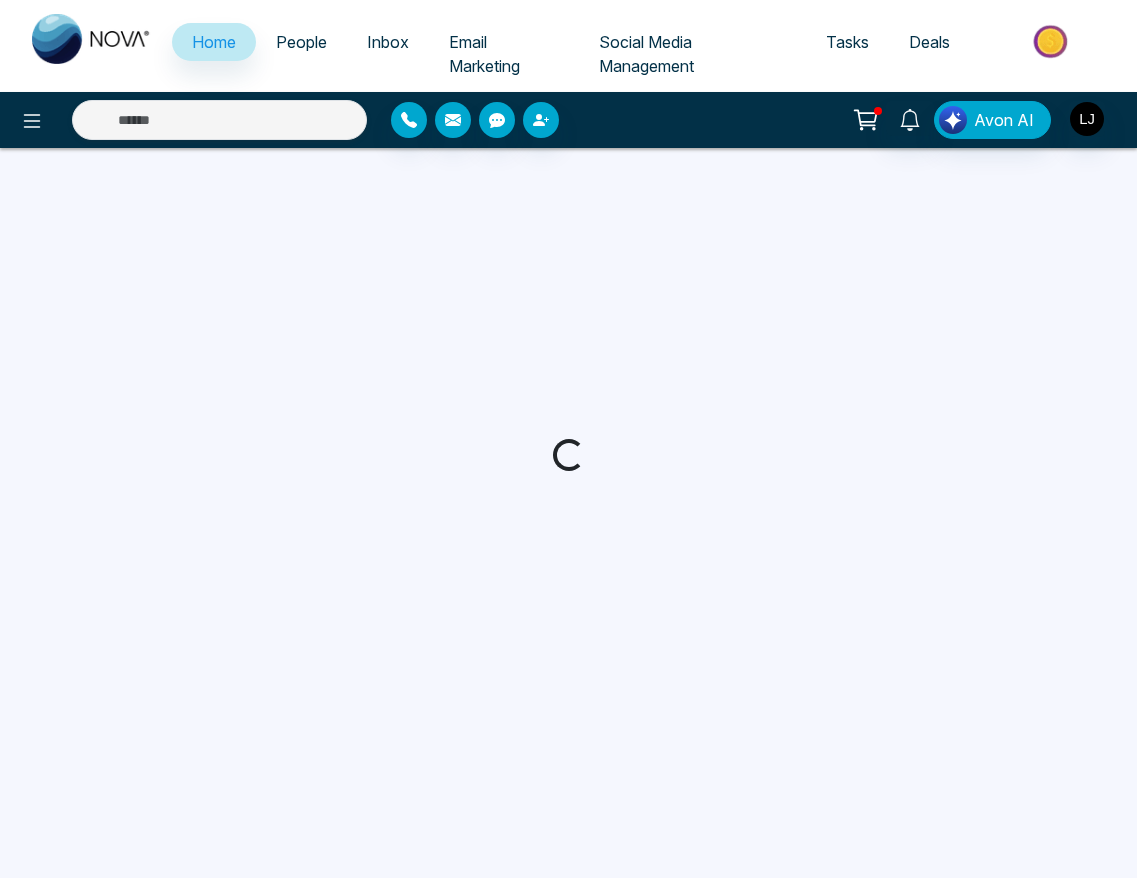 select on "*" 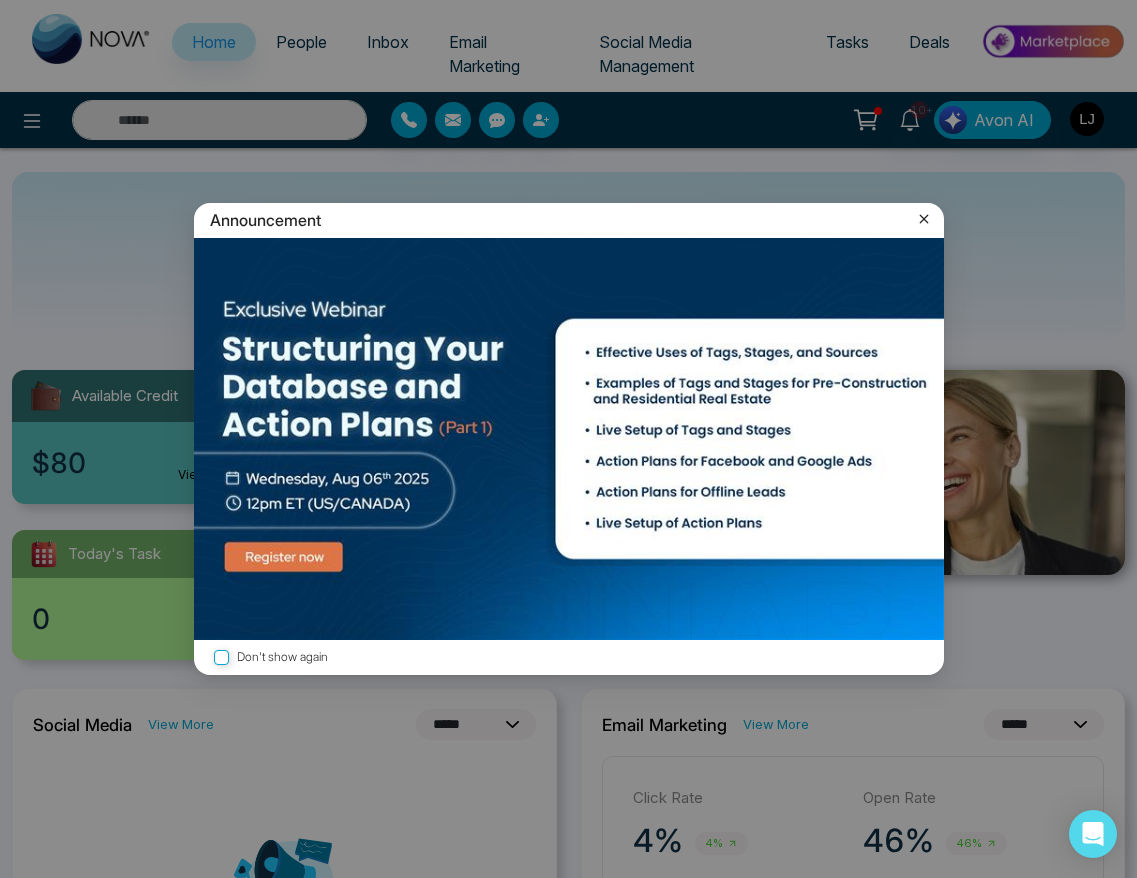 click 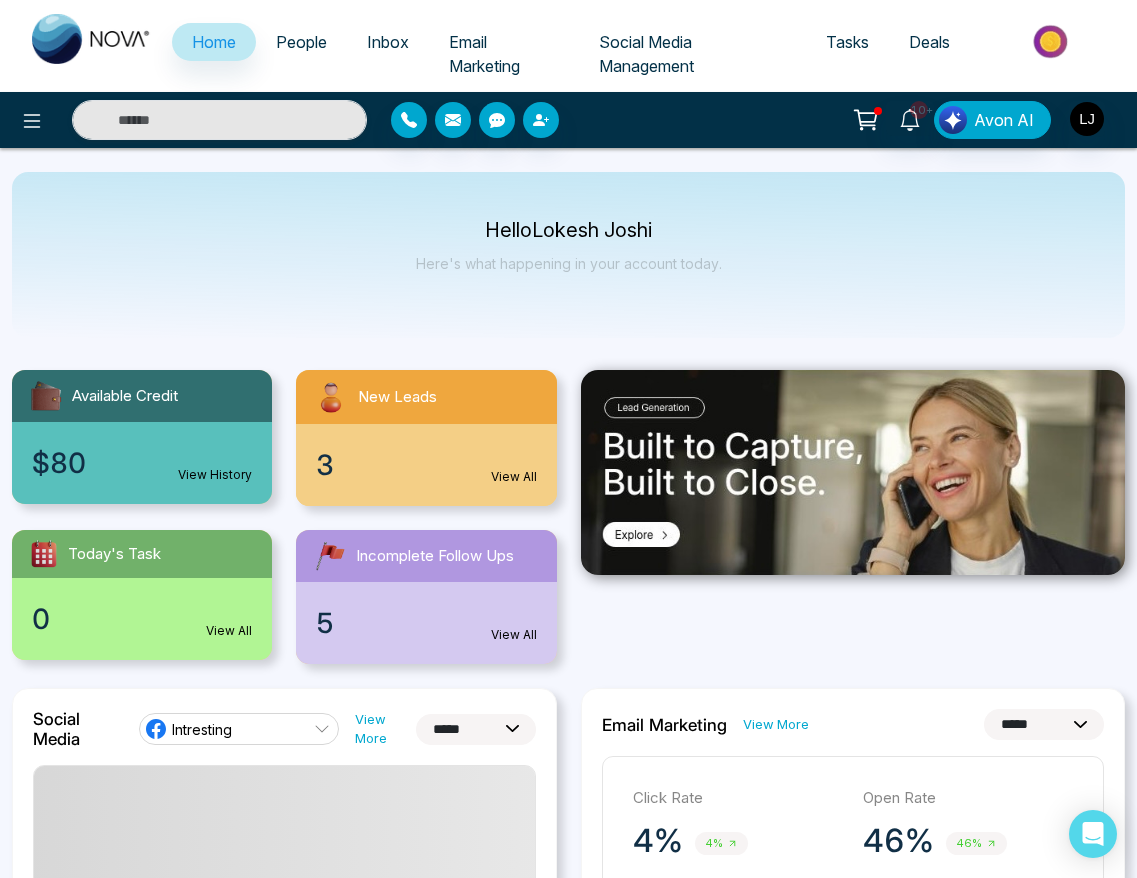 click on "People" at bounding box center [301, 42] 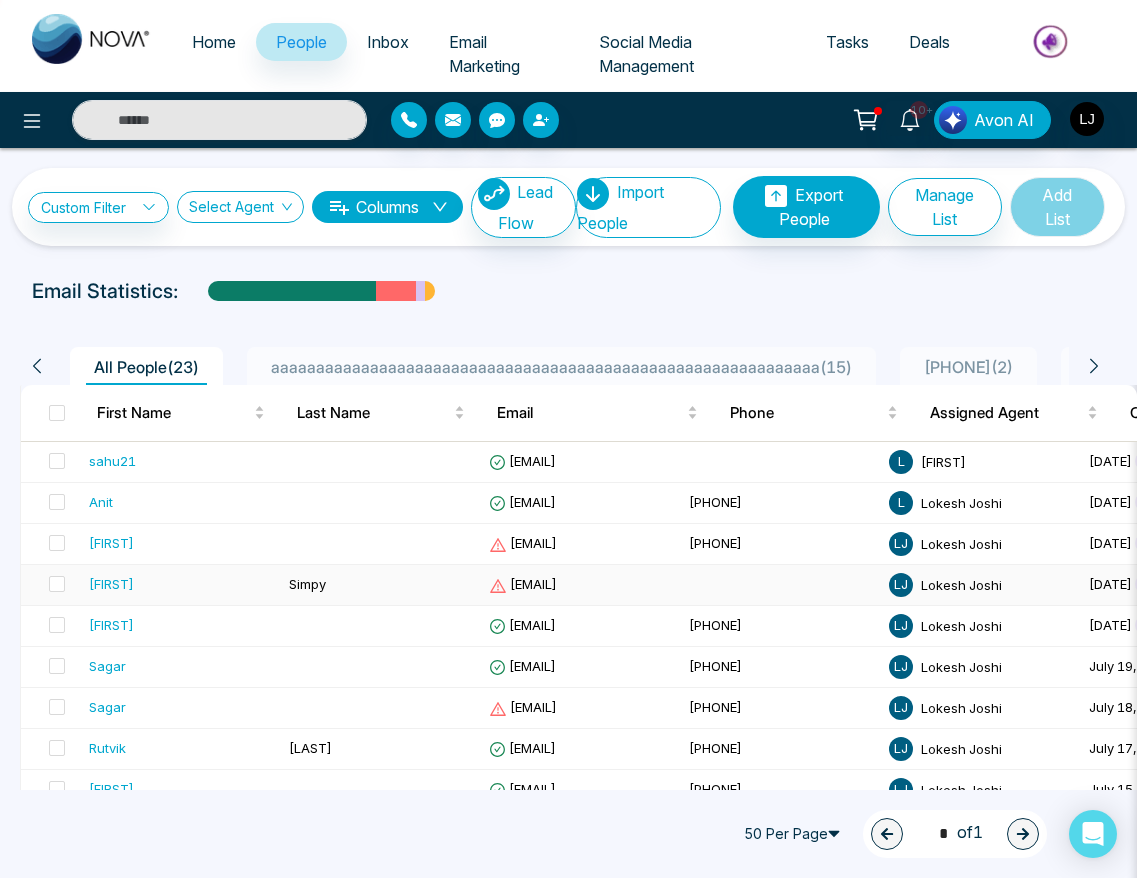 scroll, scrollTop: 126, scrollLeft: 0, axis: vertical 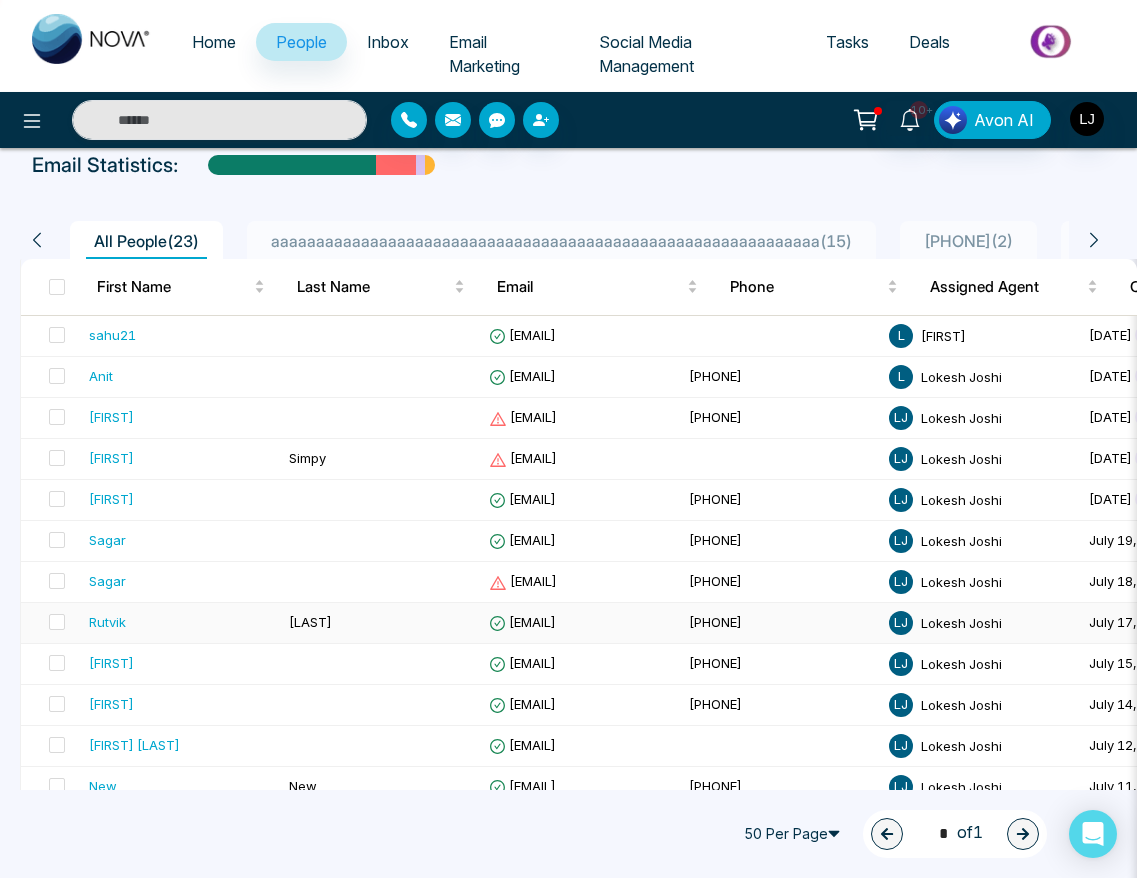 click on "Rutvik" at bounding box center (107, 622) 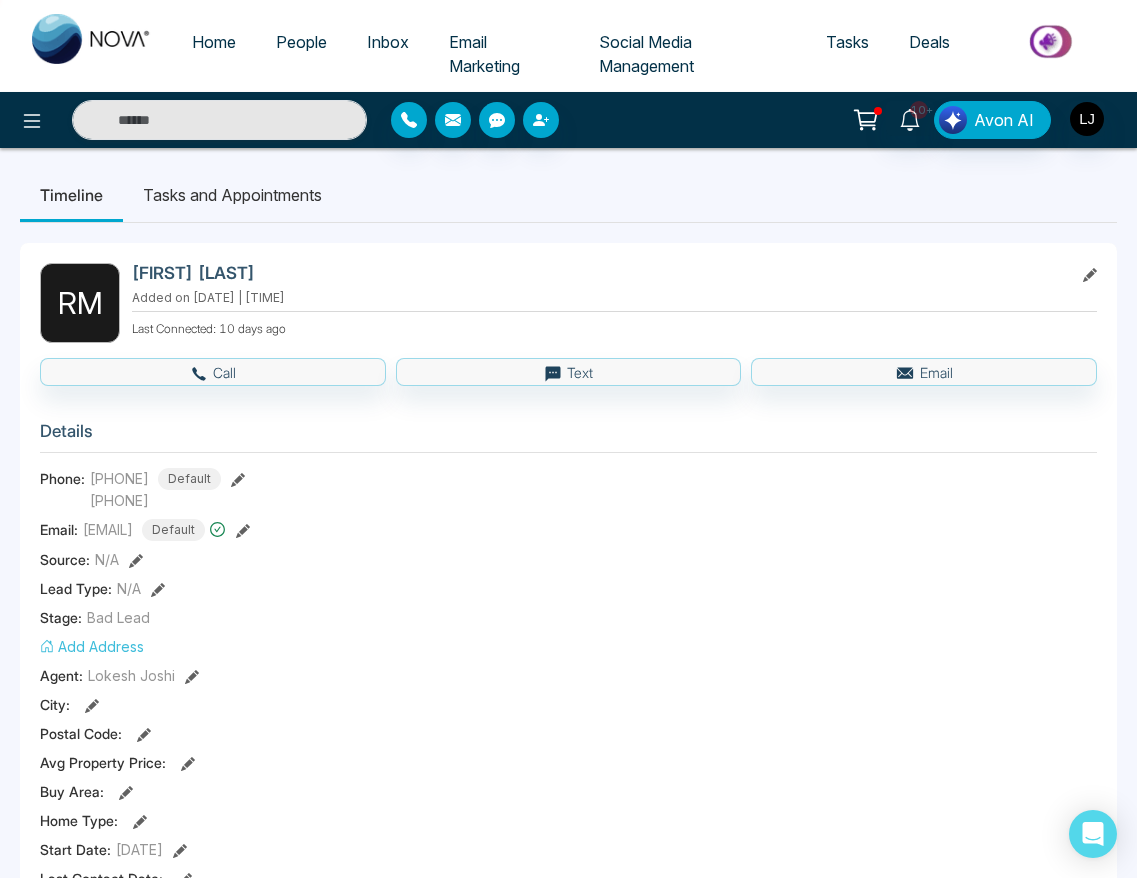 scroll, scrollTop: 97, scrollLeft: 0, axis: vertical 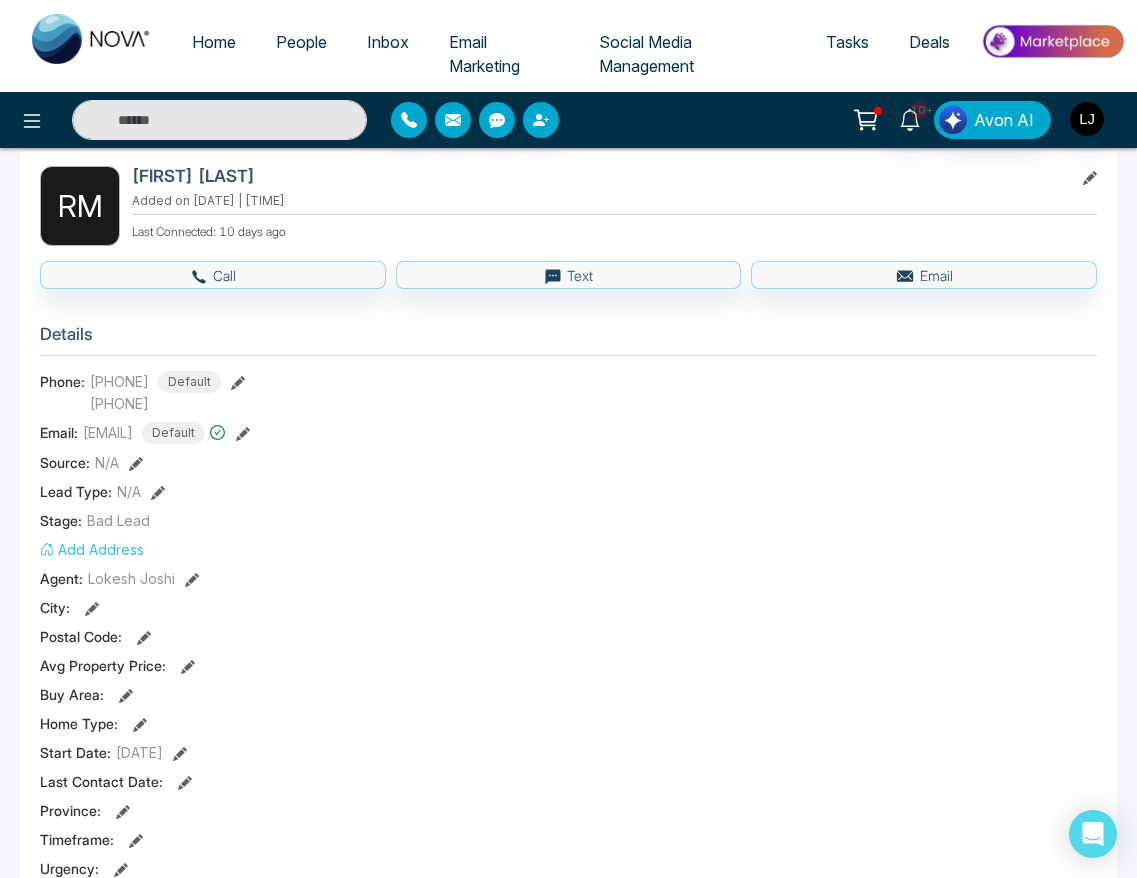 click on "Add Address" at bounding box center (92, 549) 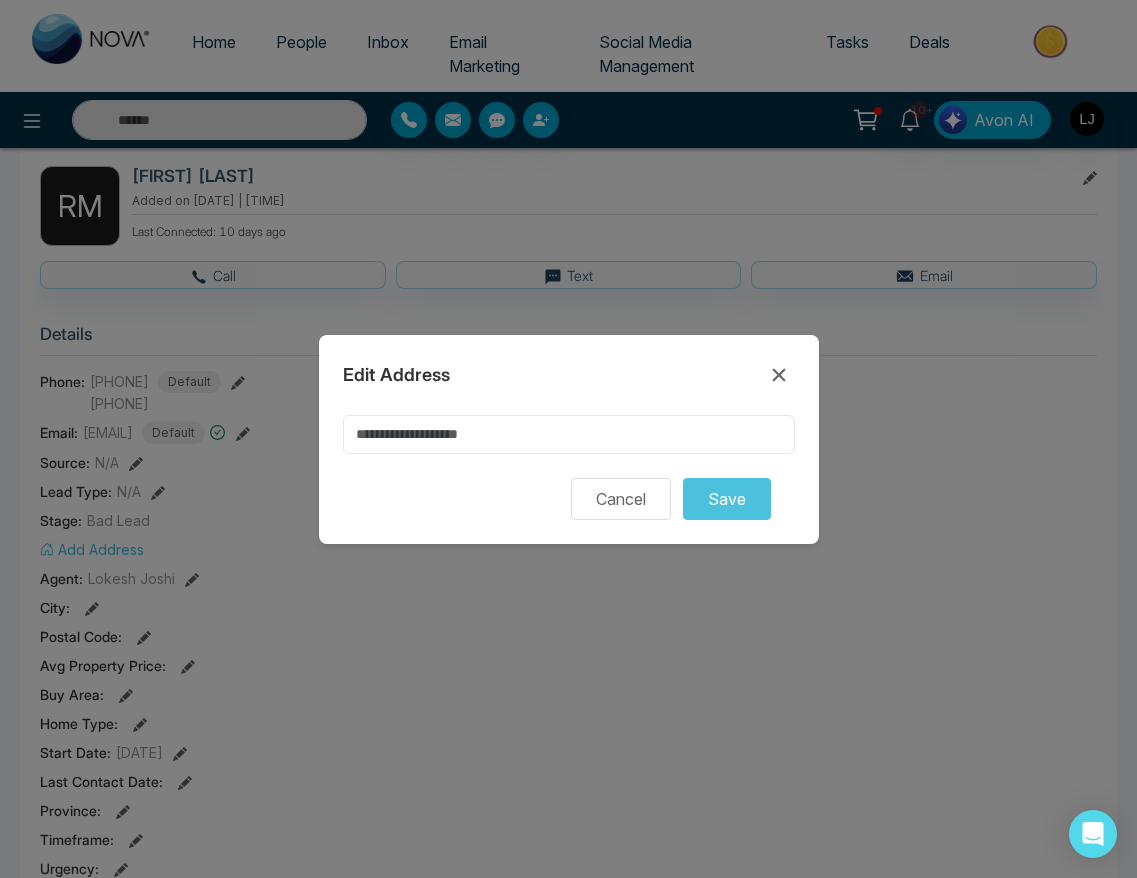 click at bounding box center [569, 434] 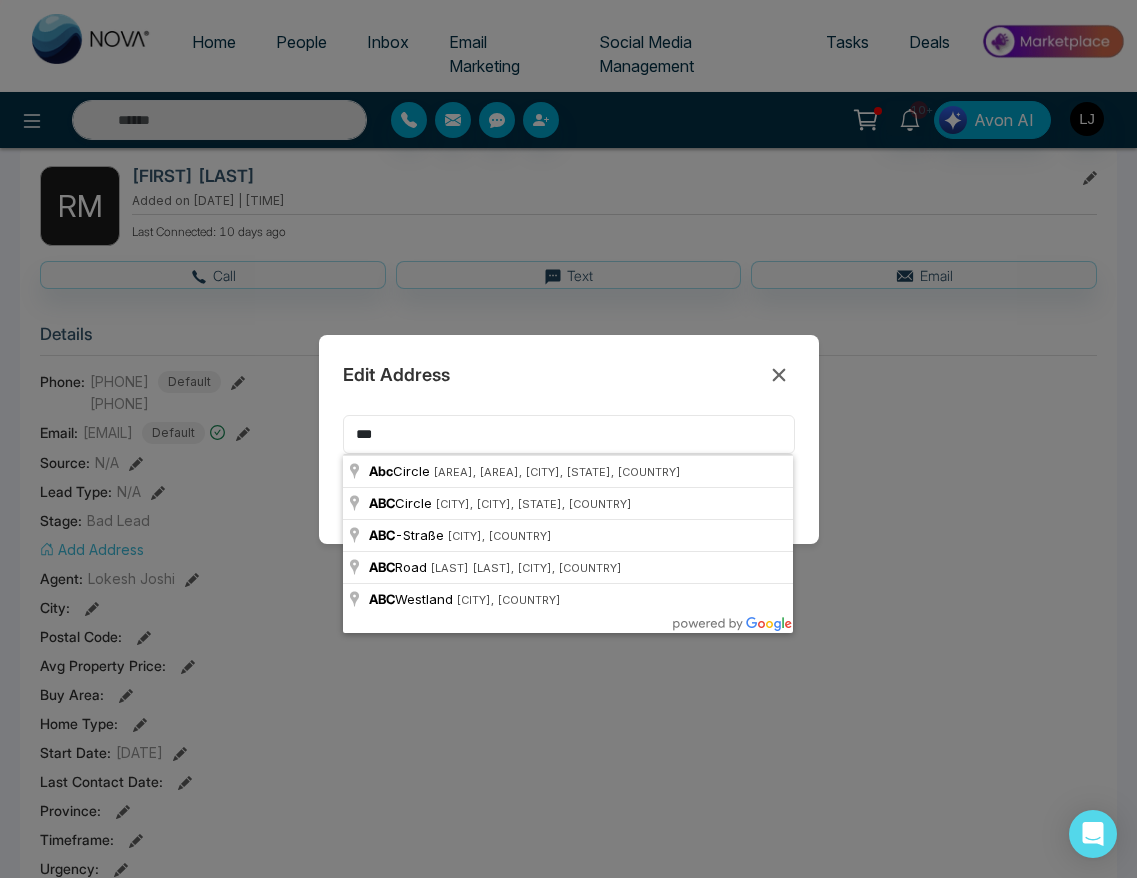 click on "***" at bounding box center [569, 434] 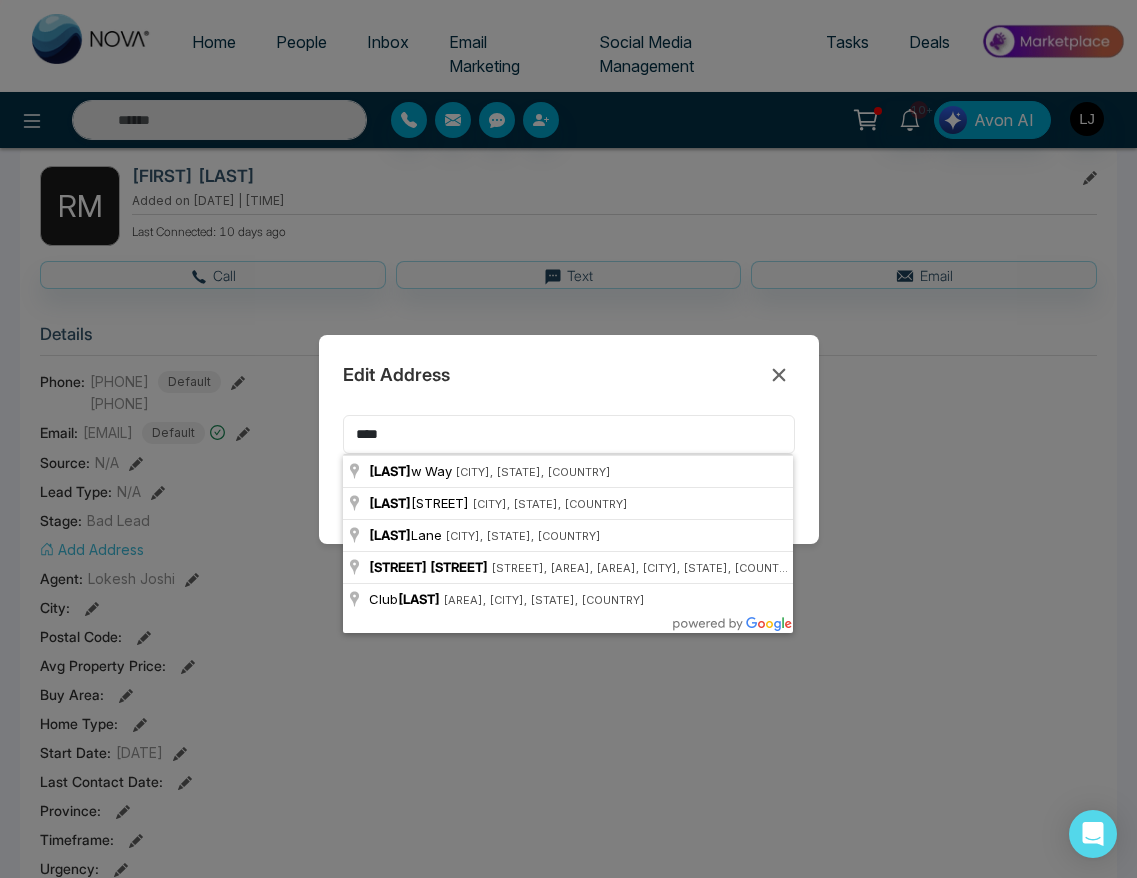 type on "****" 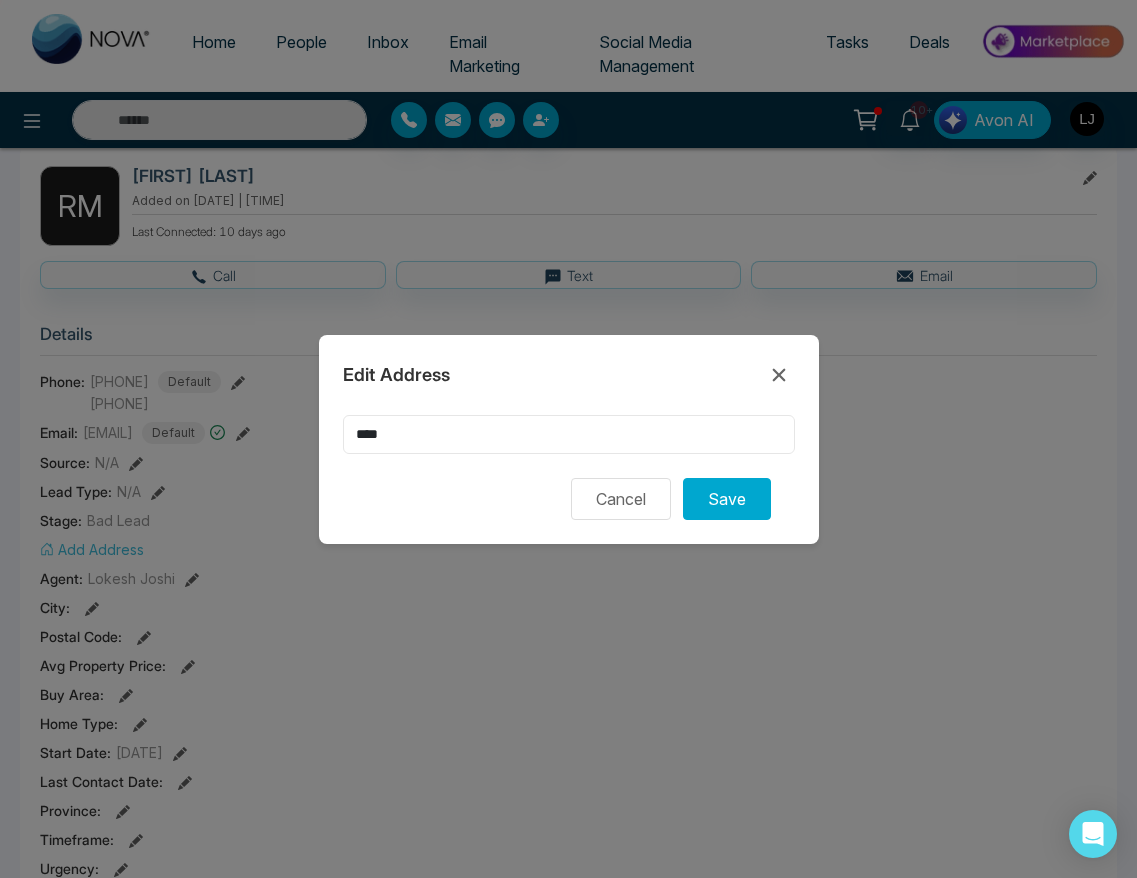 click on "****" at bounding box center (569, 434) 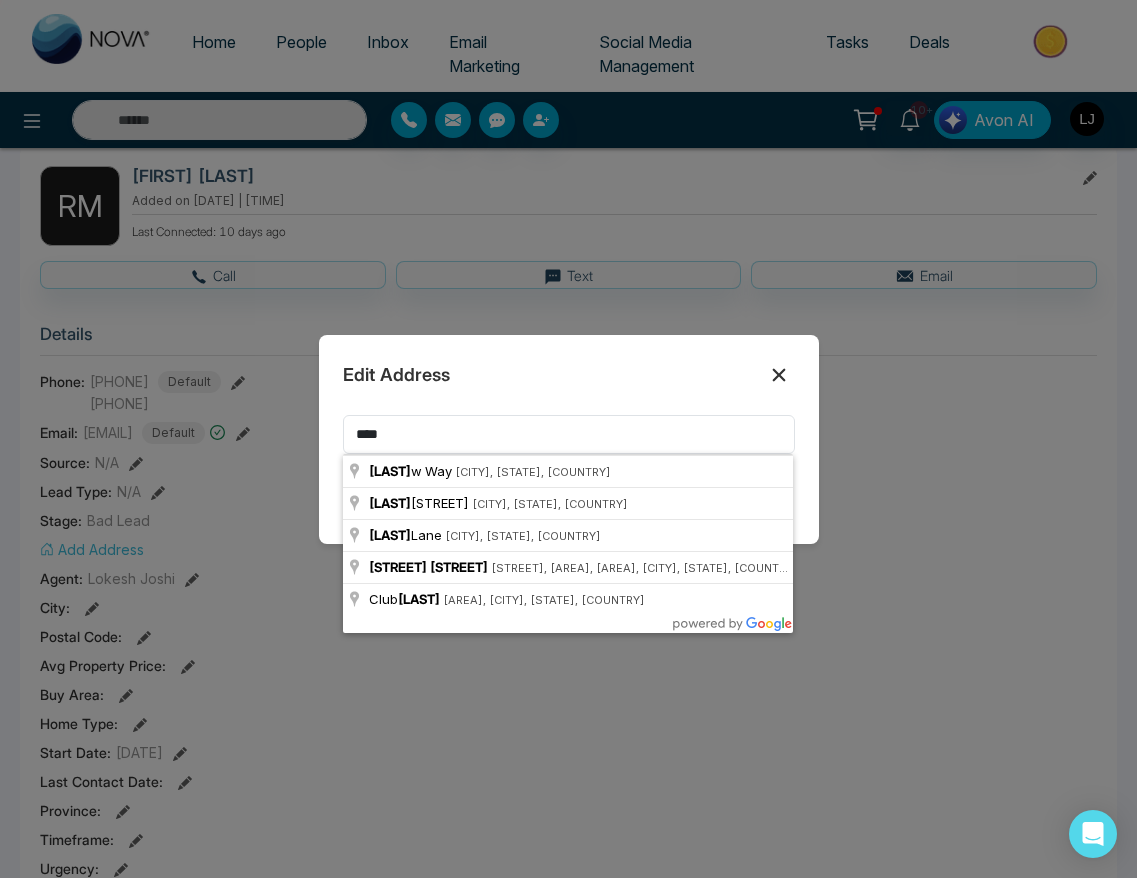 click 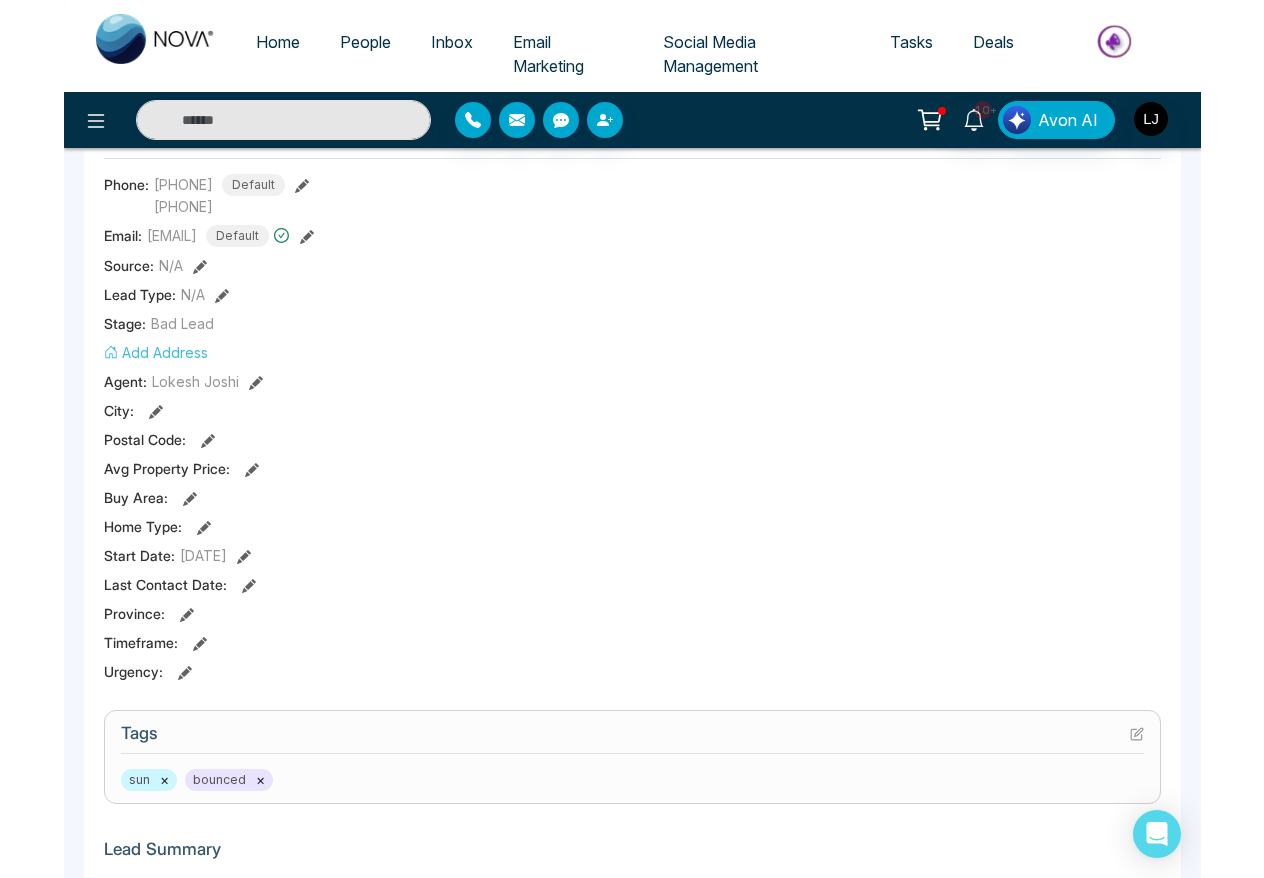 scroll, scrollTop: 0, scrollLeft: 0, axis: both 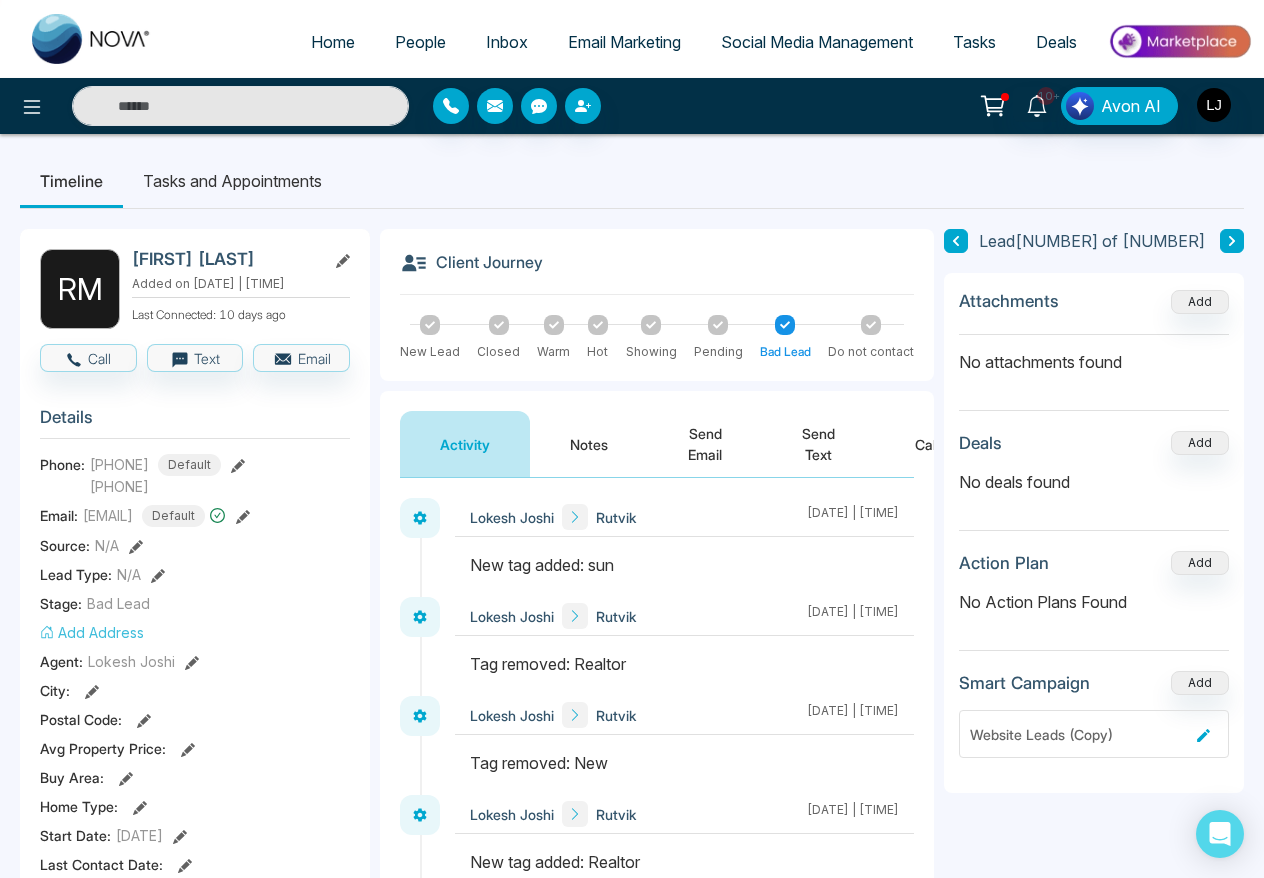 click on "Send Text" at bounding box center (818, 444) 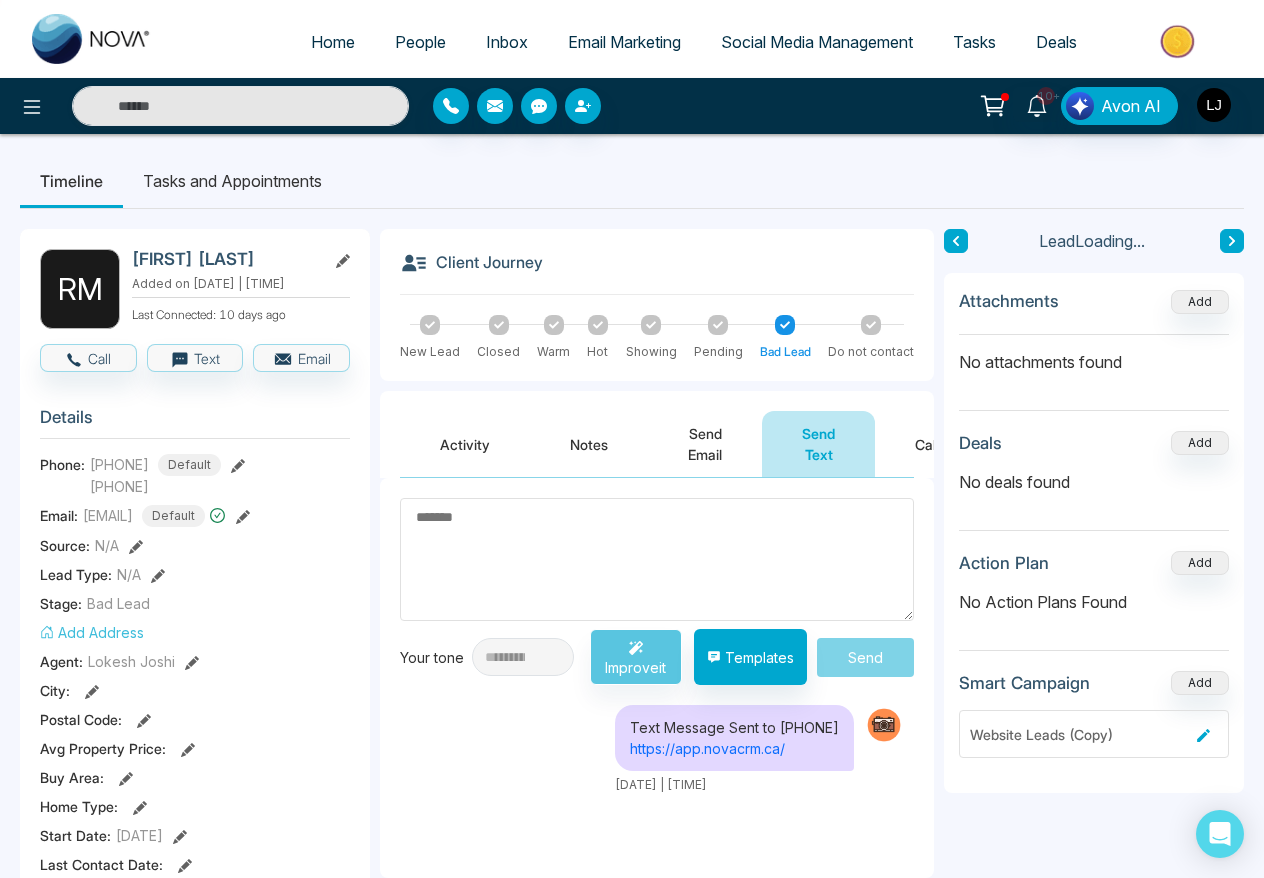 click on "Send Email" at bounding box center [705, 444] 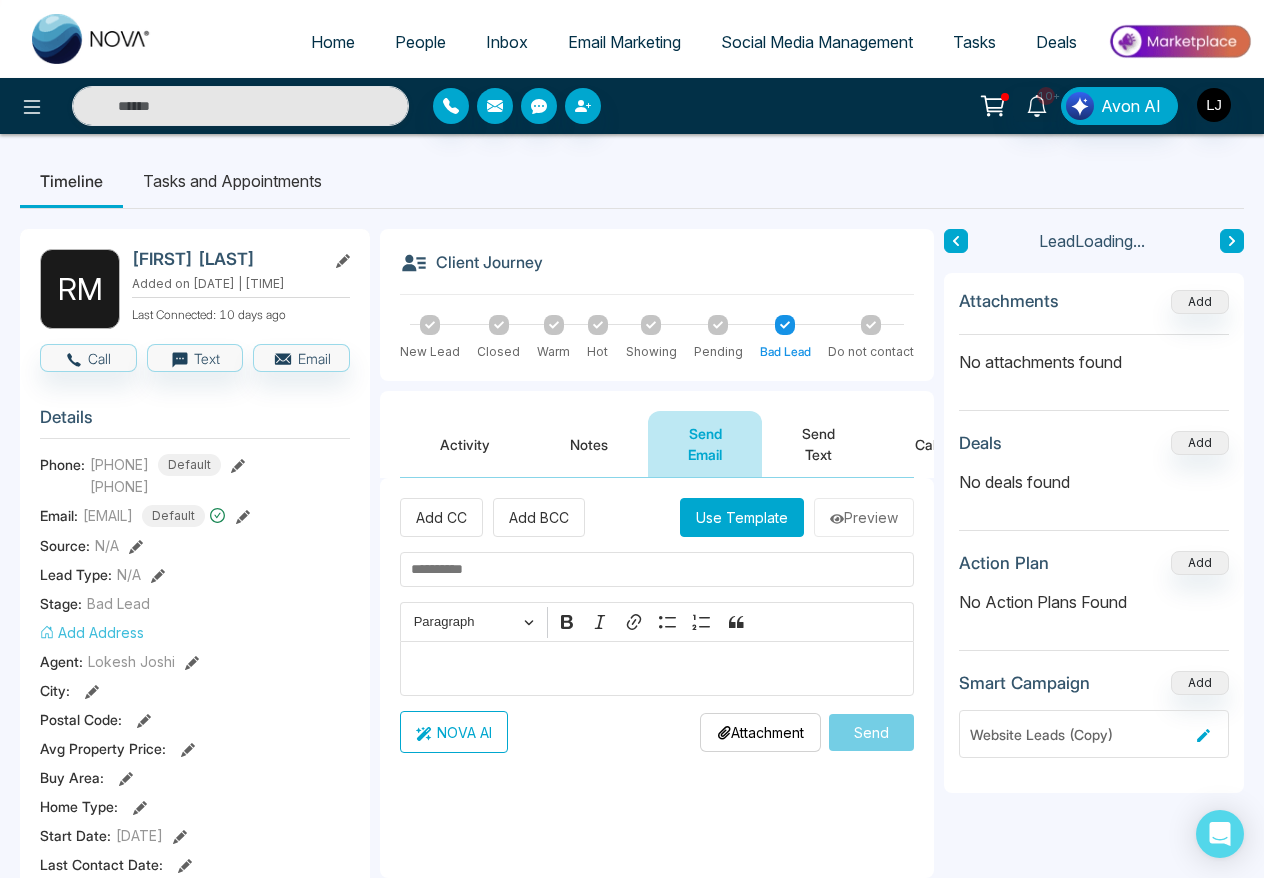 click on "Use Template" at bounding box center [742, 517] 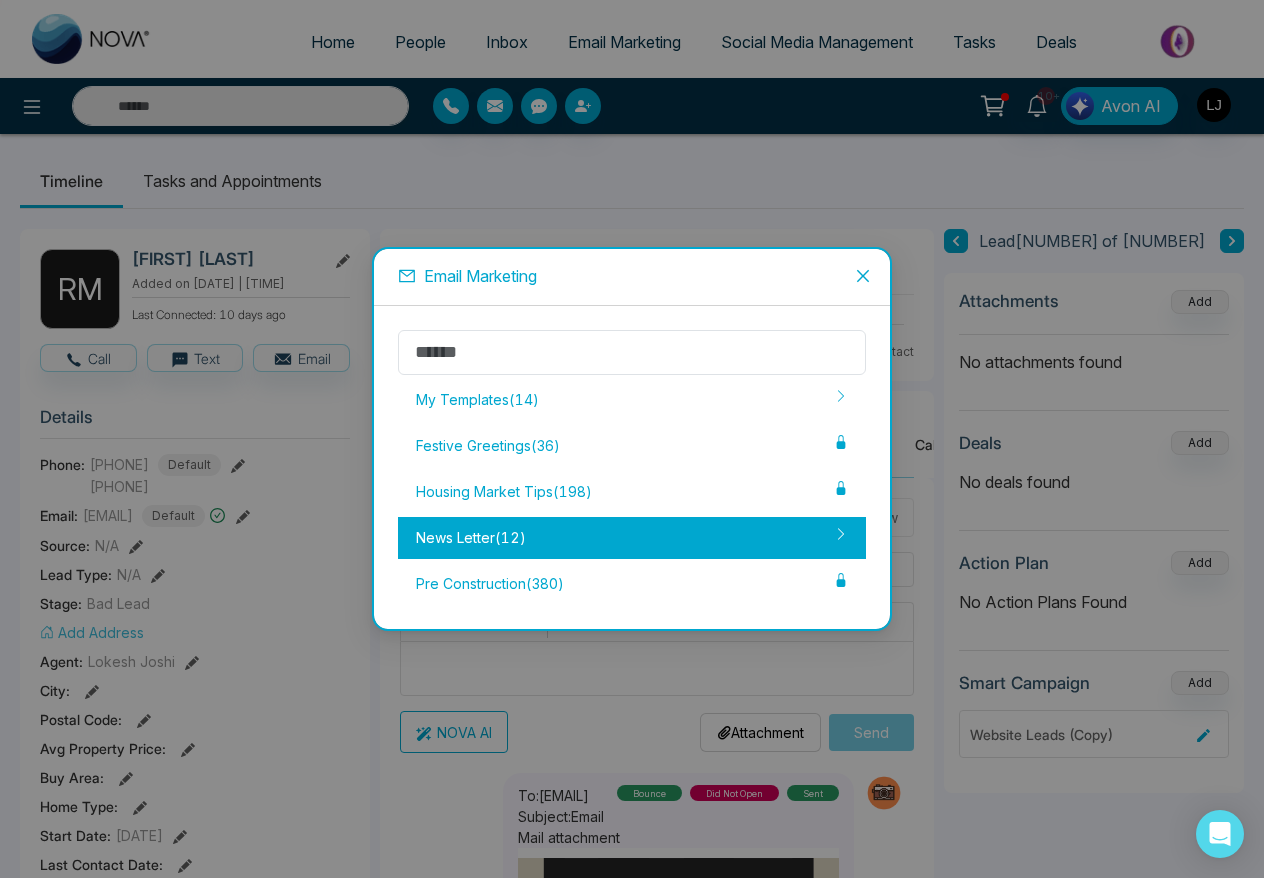 click on "News Letter  ( 12 )" at bounding box center (632, 538) 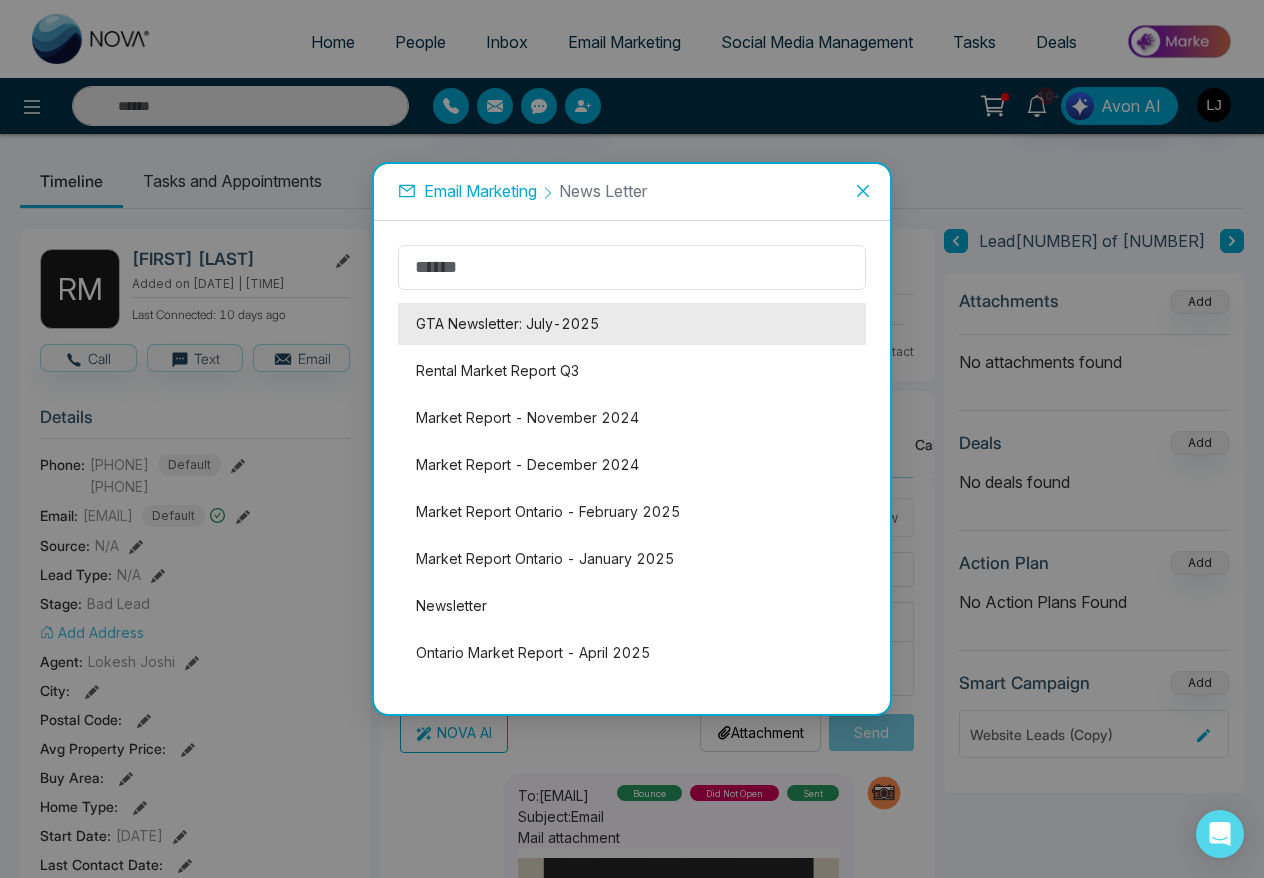 scroll, scrollTop: 0, scrollLeft: 0, axis: both 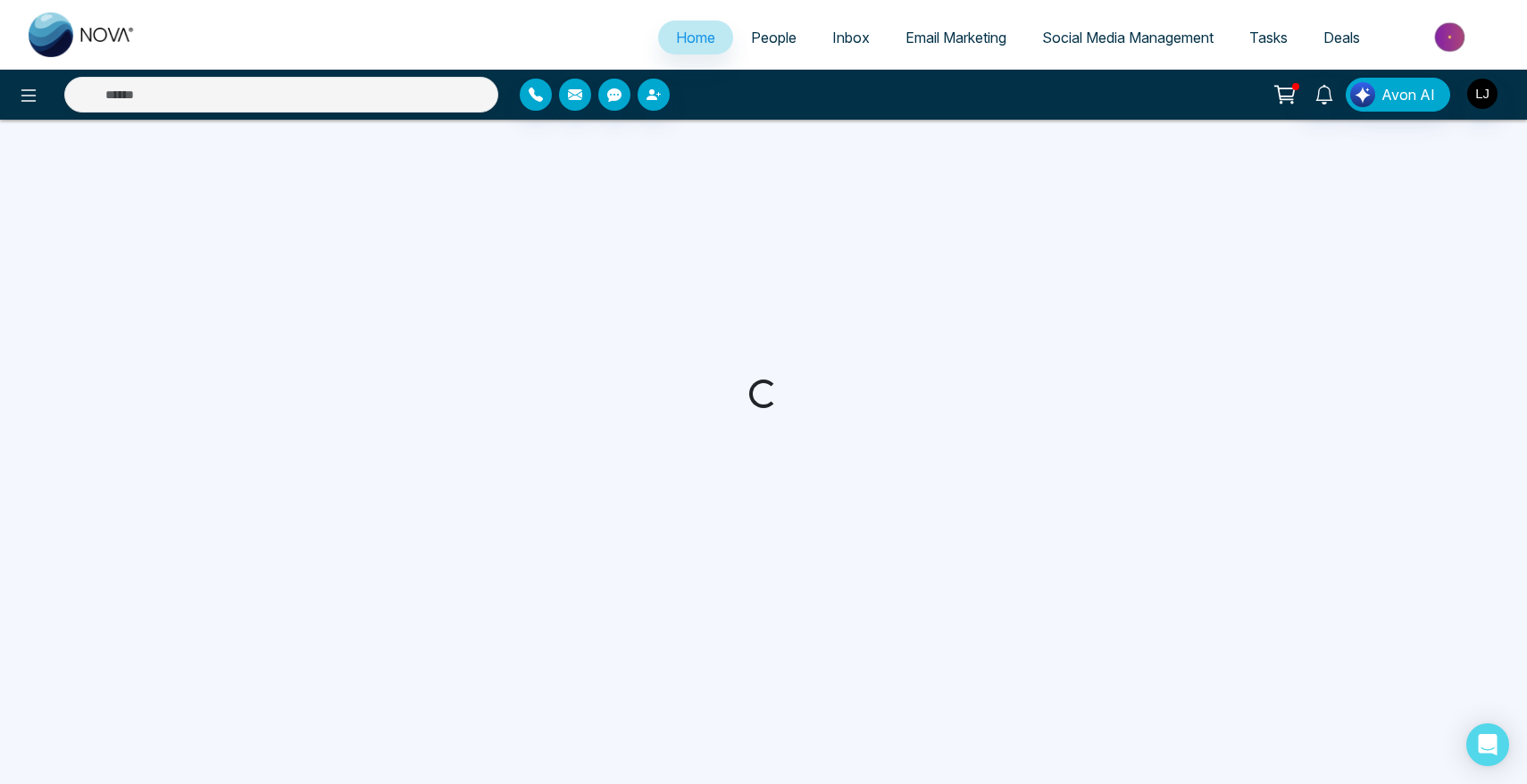 select on "*" 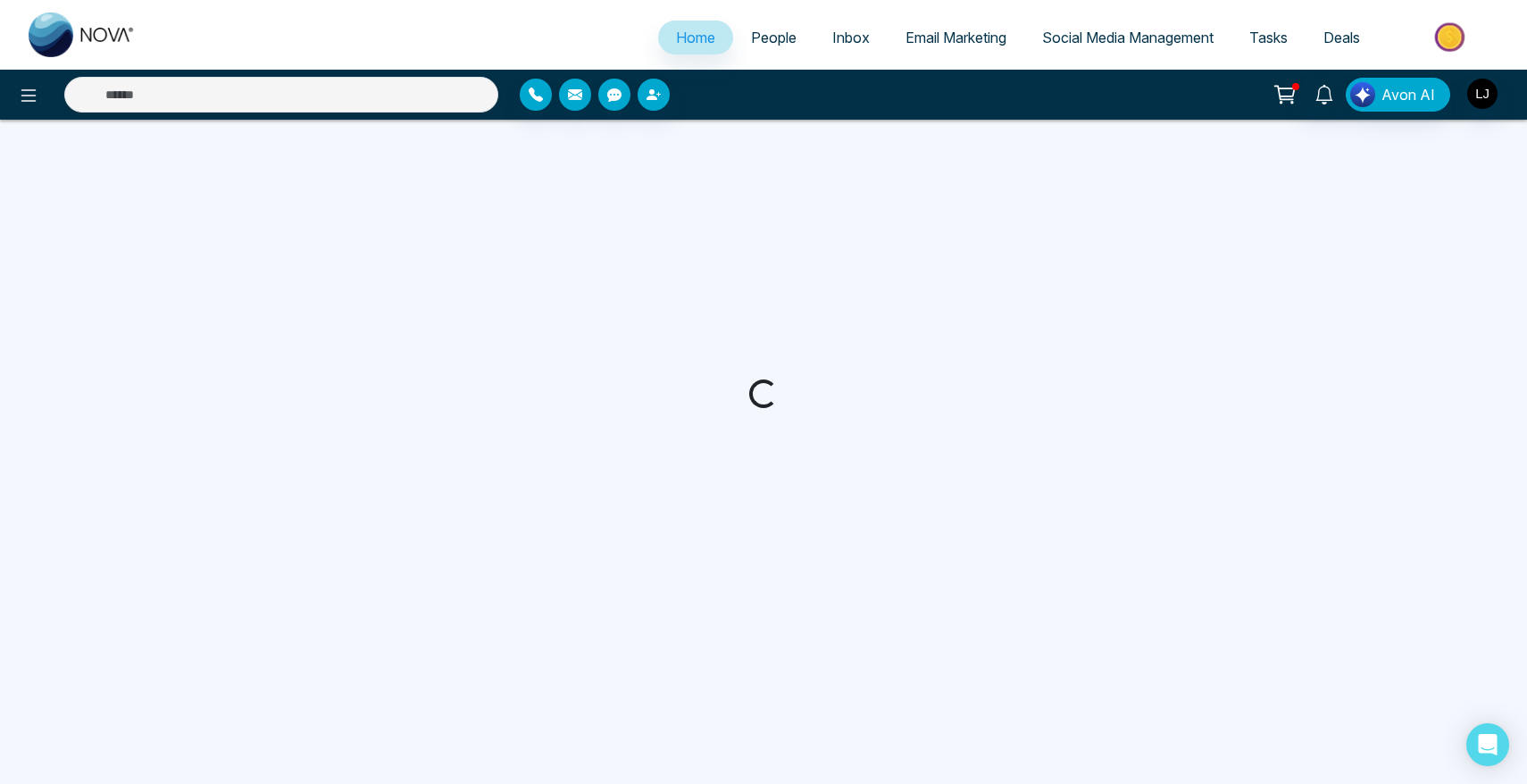 select on "*" 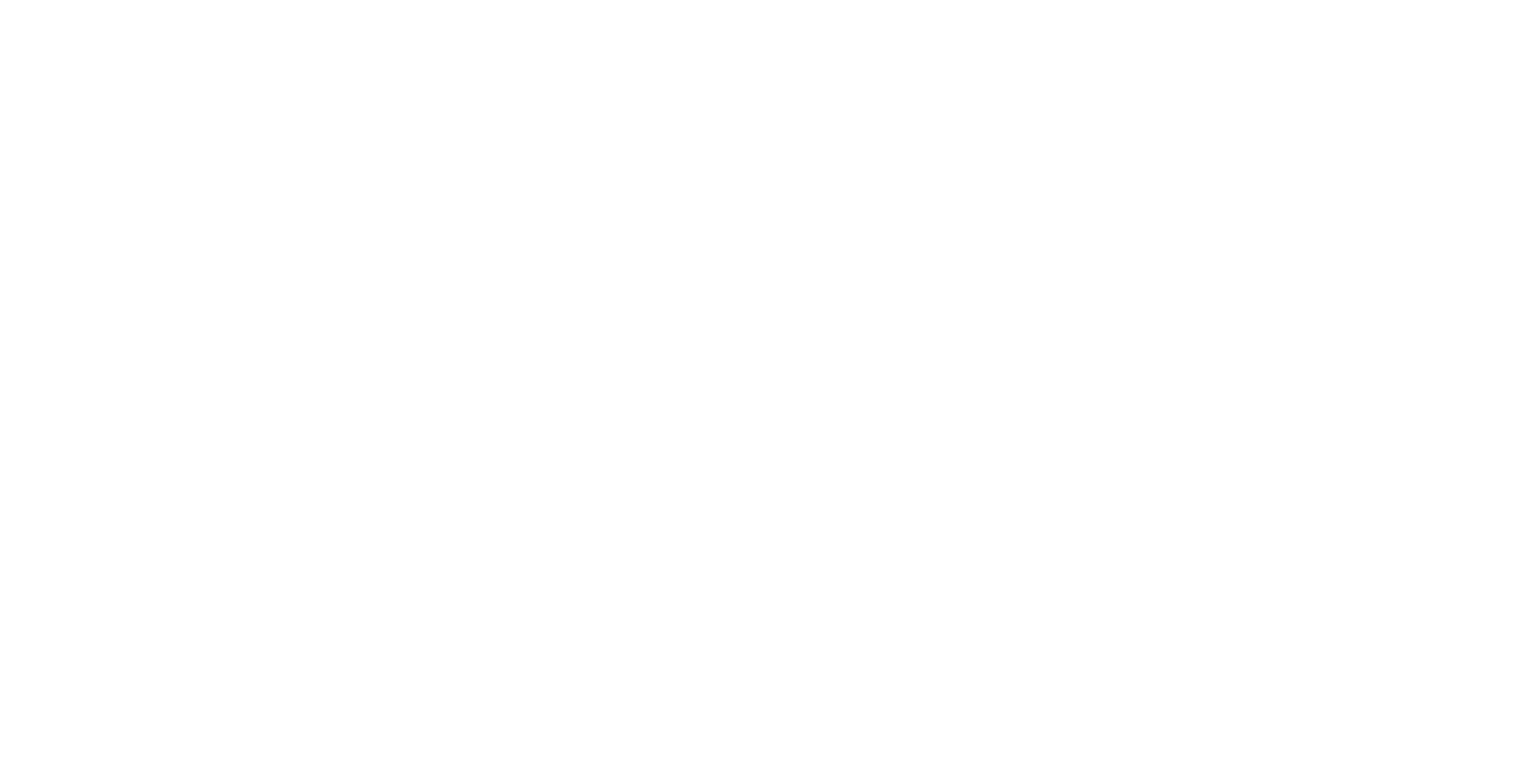 select on "*" 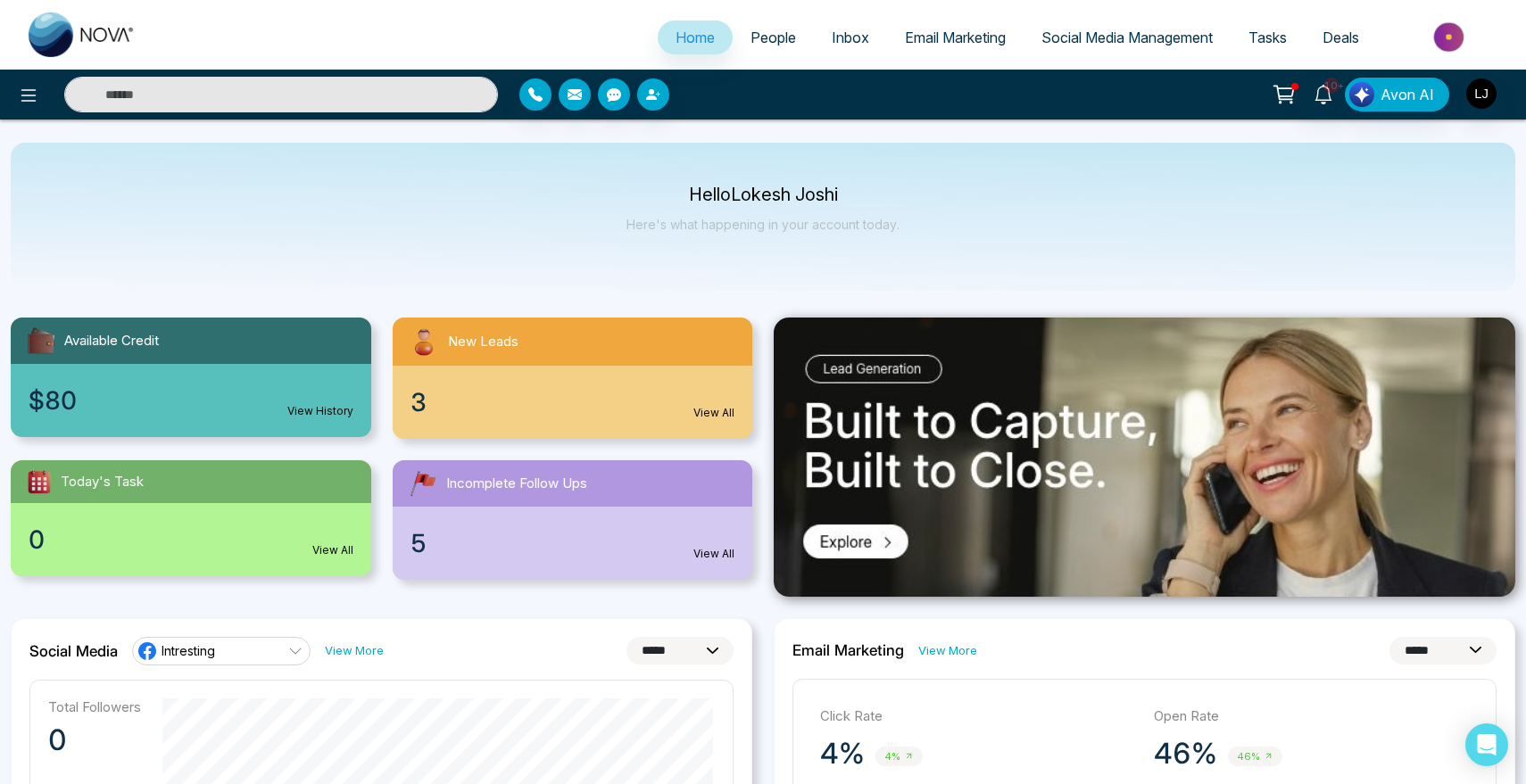 scroll, scrollTop: 0, scrollLeft: 0, axis: both 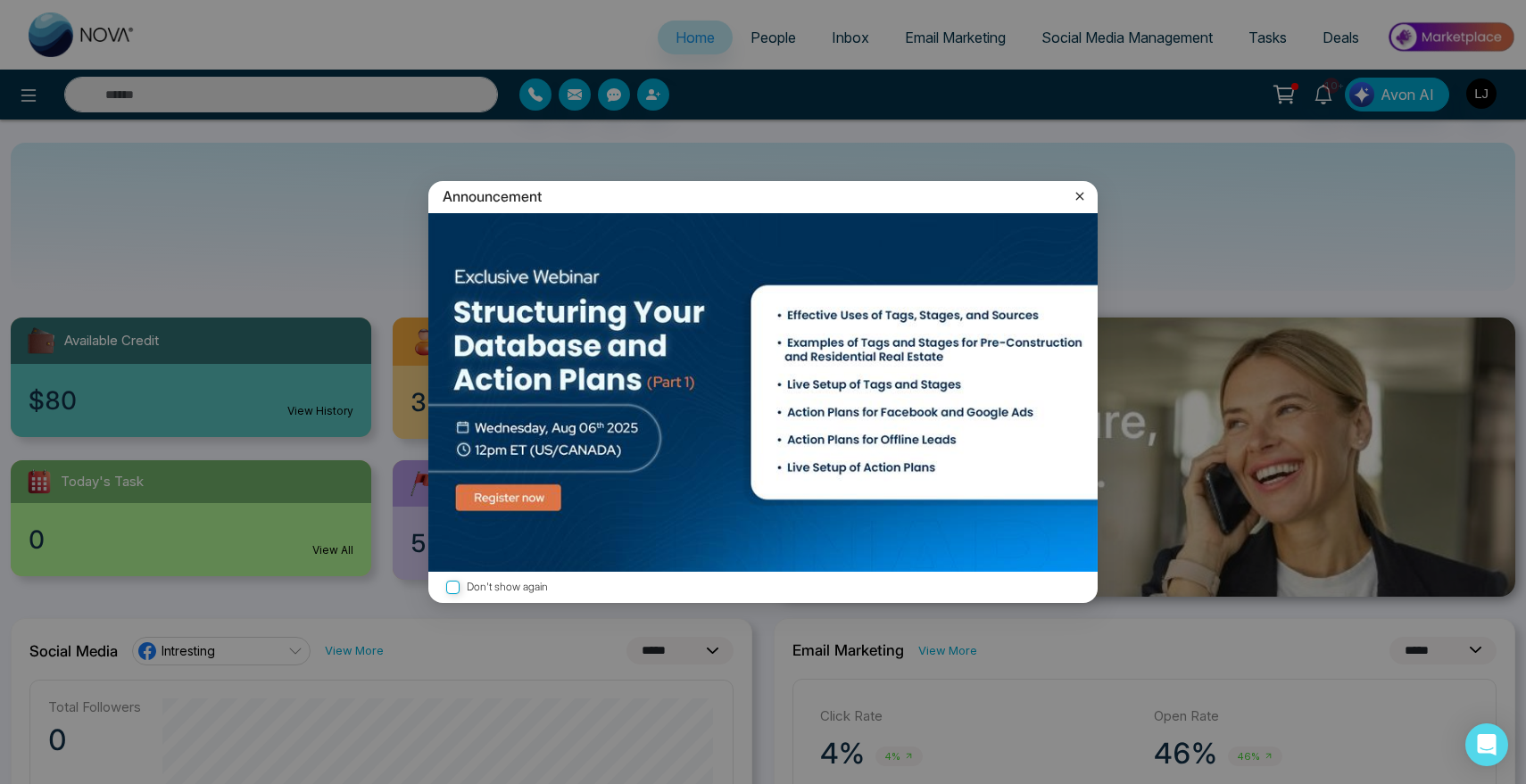 click 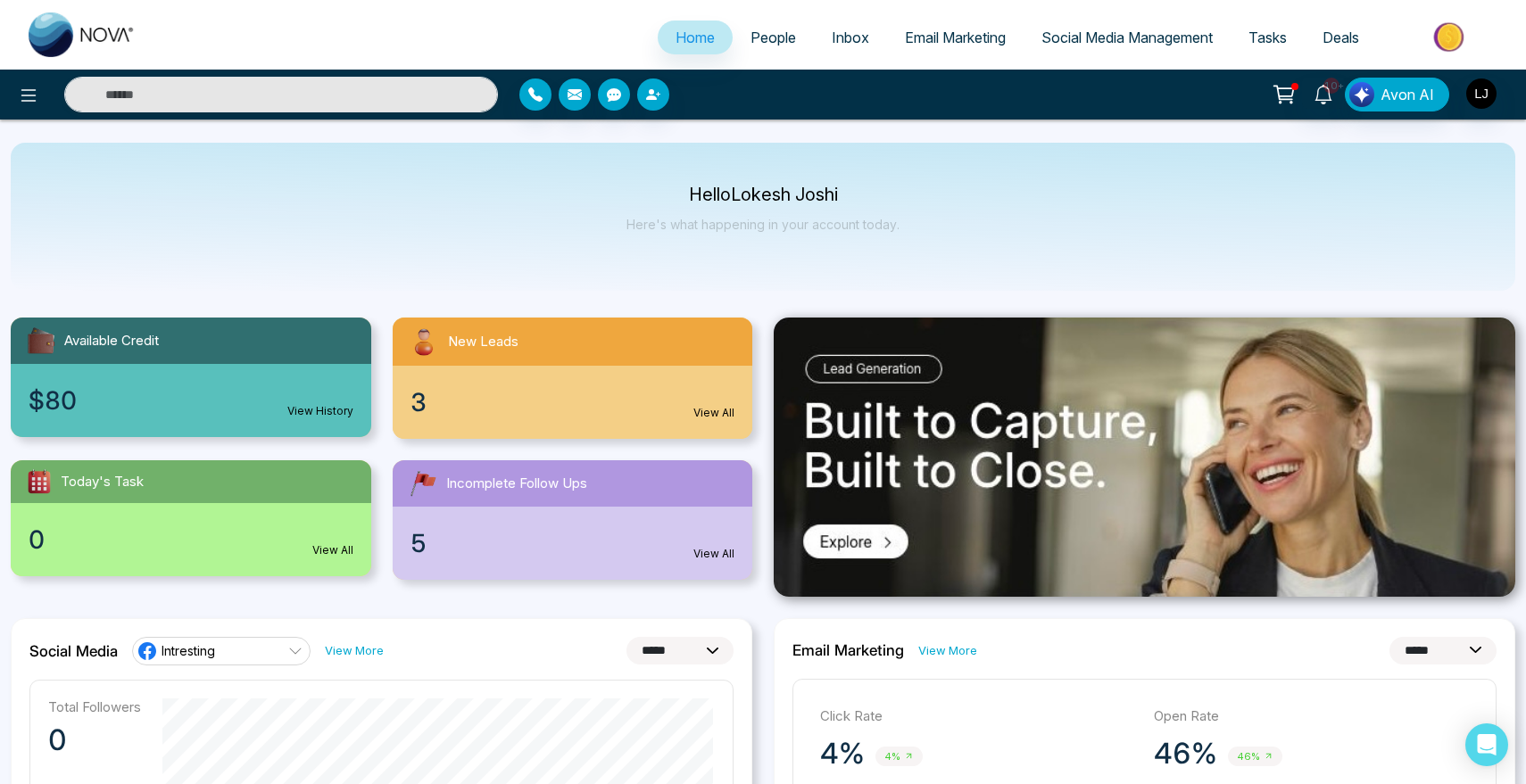 click on "People" at bounding box center (773, 37) 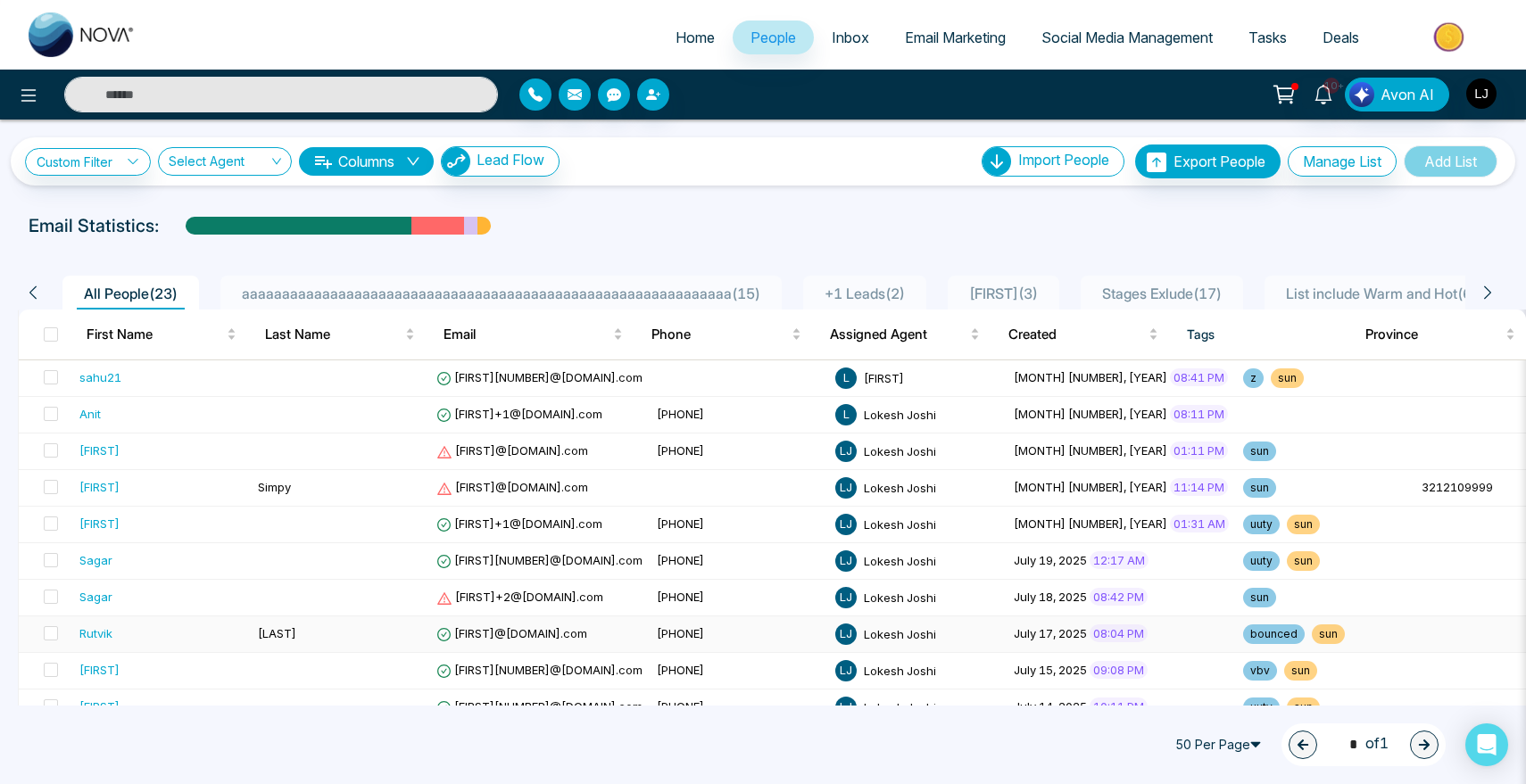 click on "Rutvik" at bounding box center [95, 633] 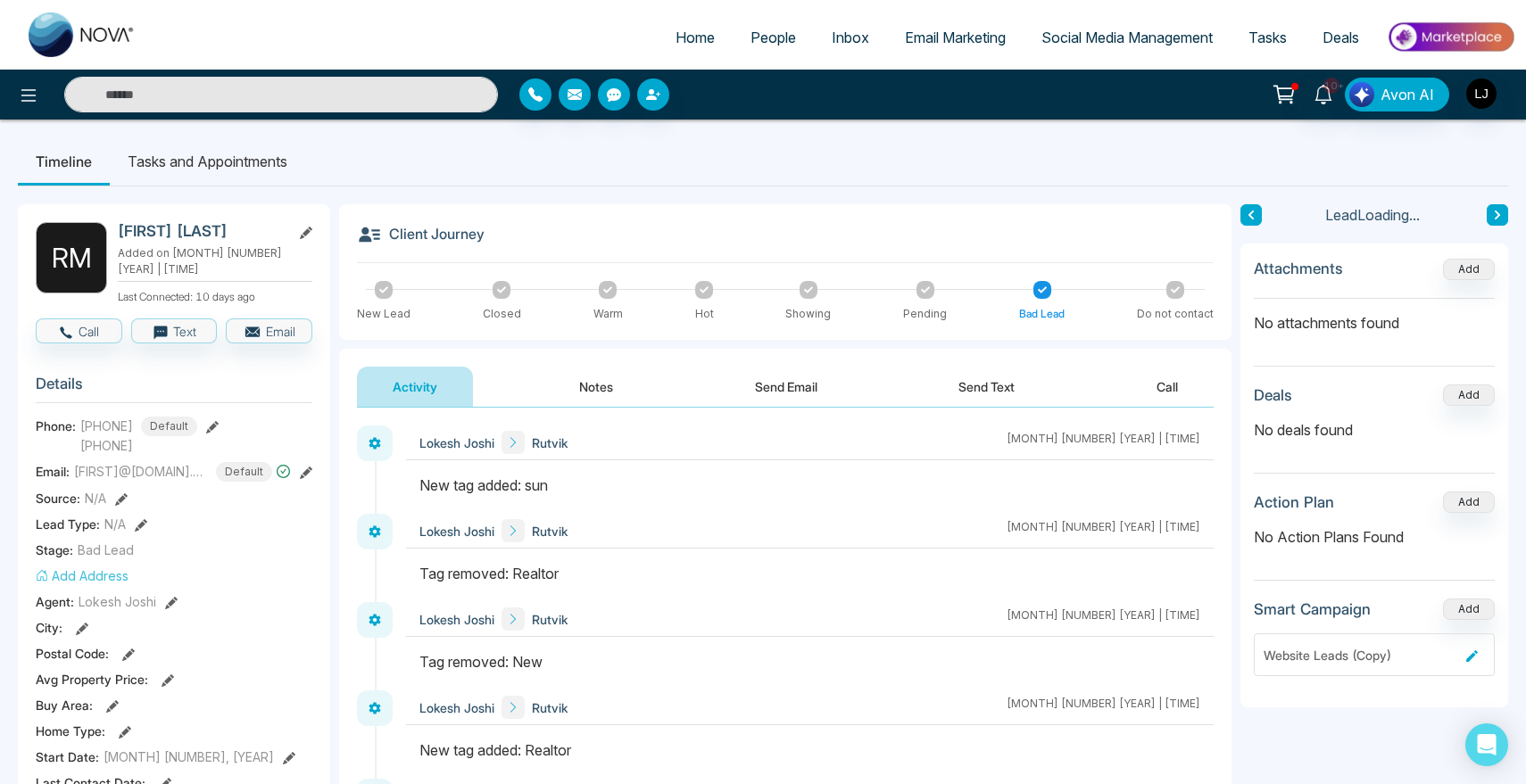 click on "Send Email" at bounding box center [786, 386] 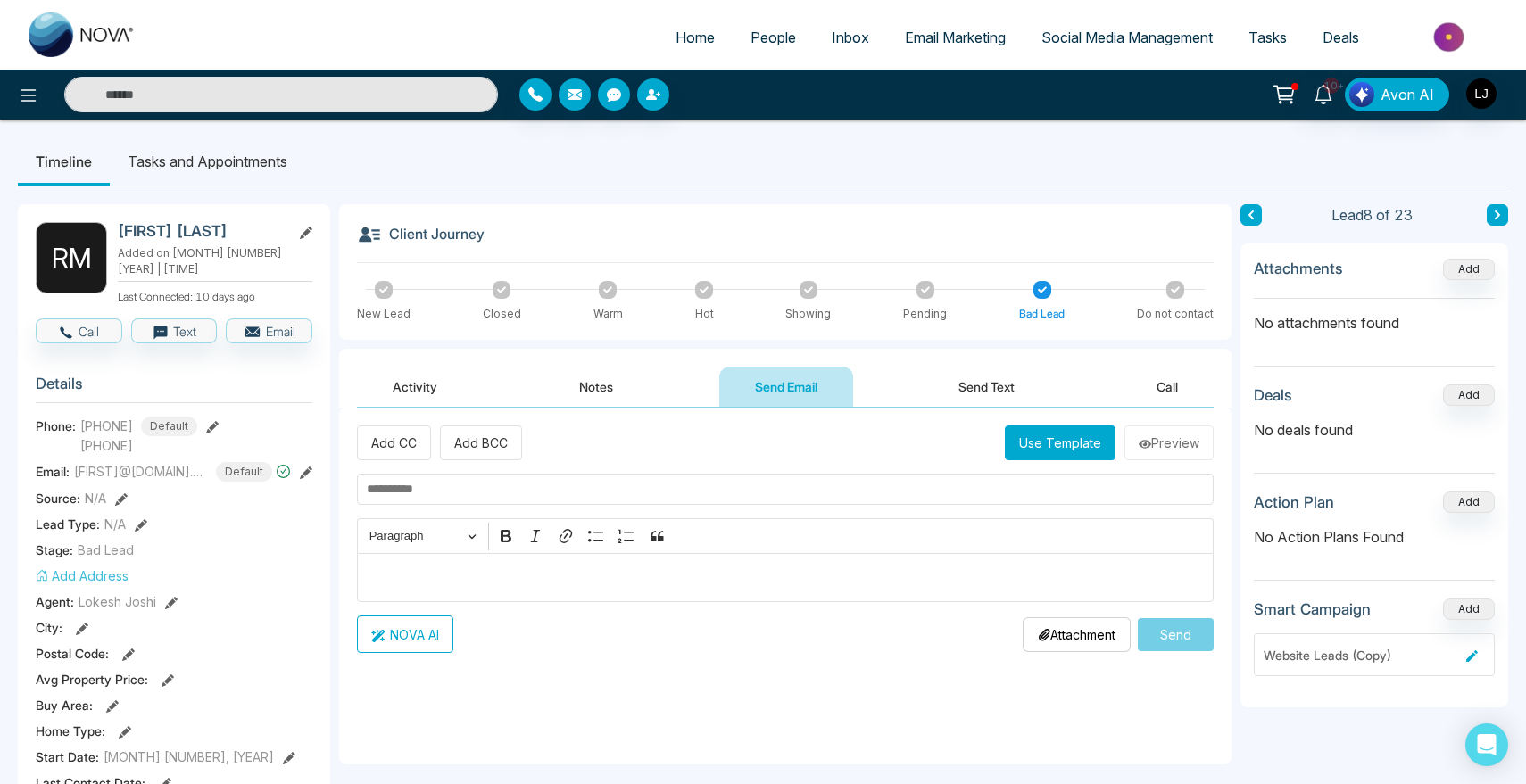 click on "Add CC Add BCC Use Template  Preview Rich Text Editor Paragraph Bold Italic Link Bulleted List Numbered List Block quote   NOVA AI  Attachment Choose File Send" at bounding box center (785, 539) 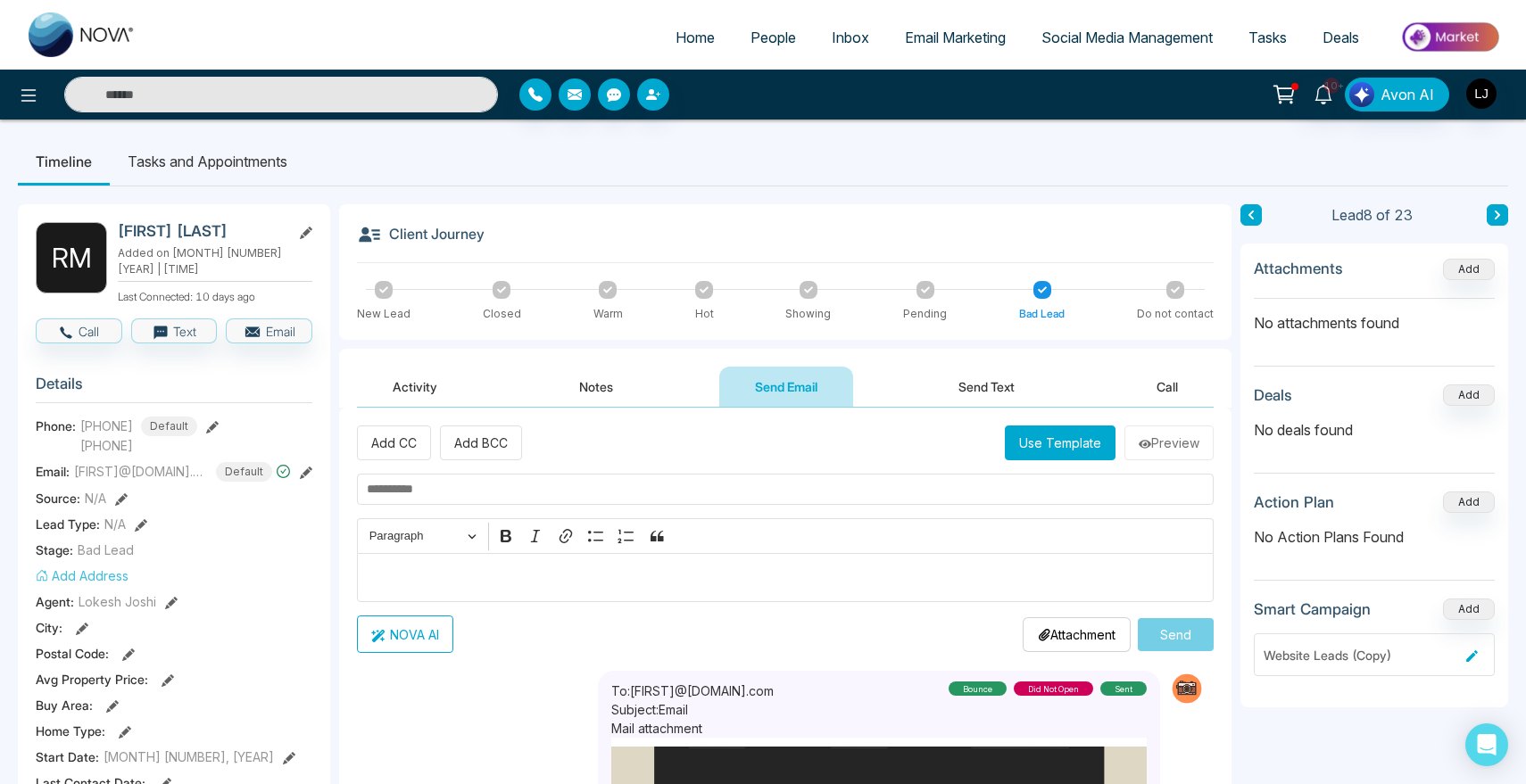 click on "Use Template" at bounding box center (1060, 442) 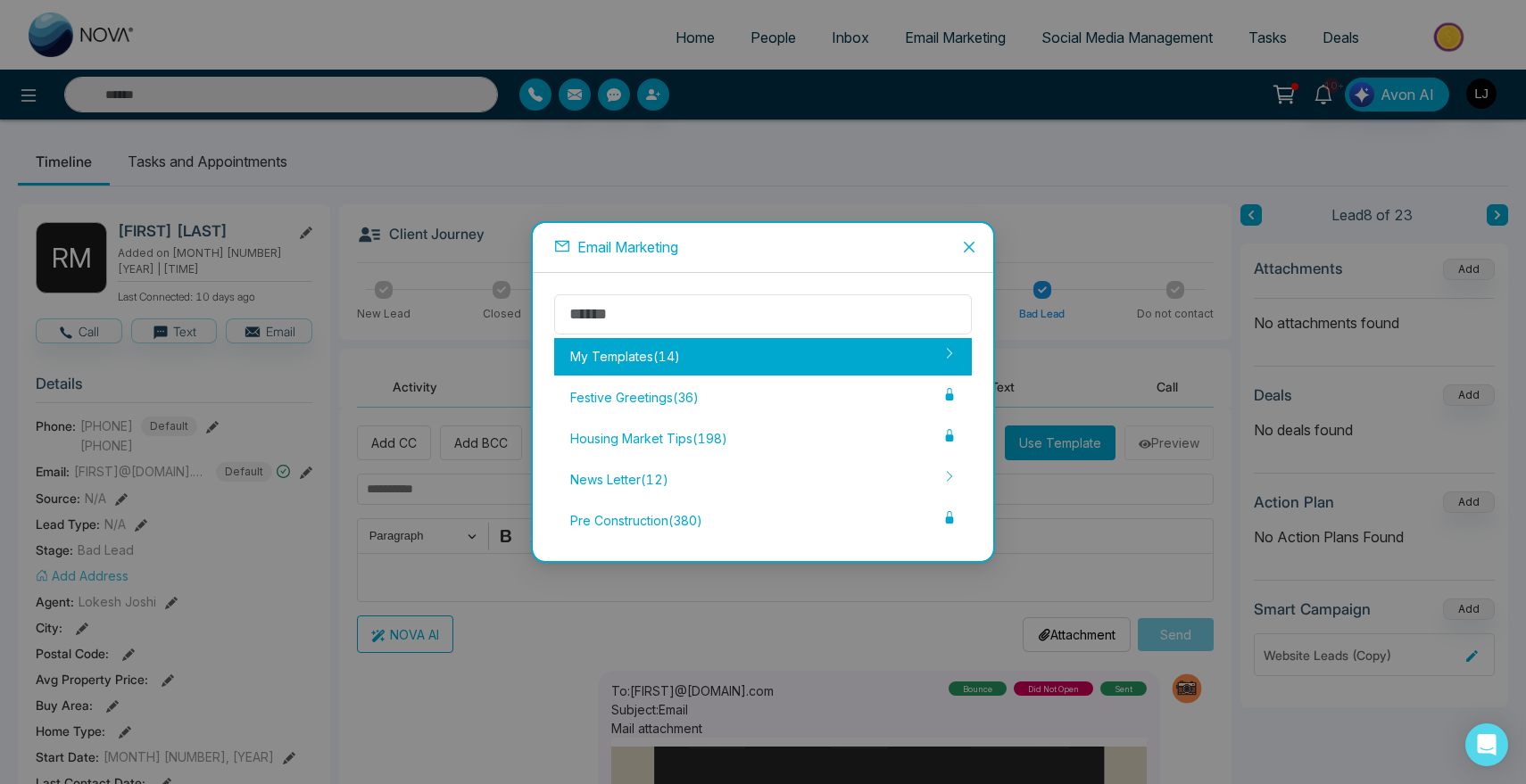click on "My Templates  ( 14 )" at bounding box center (763, 357) 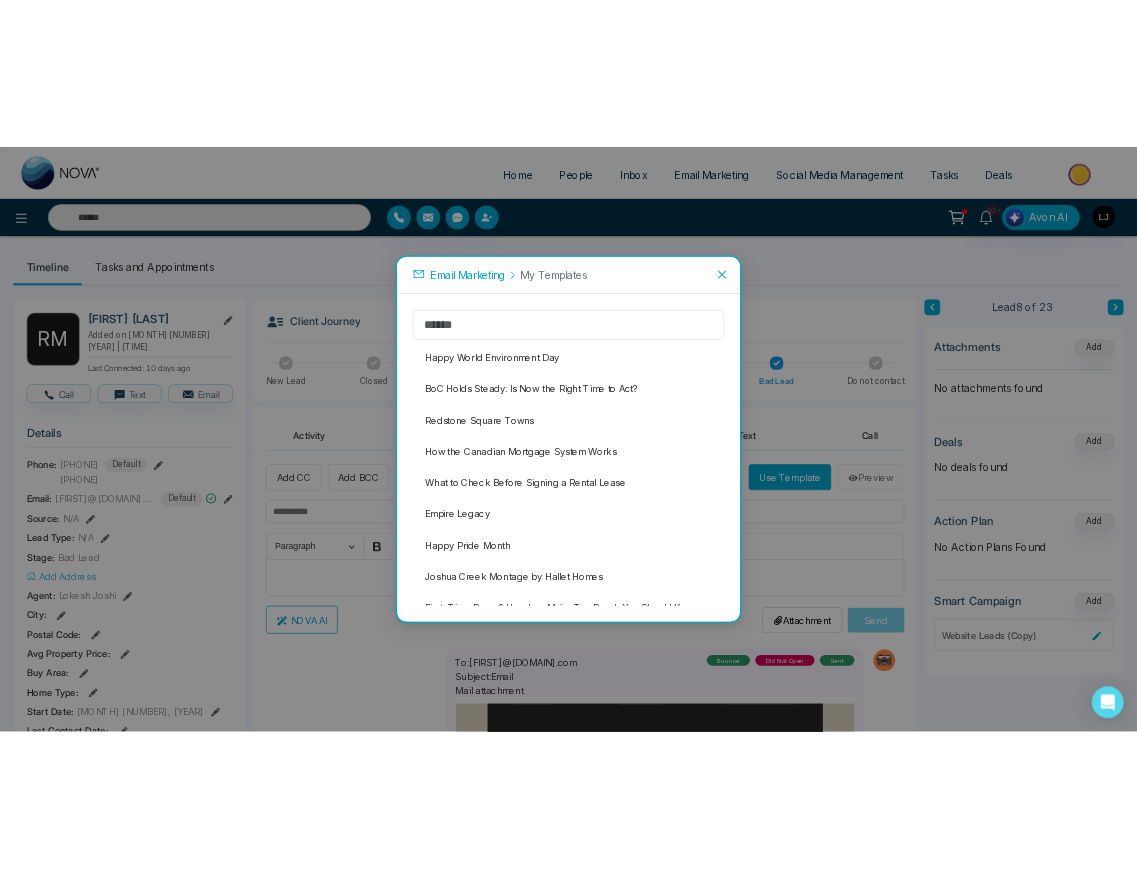 scroll, scrollTop: 0, scrollLeft: 0, axis: both 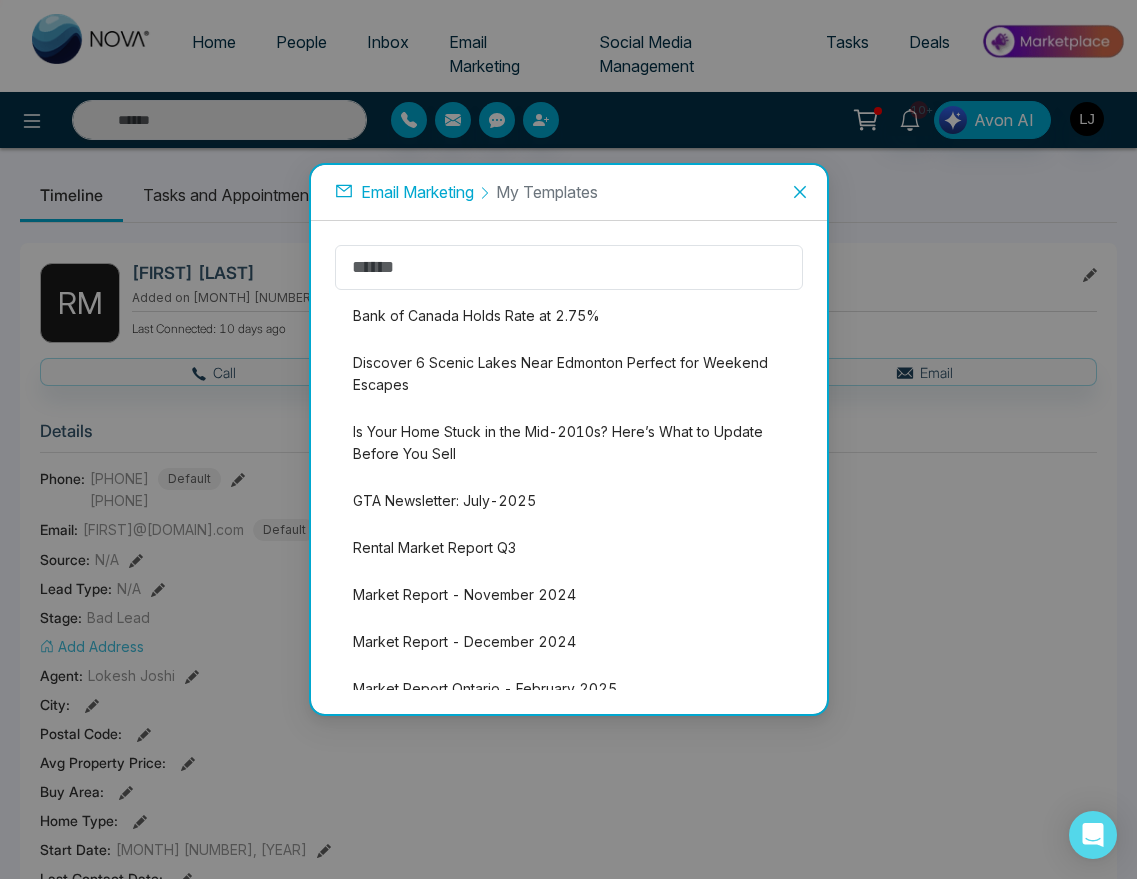 click 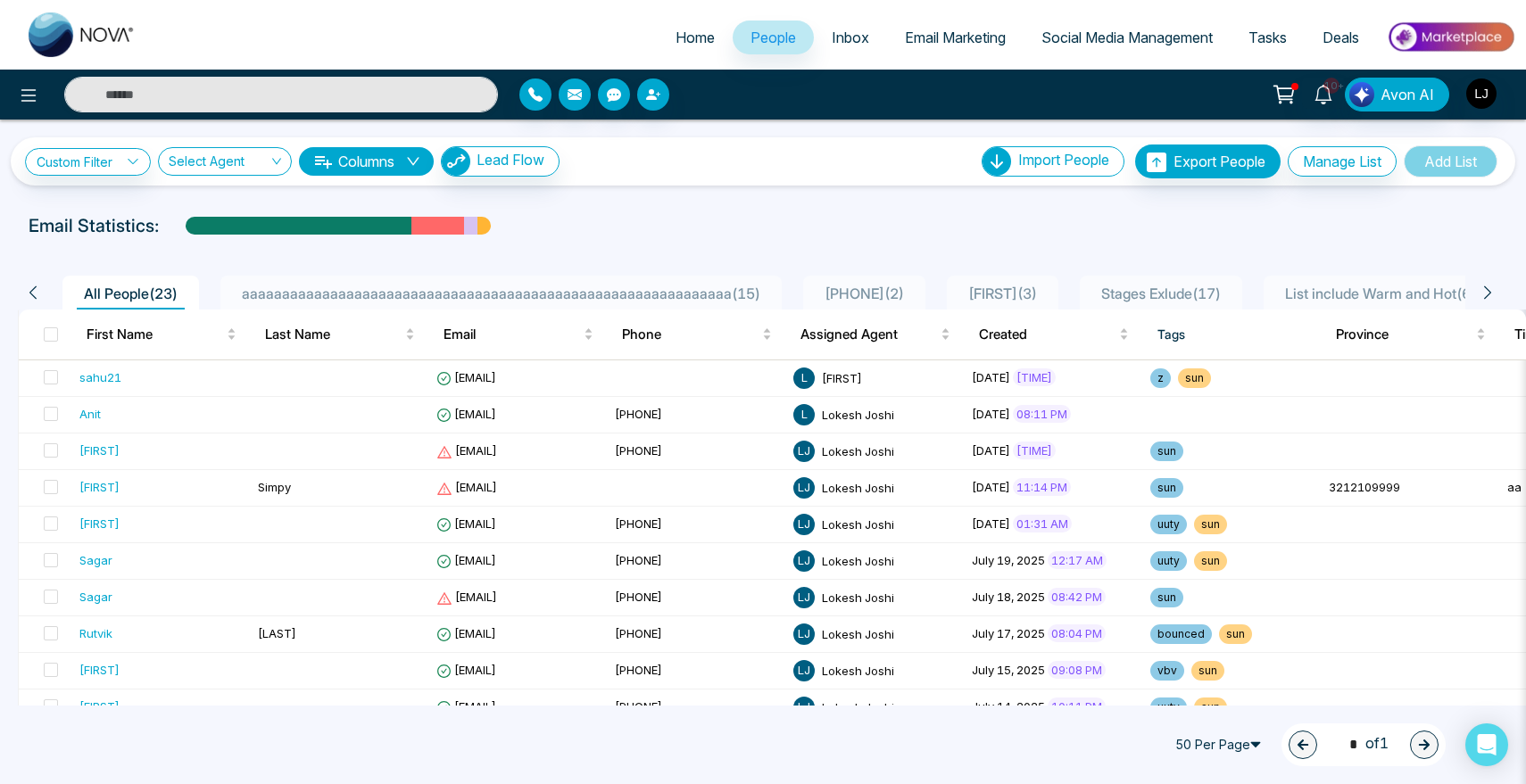 scroll, scrollTop: 0, scrollLeft: 0, axis: both 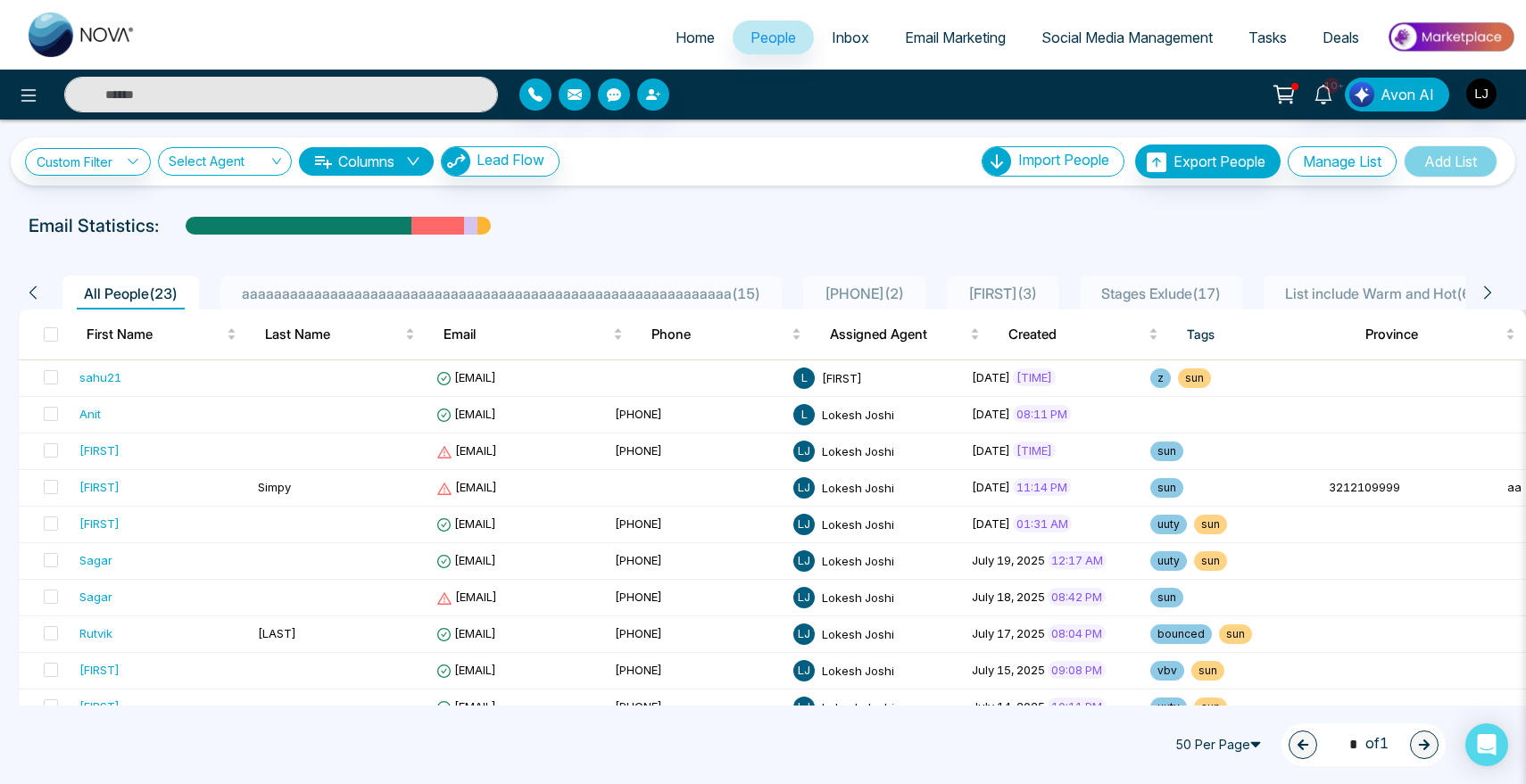 click on "Email Marketing" at bounding box center (955, 37) 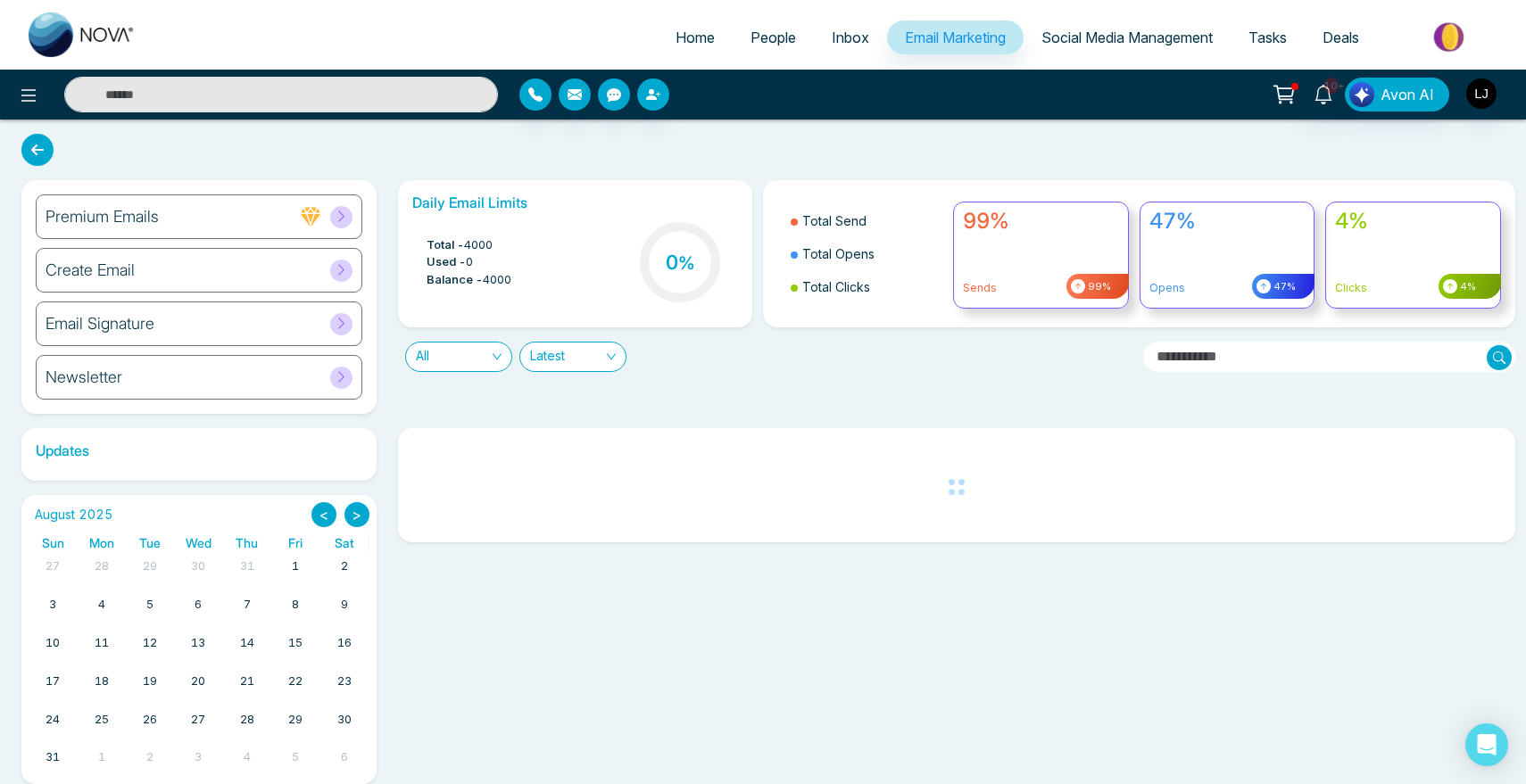 click on "Premium Emails" at bounding box center (199, 217) 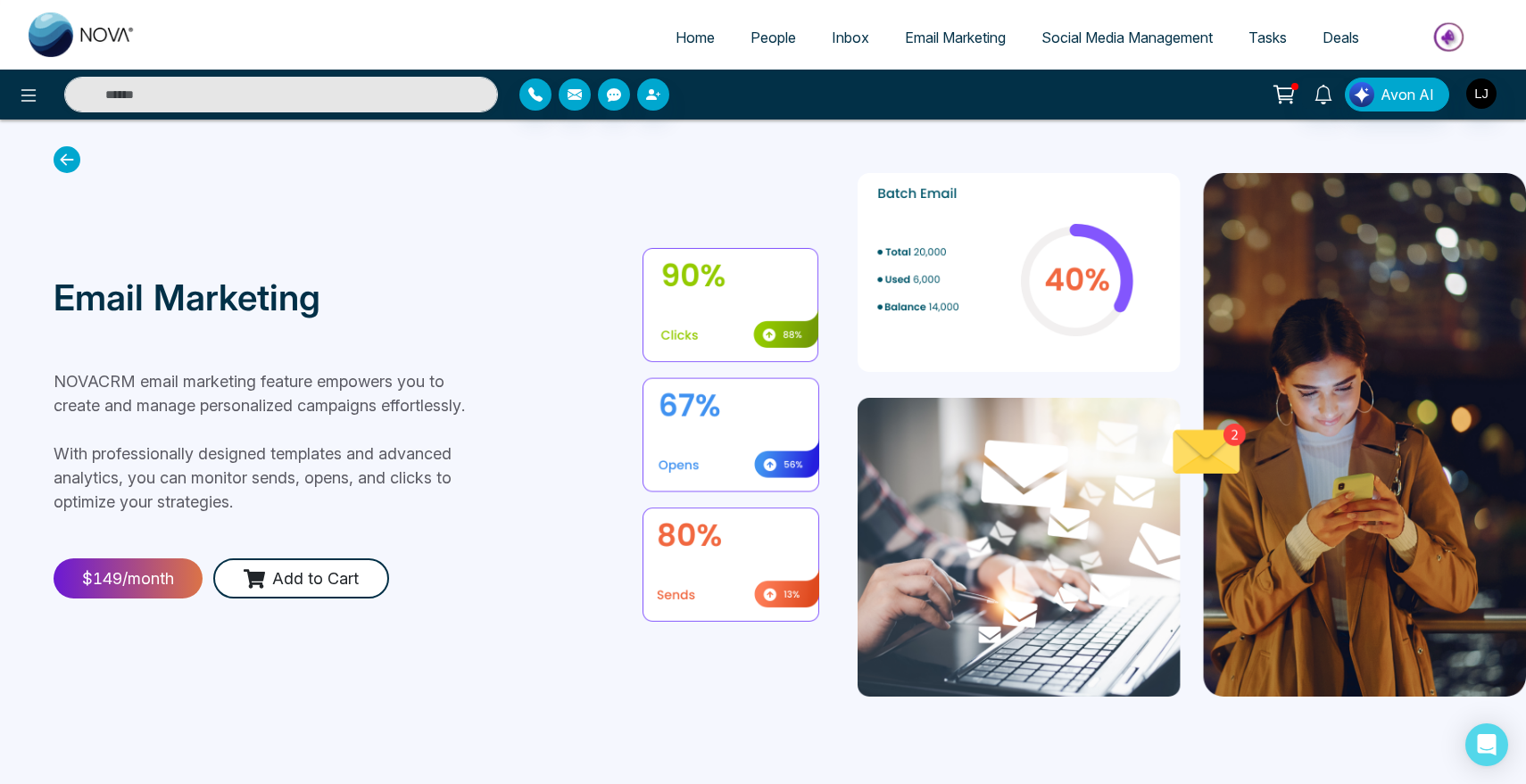 click 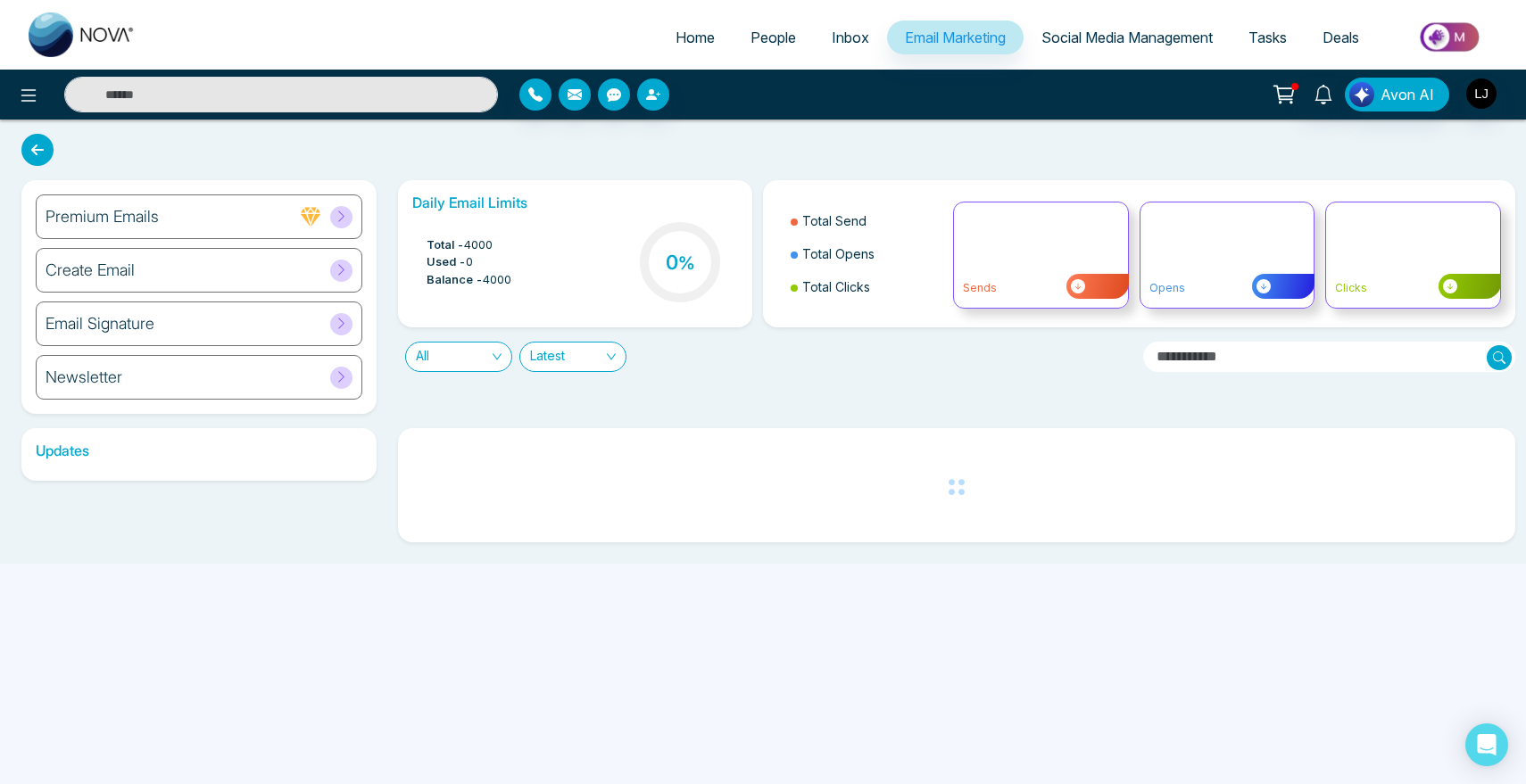 click on "Create Email" at bounding box center [199, 270] 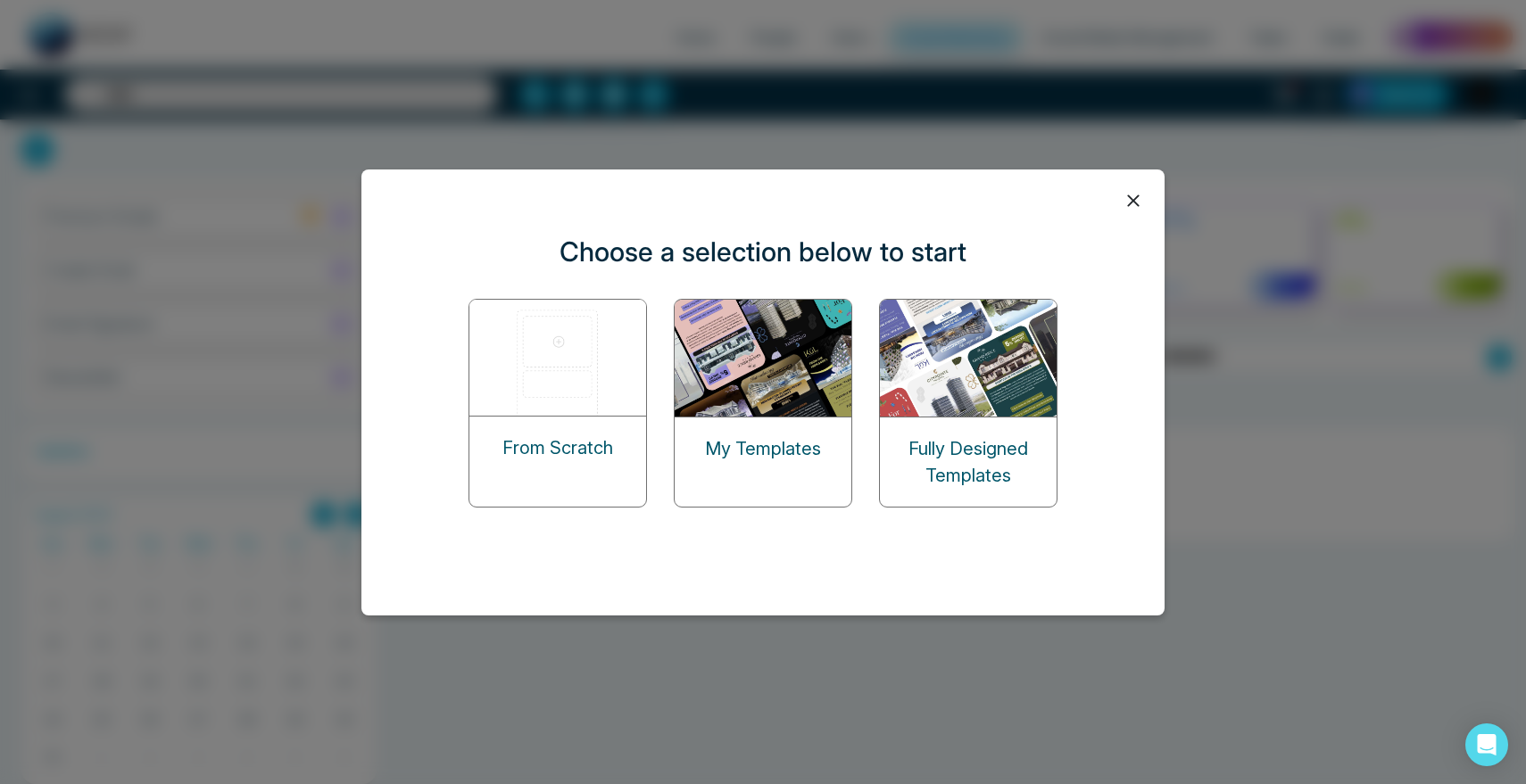click at bounding box center [764, 358] 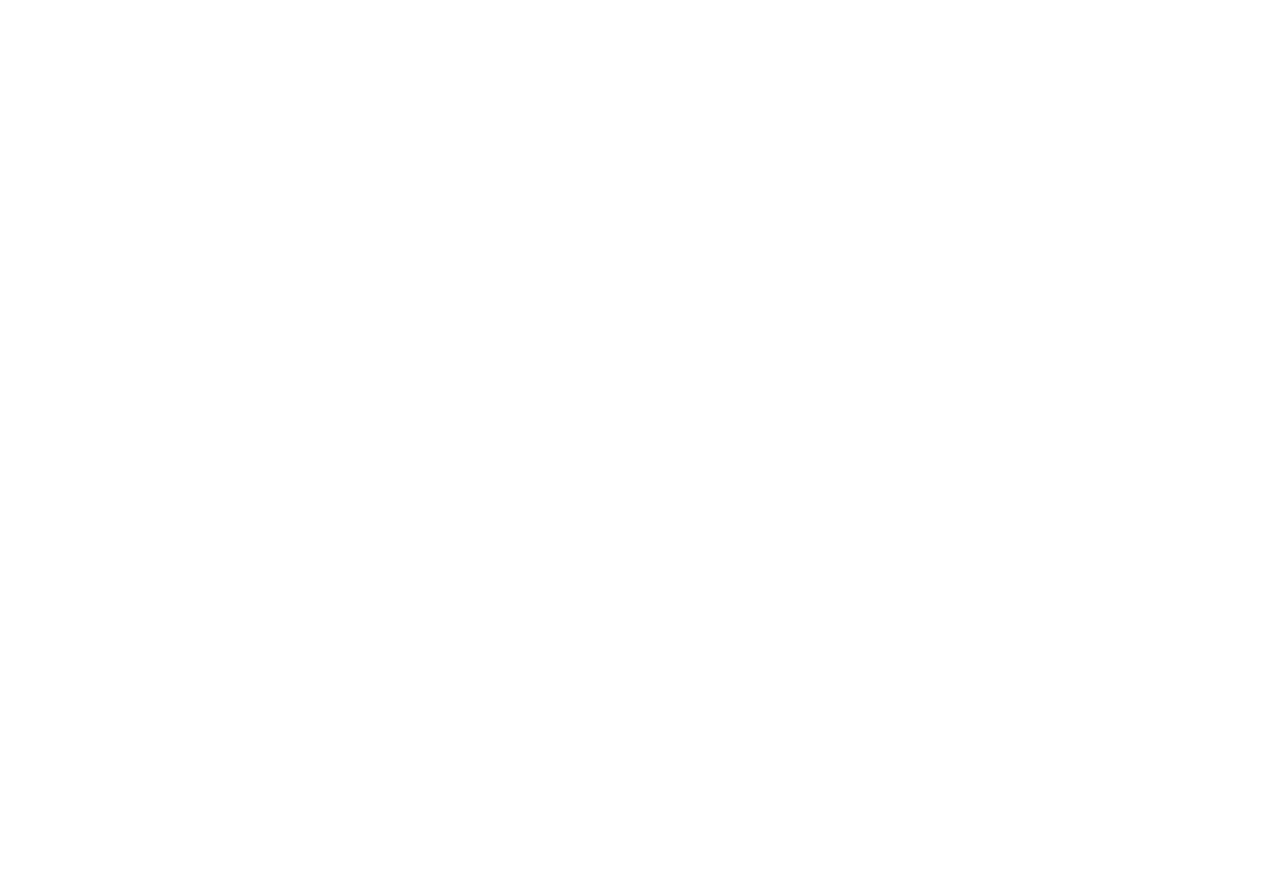 scroll, scrollTop: 0, scrollLeft: 0, axis: both 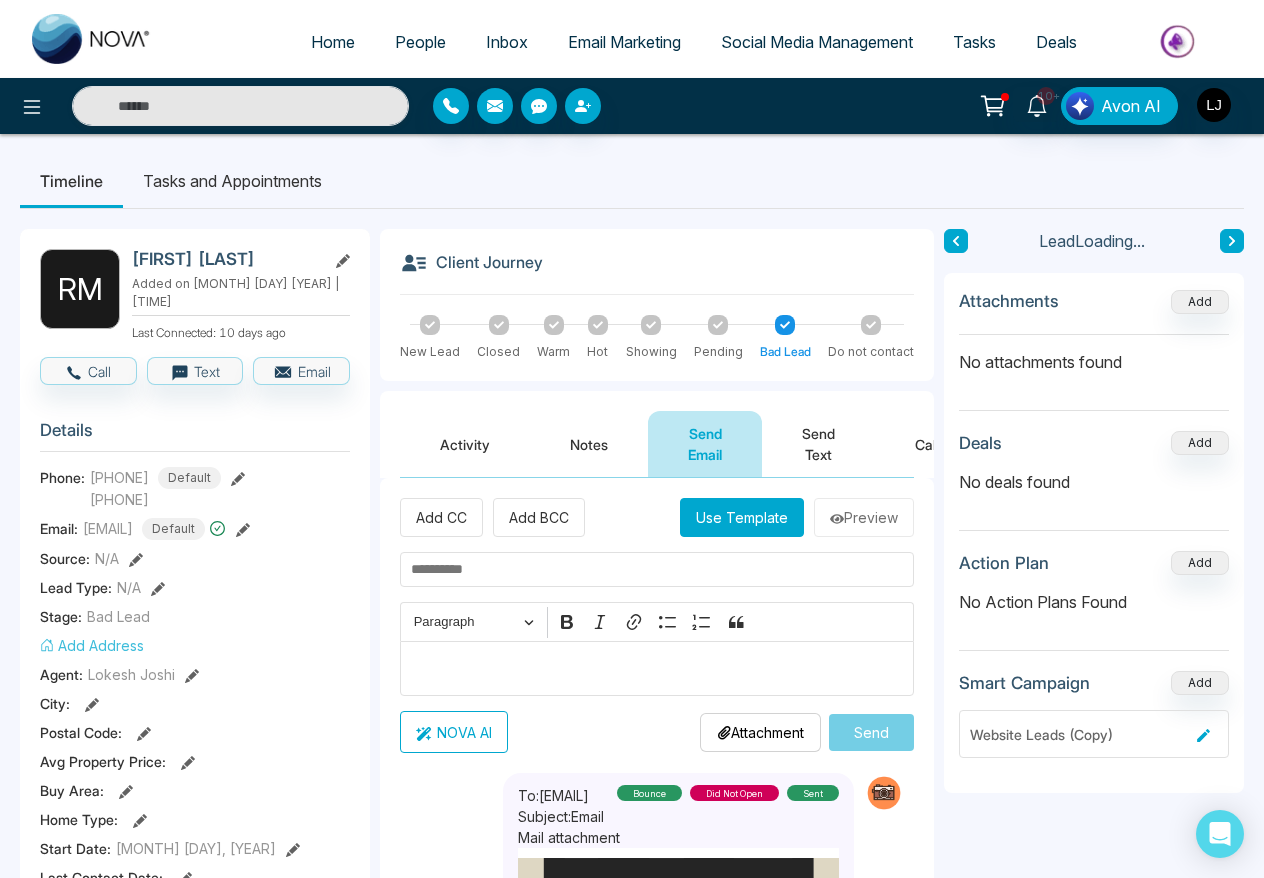 click on "Add Address" at bounding box center (92, 645) 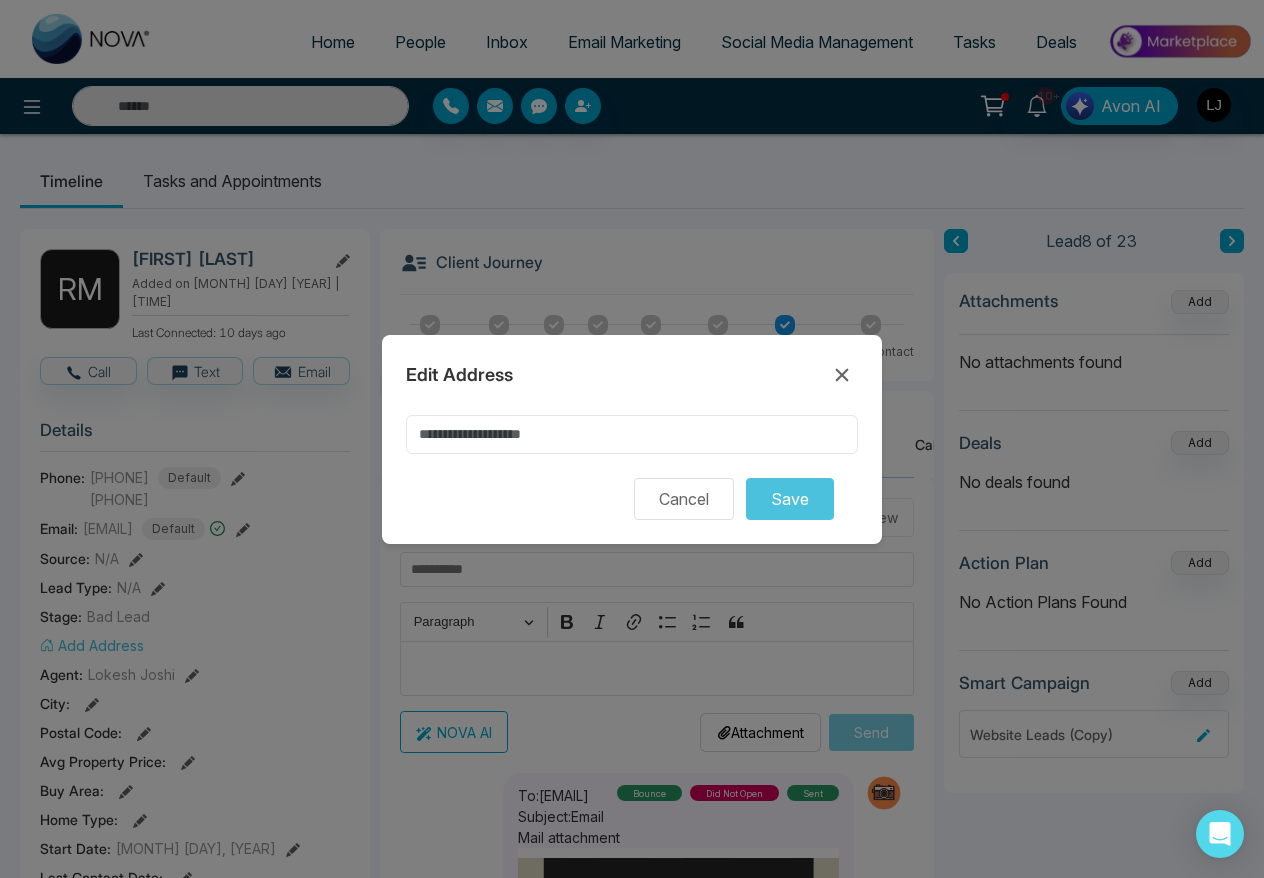 click at bounding box center [632, 434] 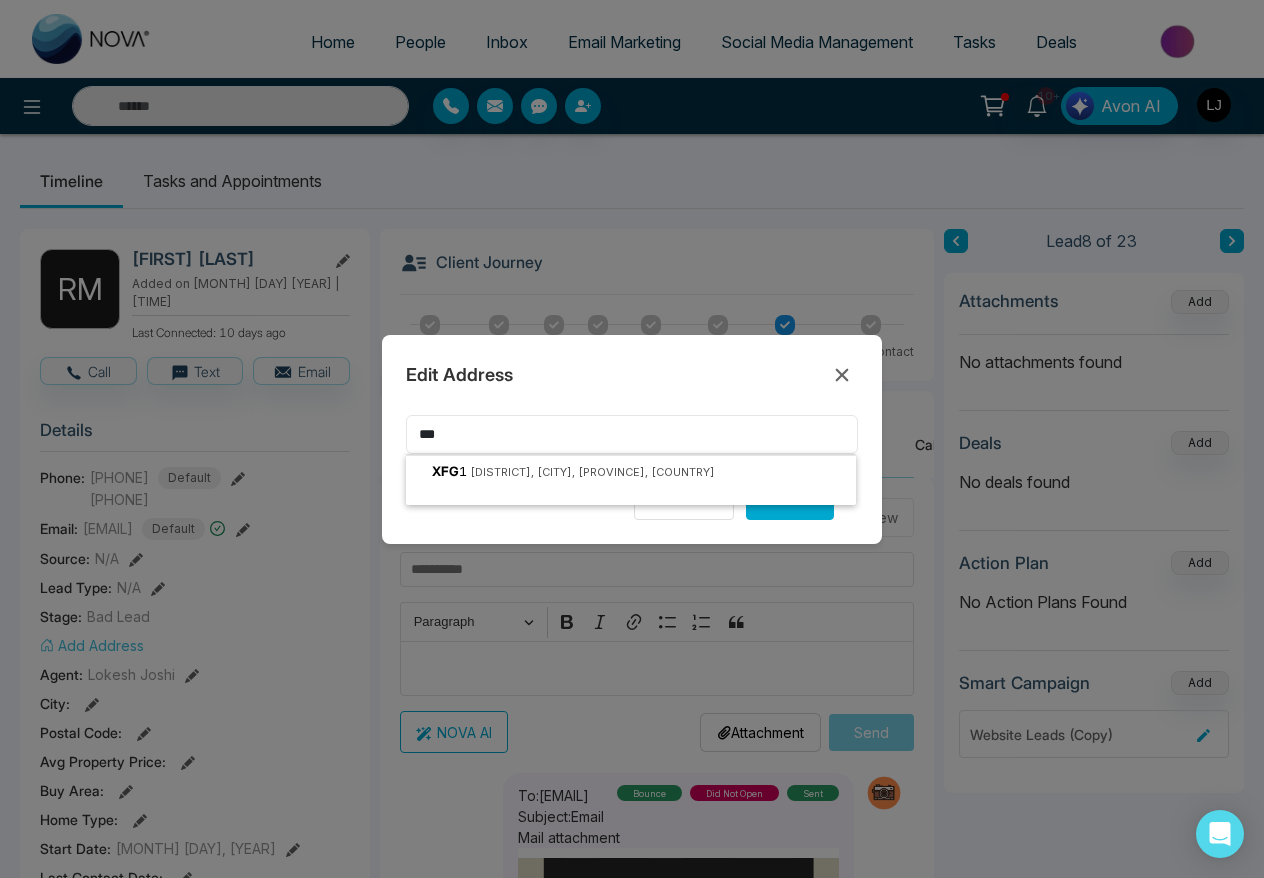 type on "***" 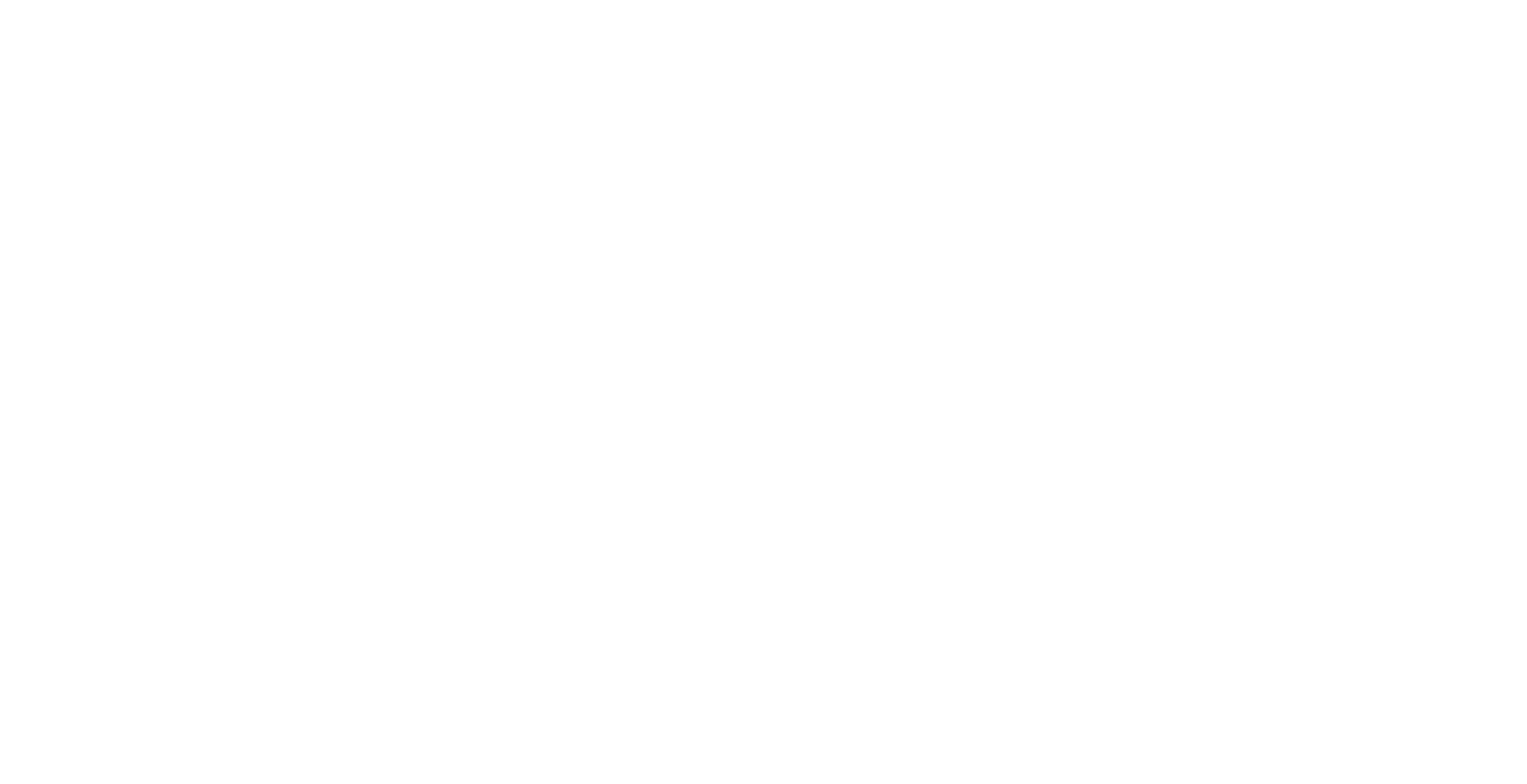 scroll, scrollTop: 0, scrollLeft: 0, axis: both 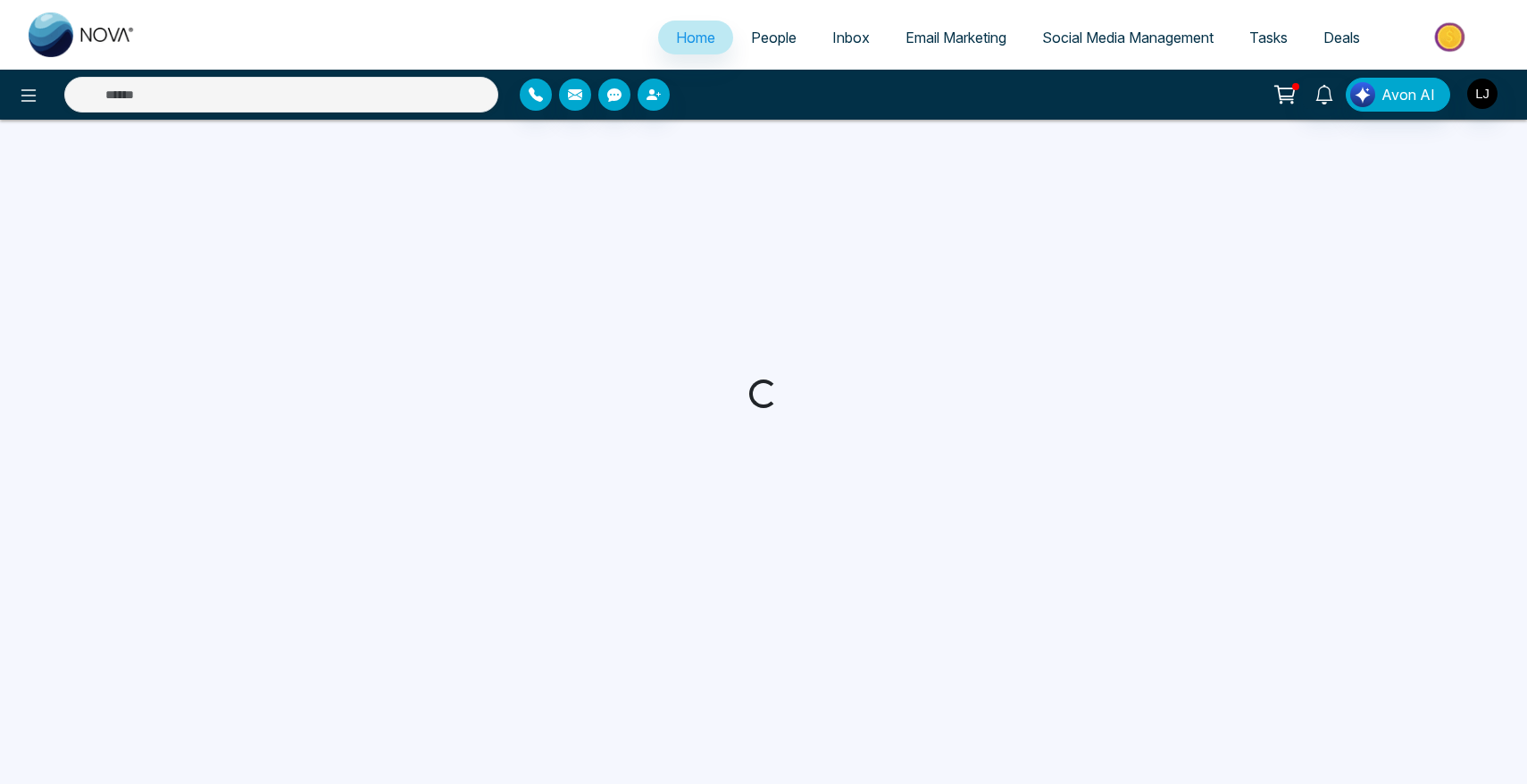 select on "*" 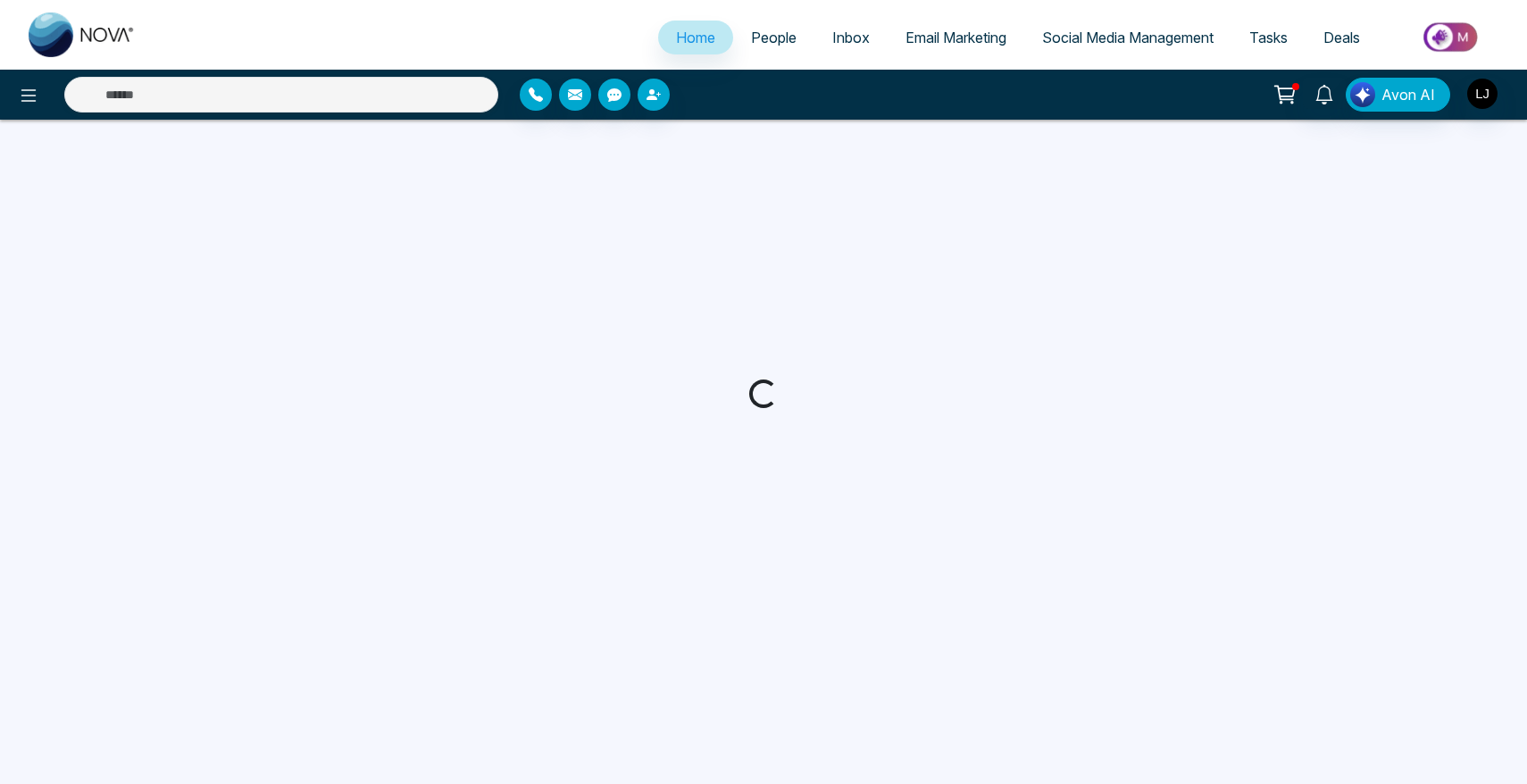 select on "*" 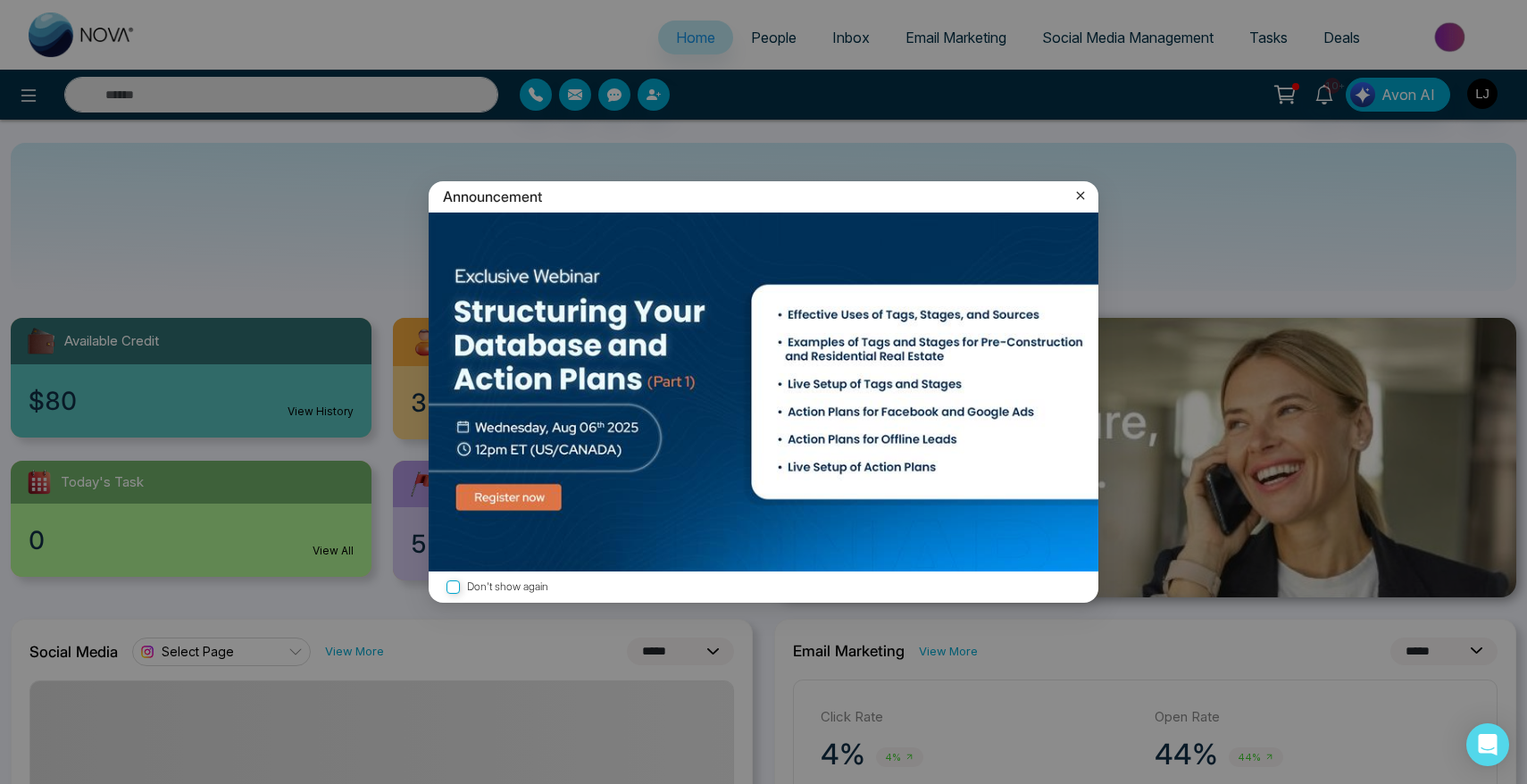 click 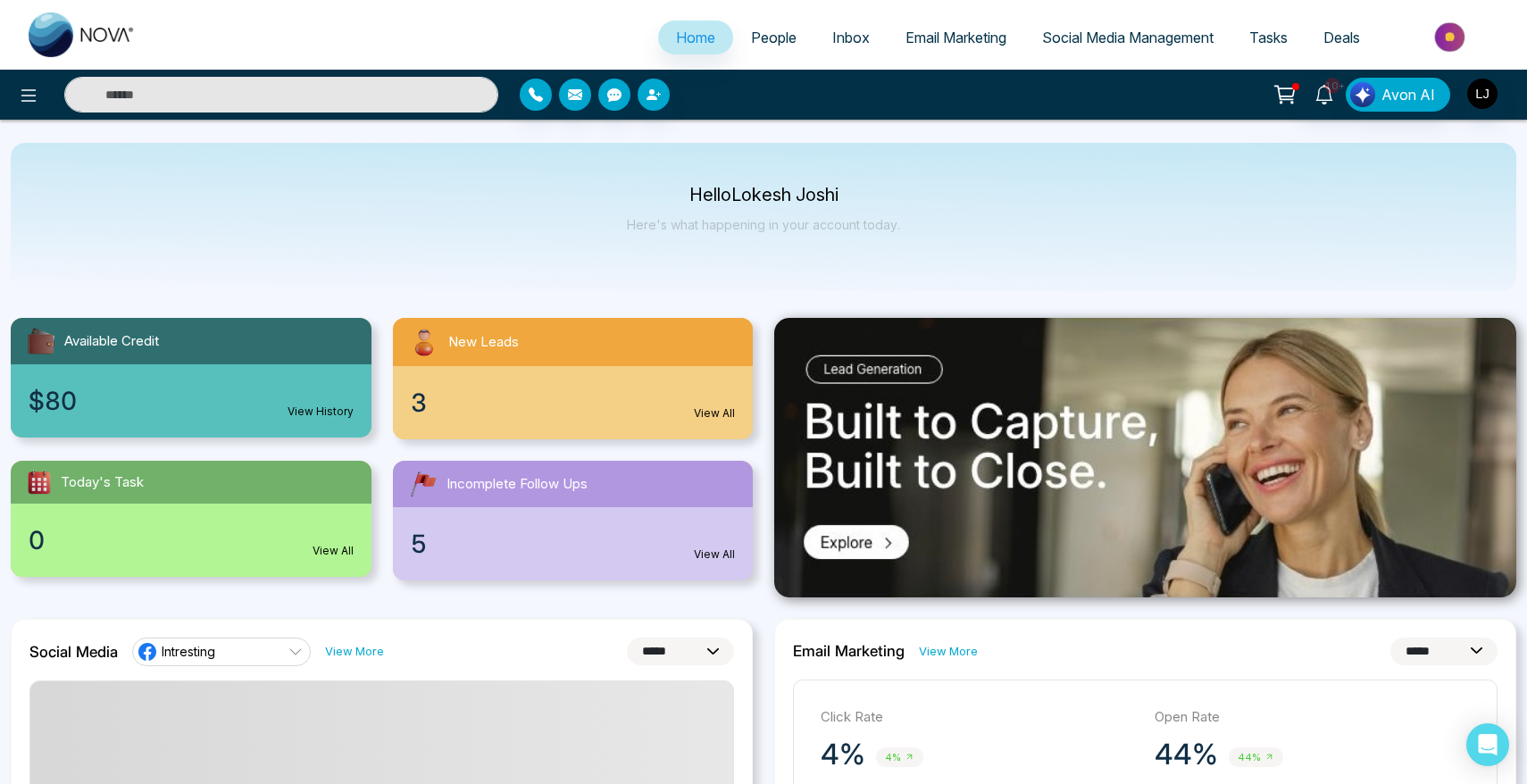 click on "People" at bounding box center (773, 38) 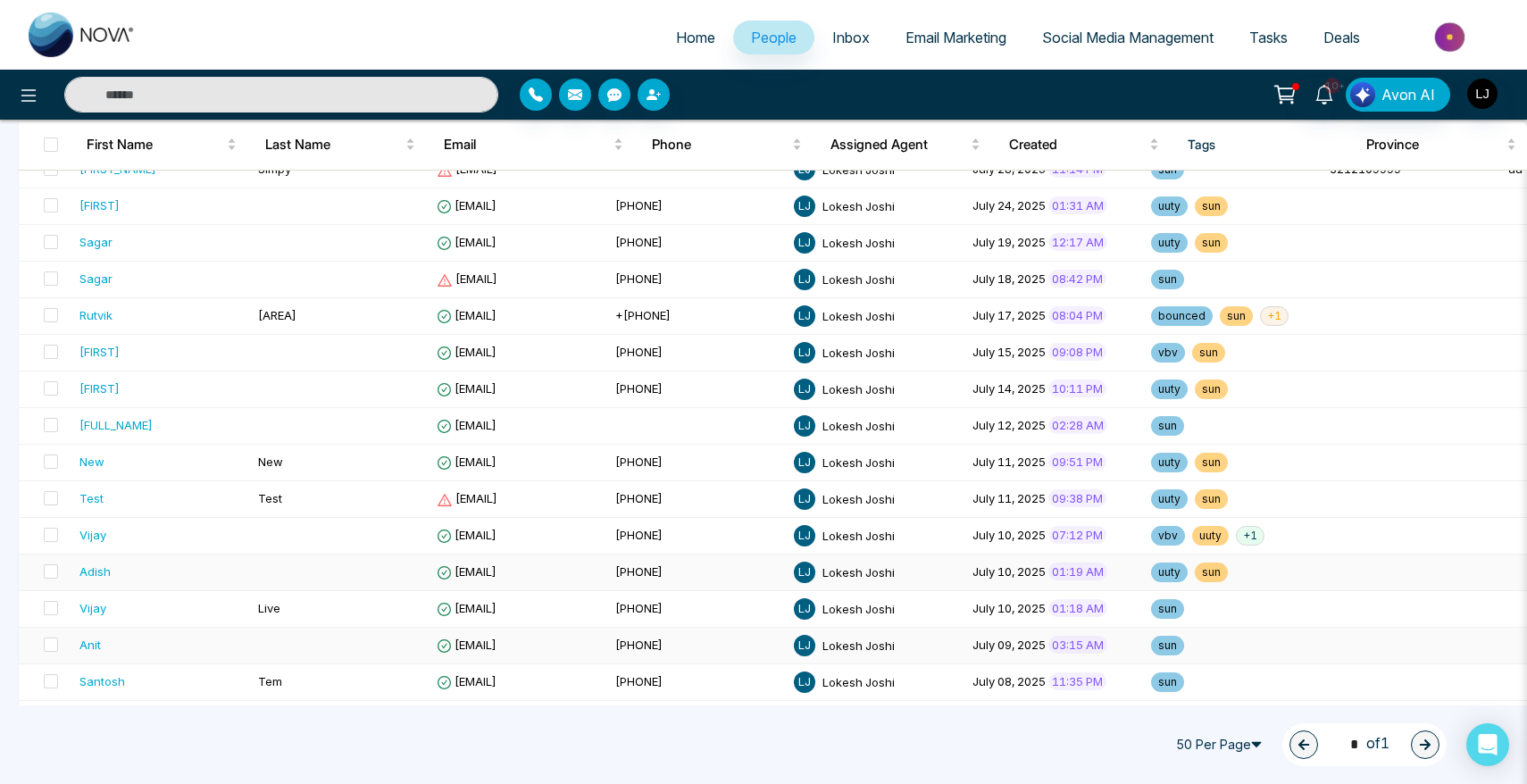 scroll, scrollTop: 279, scrollLeft: 0, axis: vertical 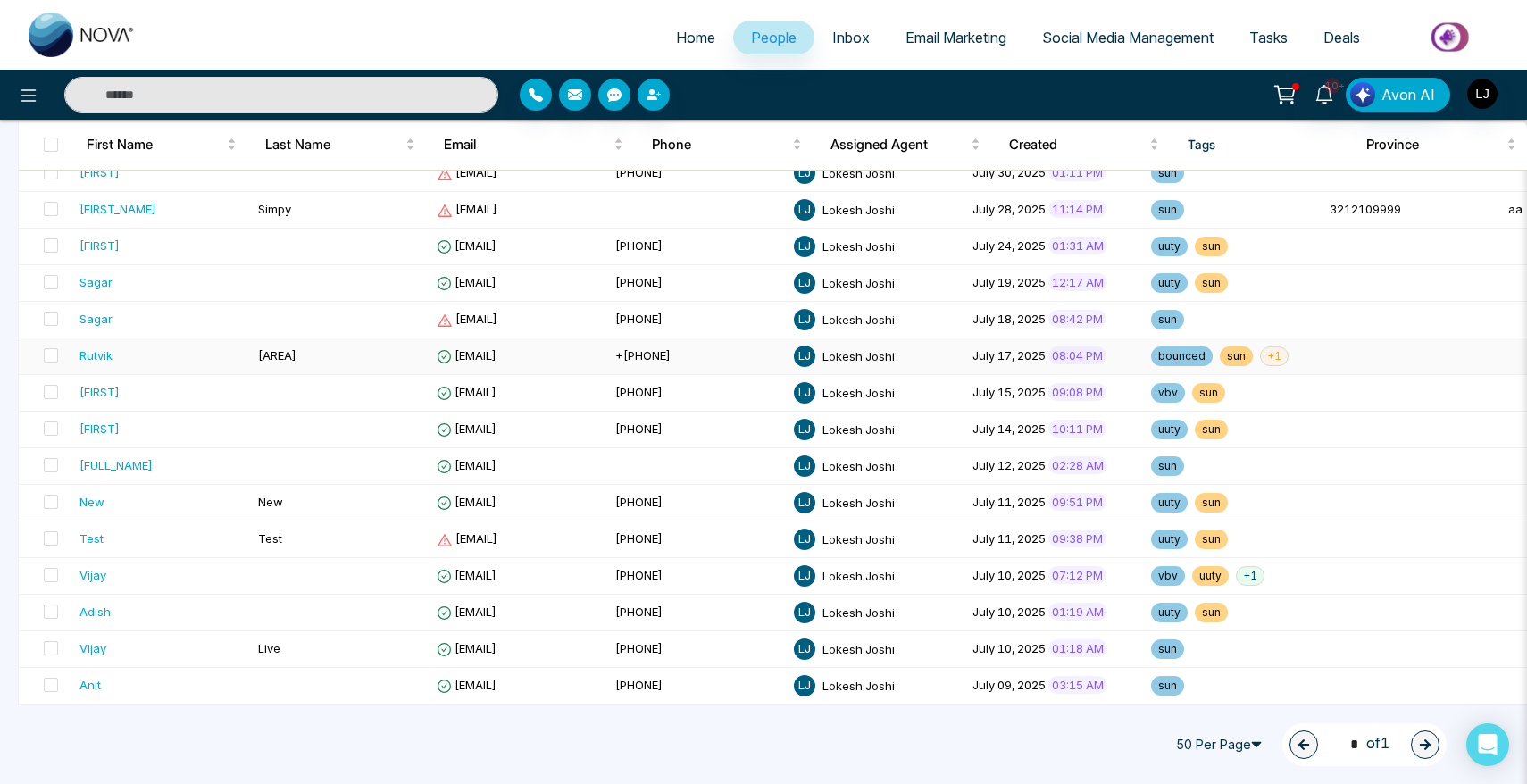 click on "Rutvik" at bounding box center (96, 355) 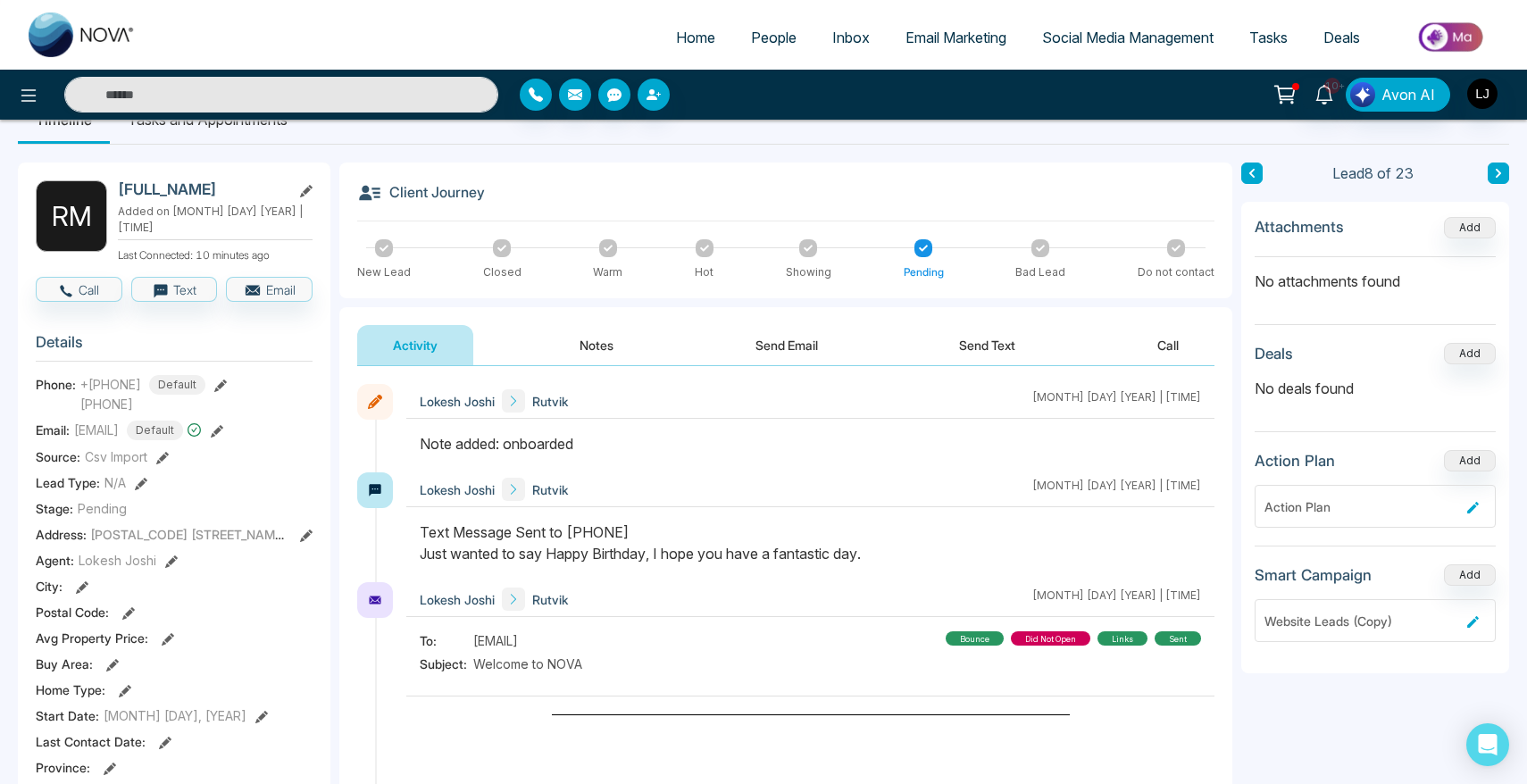 scroll, scrollTop: 75, scrollLeft: 0, axis: vertical 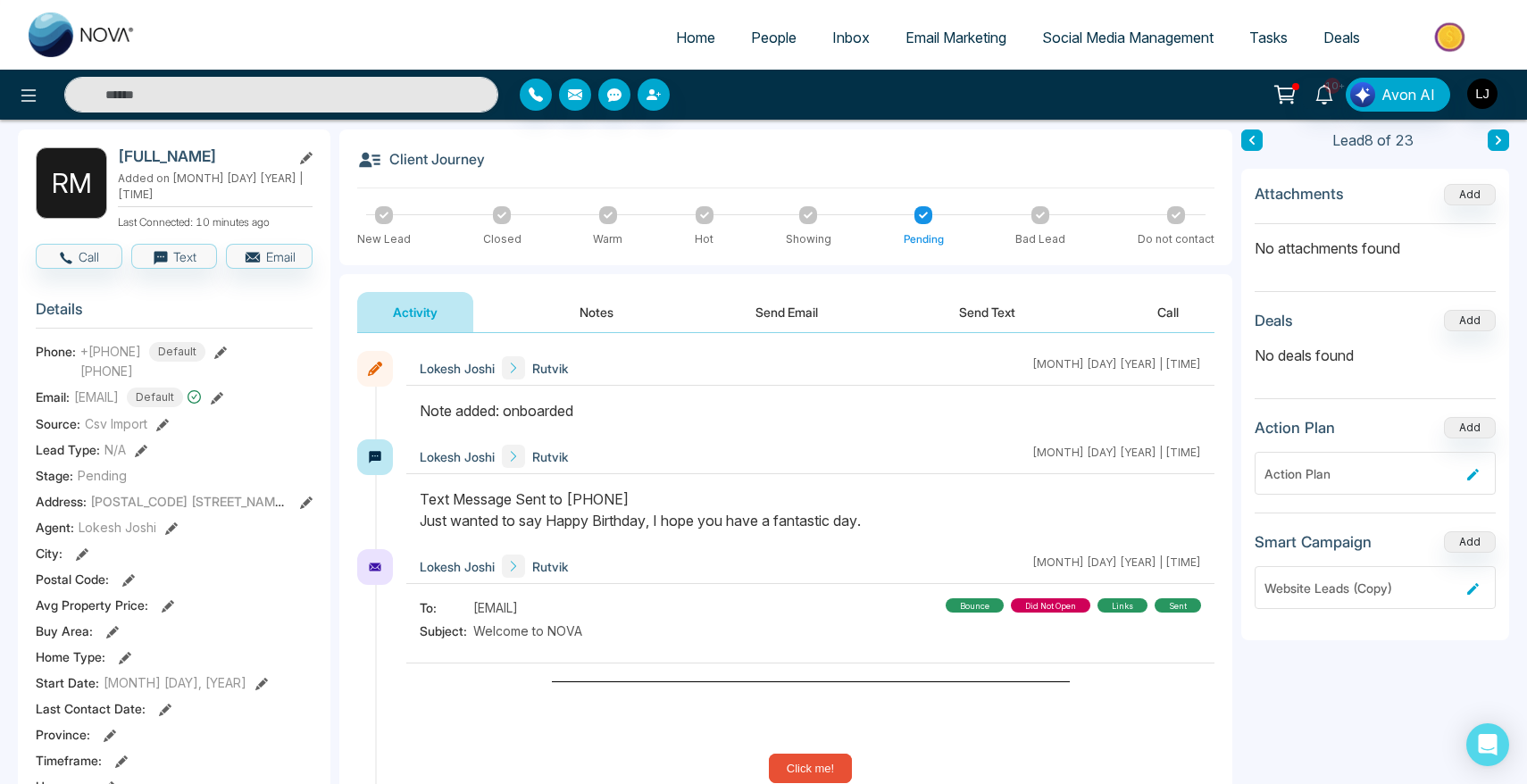 click 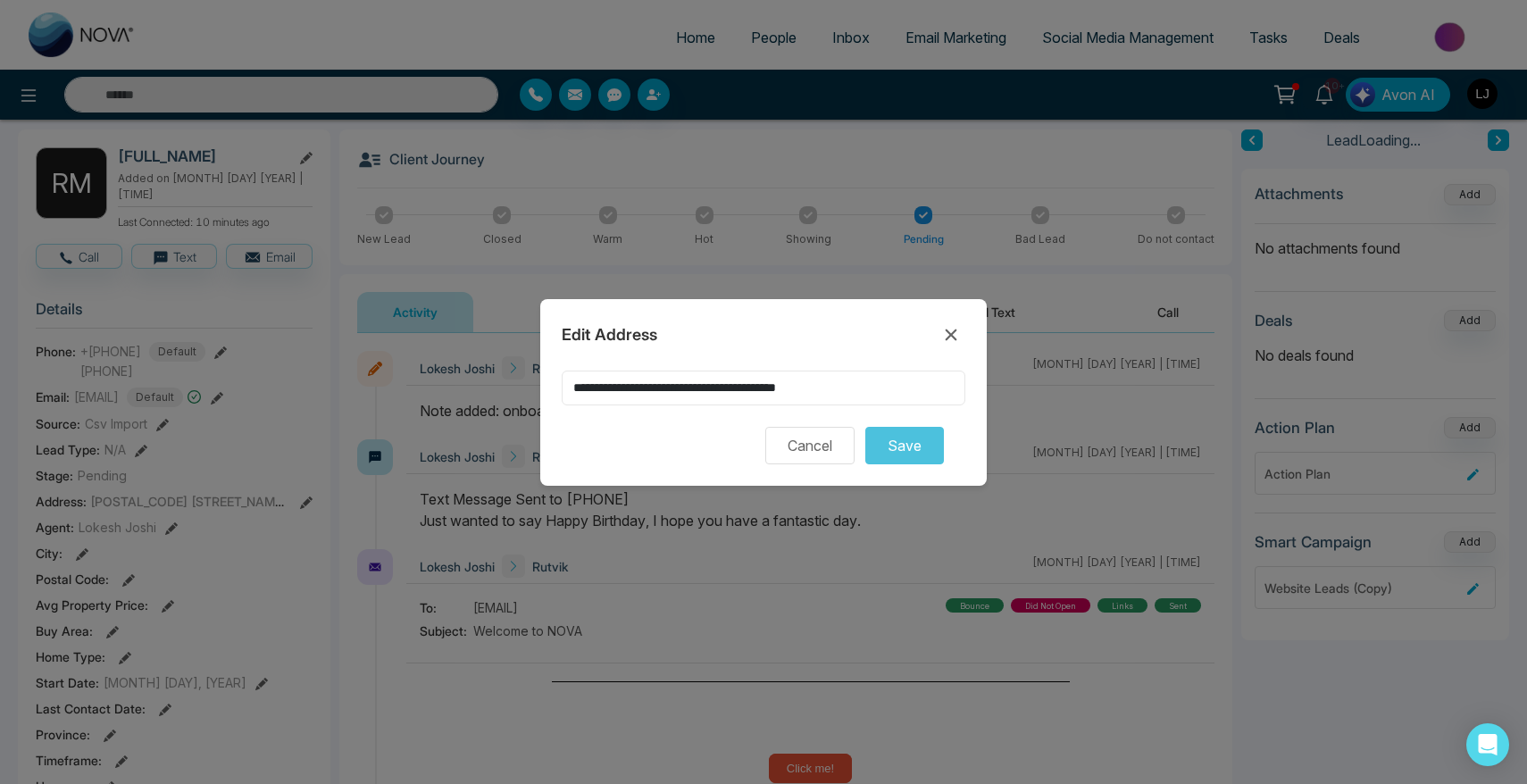 click on "**********" at bounding box center (764, 388) 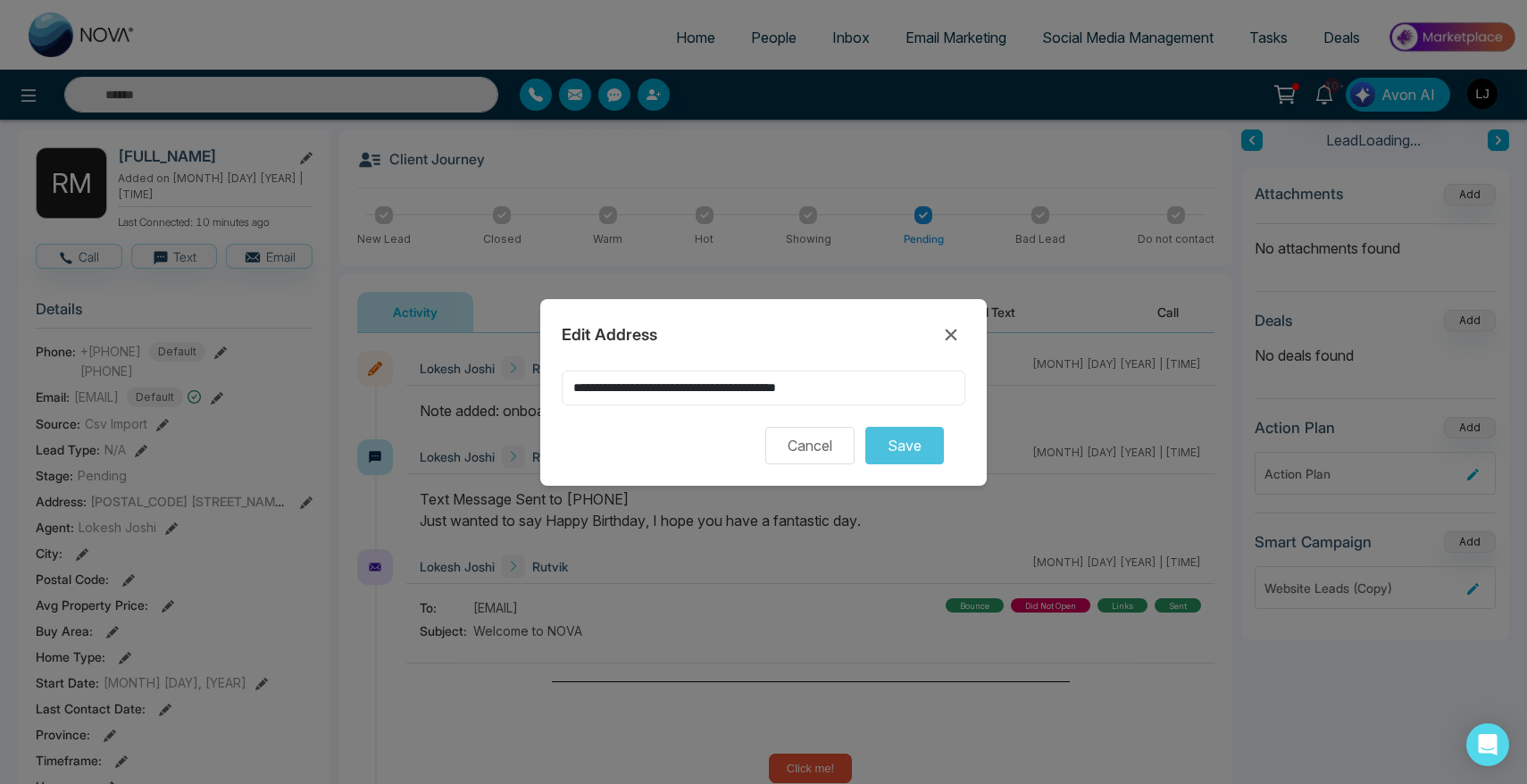 click on "**********" at bounding box center [764, 388] 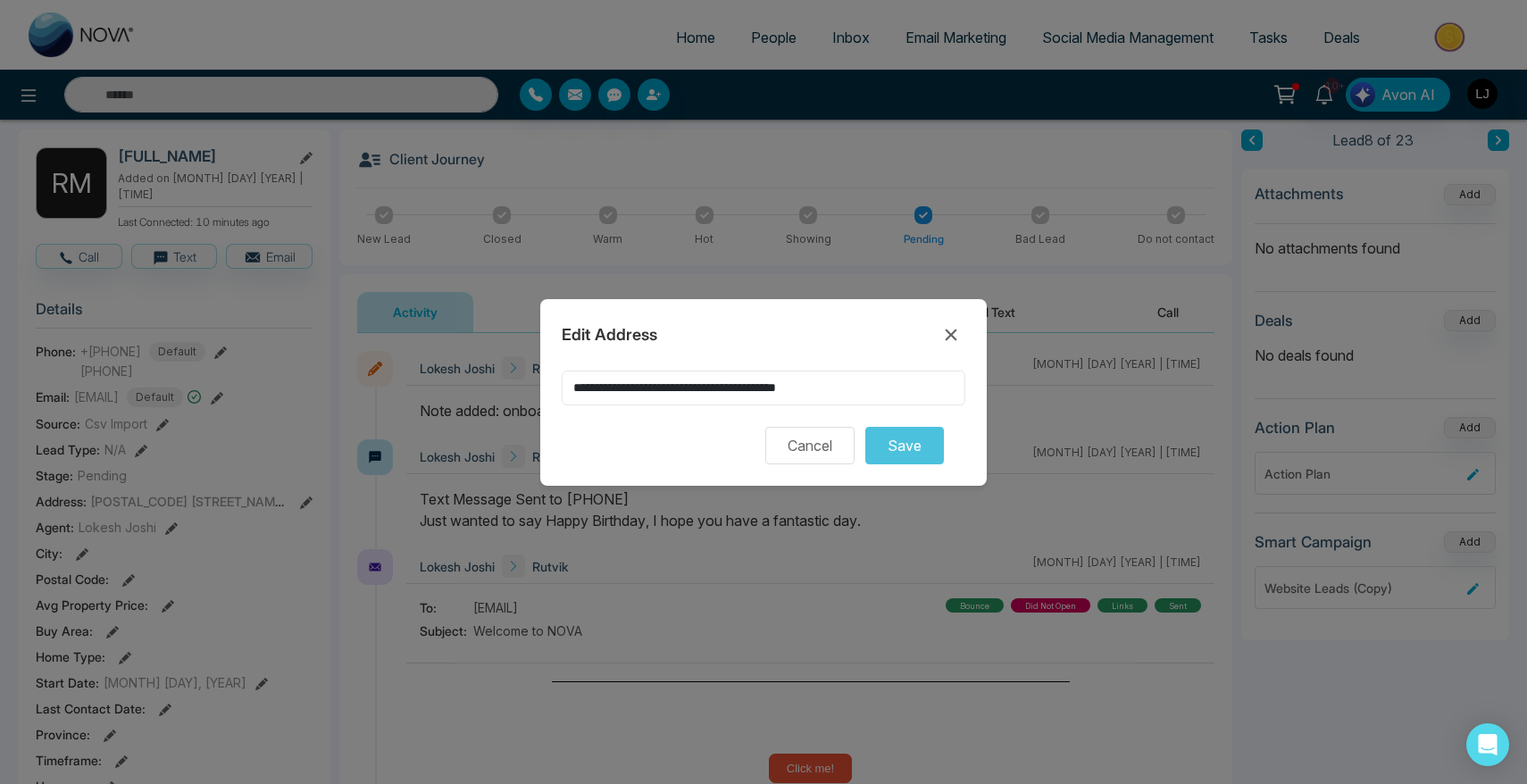 click on "**********" at bounding box center [764, 388] 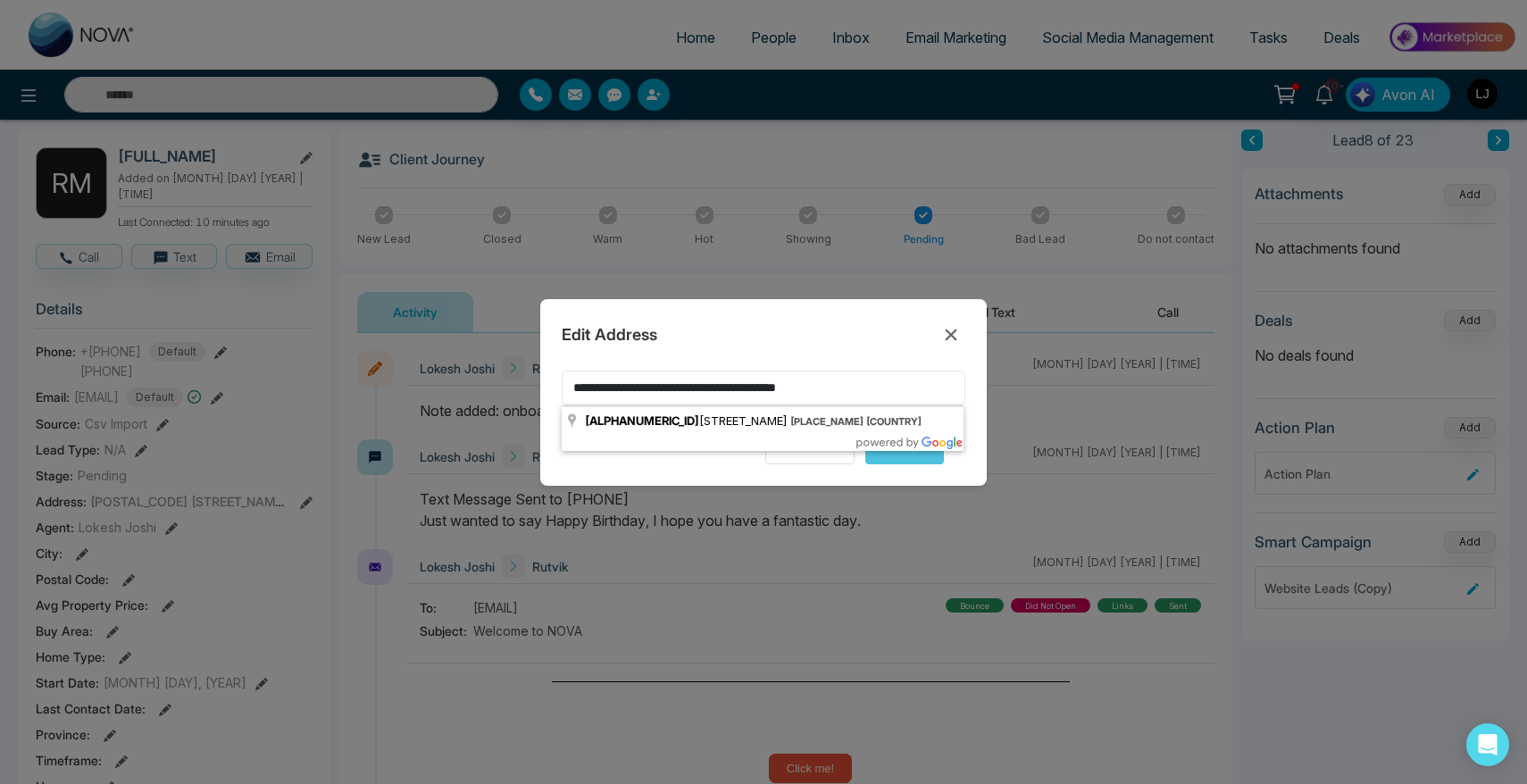 click on "**********" at bounding box center [764, 388] 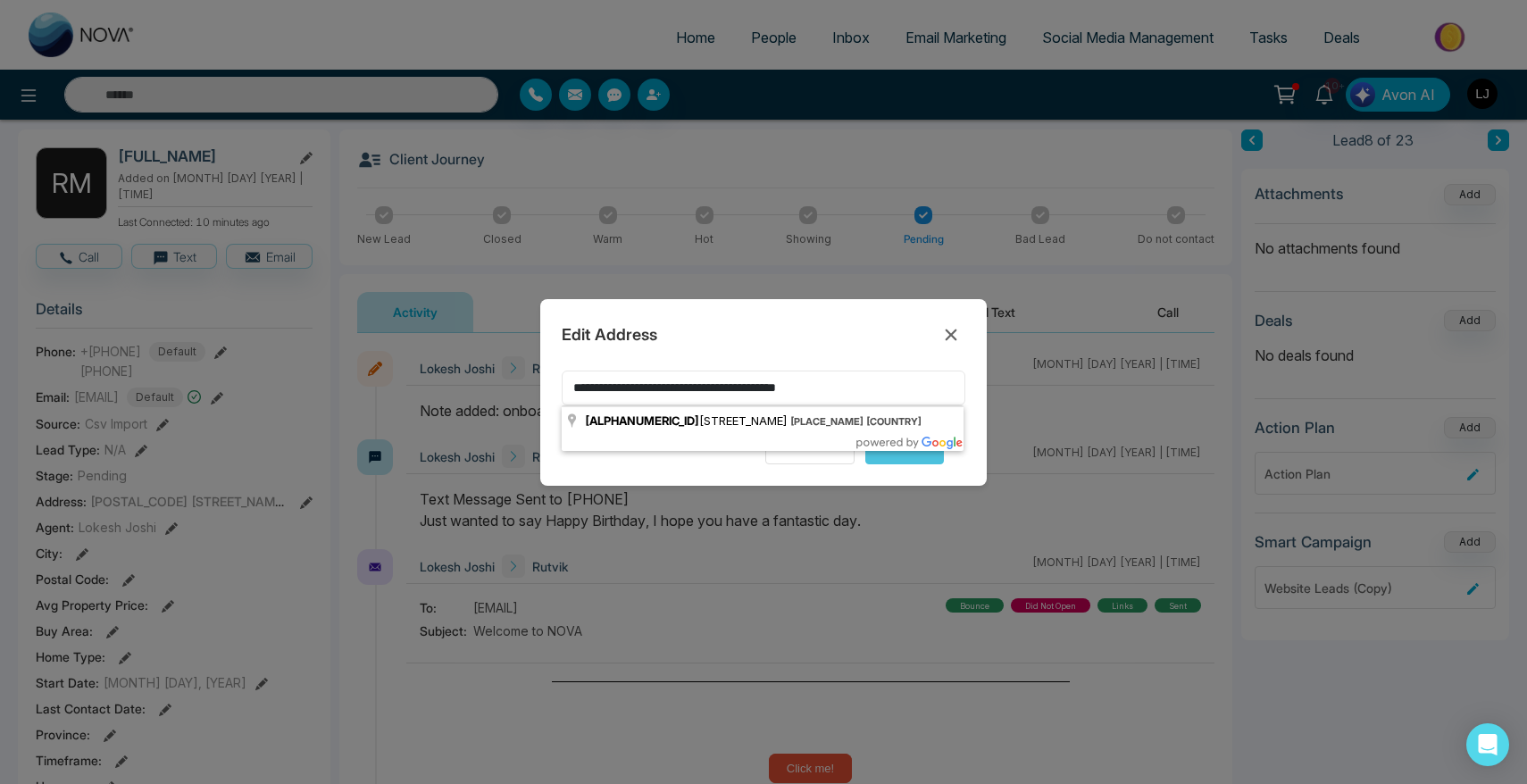 click on "**********" at bounding box center [764, 388] 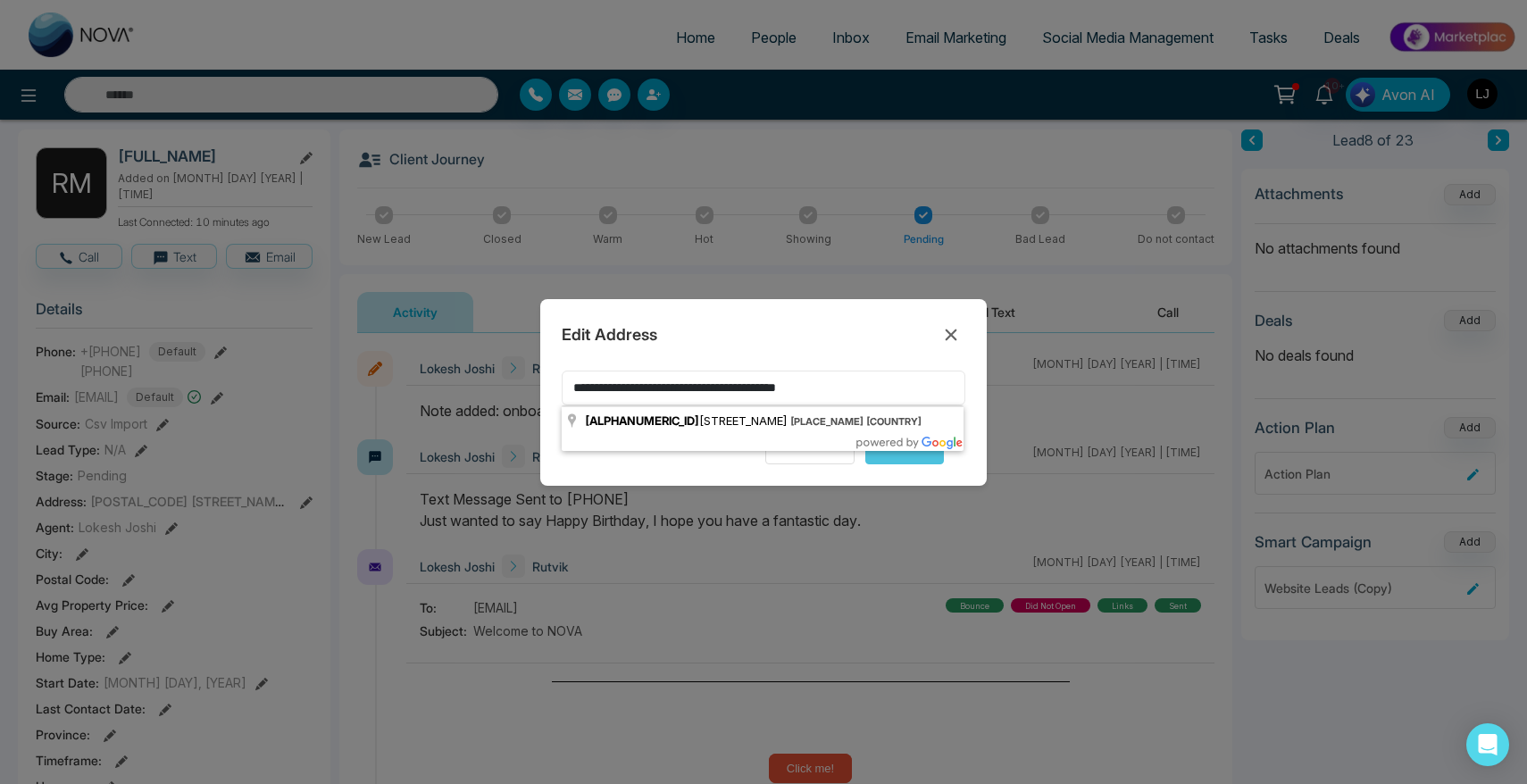 click on "**********" at bounding box center [764, 388] 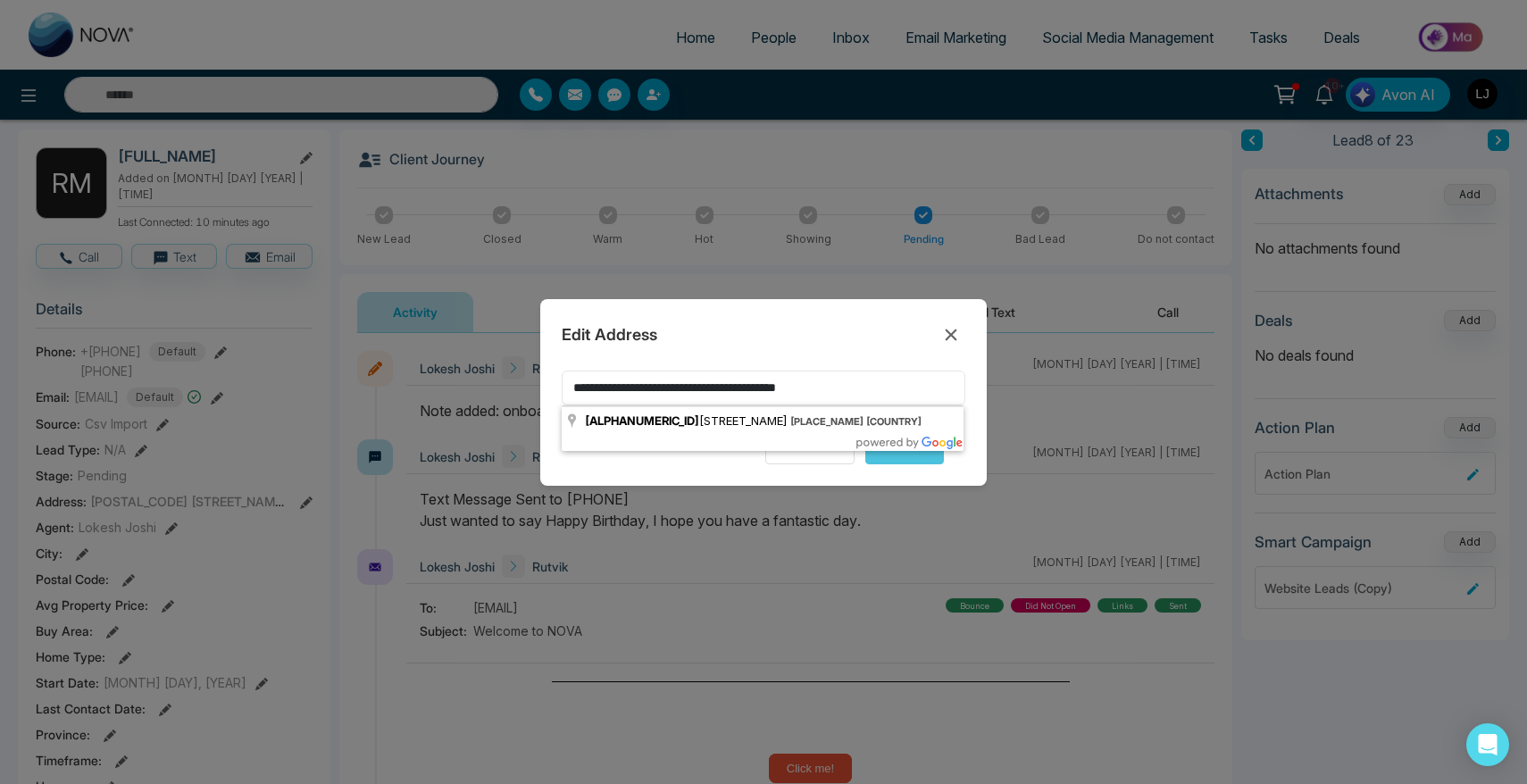 click on "**********" at bounding box center [764, 388] 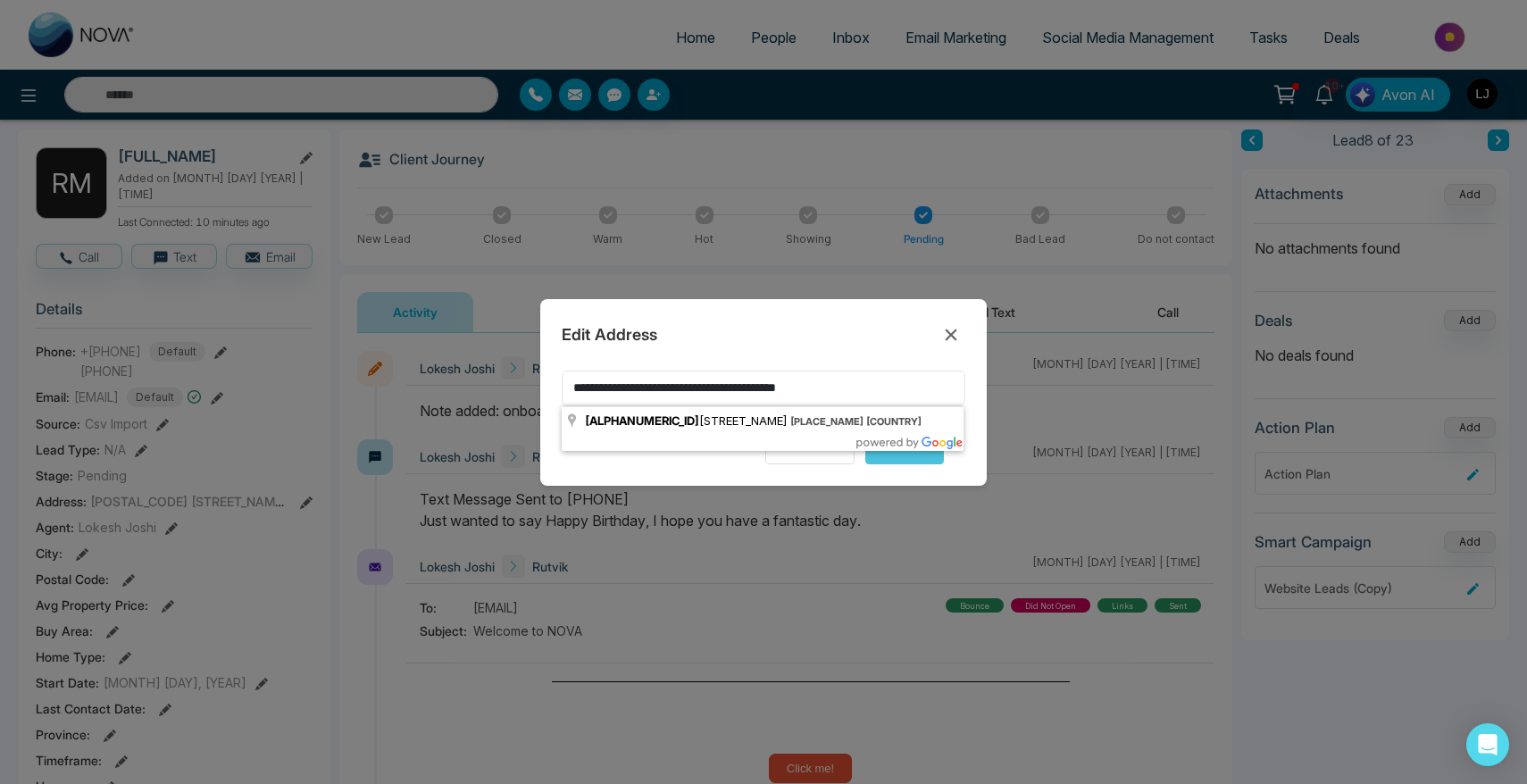 click on "**********" at bounding box center (764, 388) 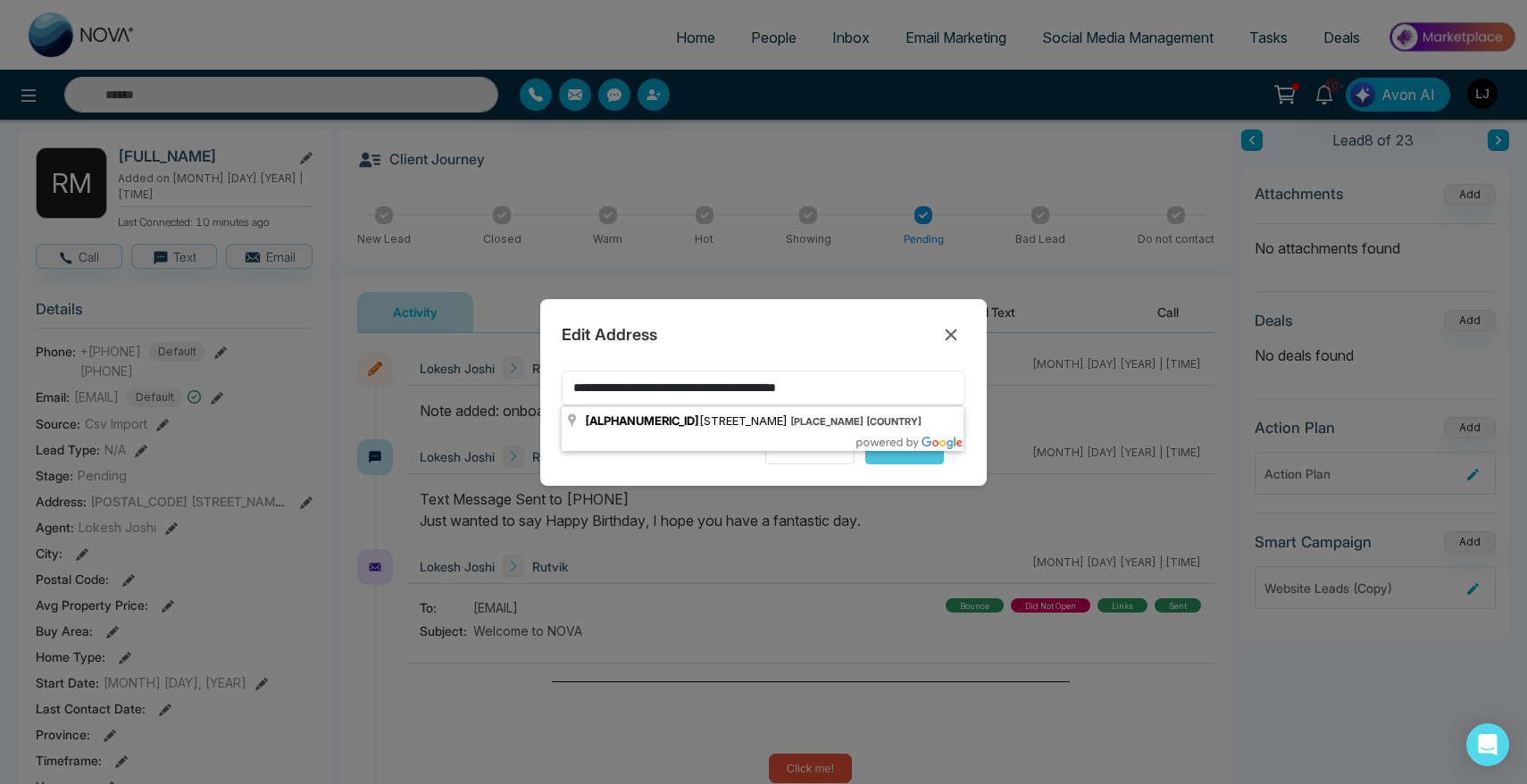 click on "**********" at bounding box center (764, 388) 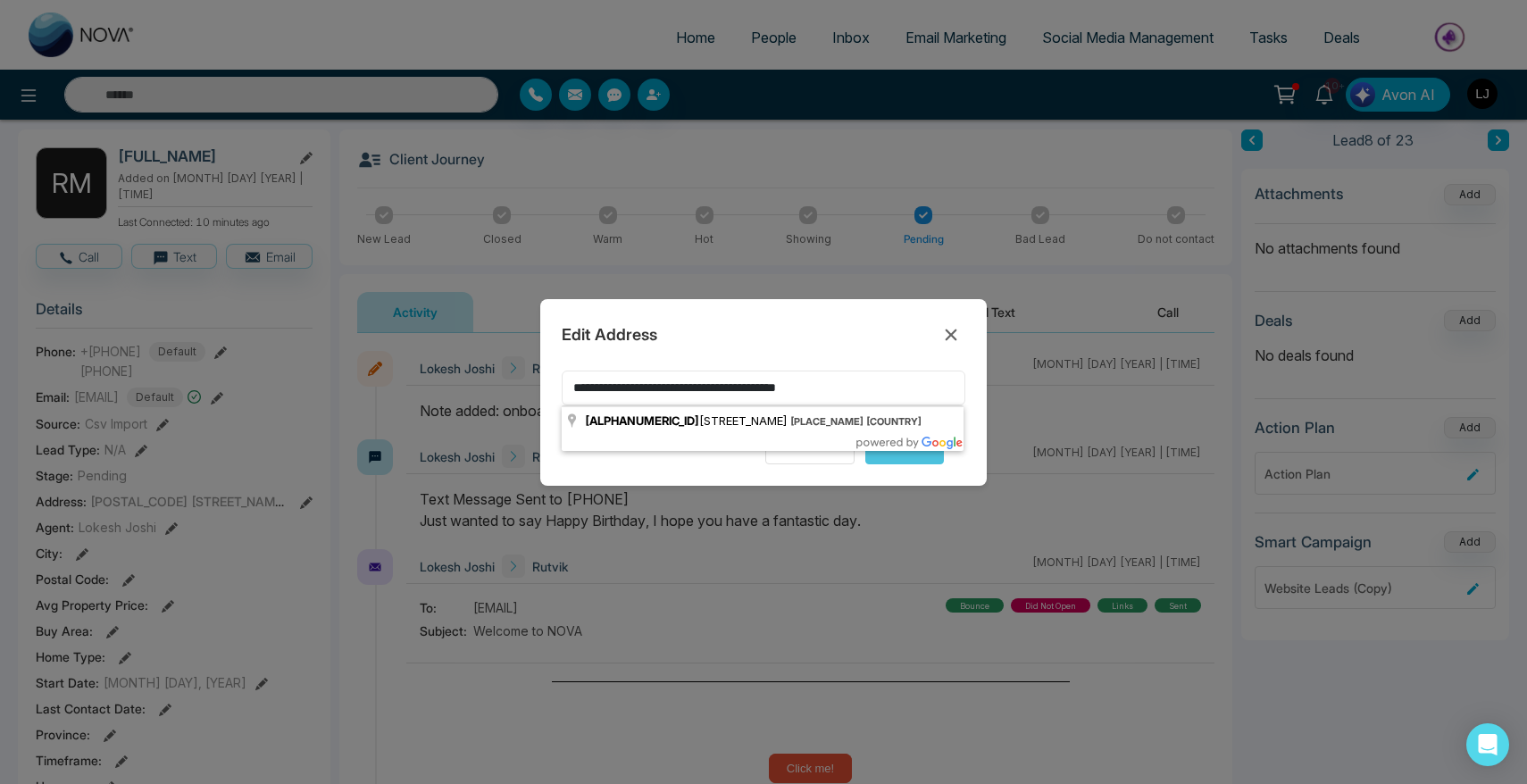 drag, startPoint x: 855, startPoint y: 393, endPoint x: 764, endPoint y: 382, distance: 91.66242 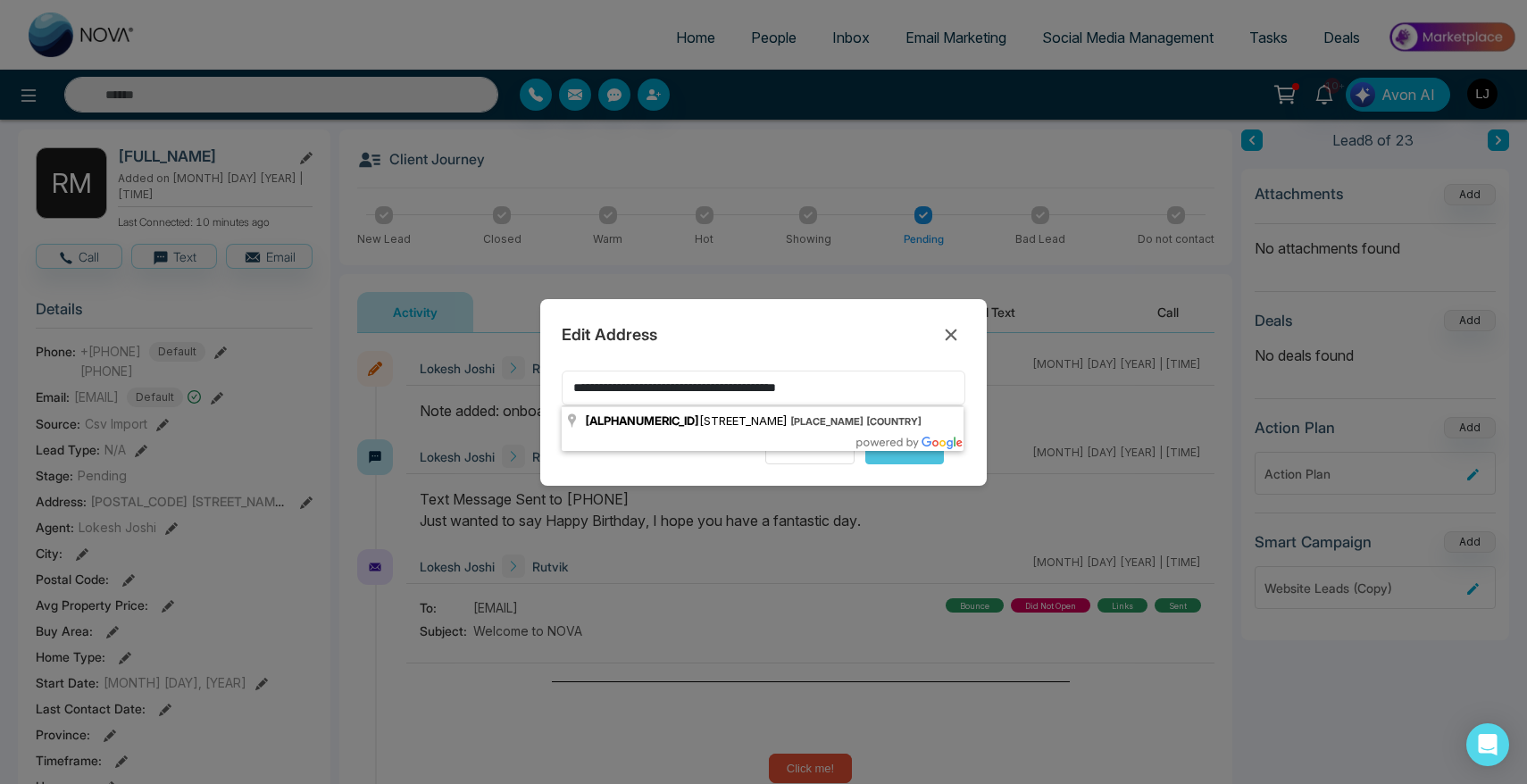 click on "**********" at bounding box center [764, 388] 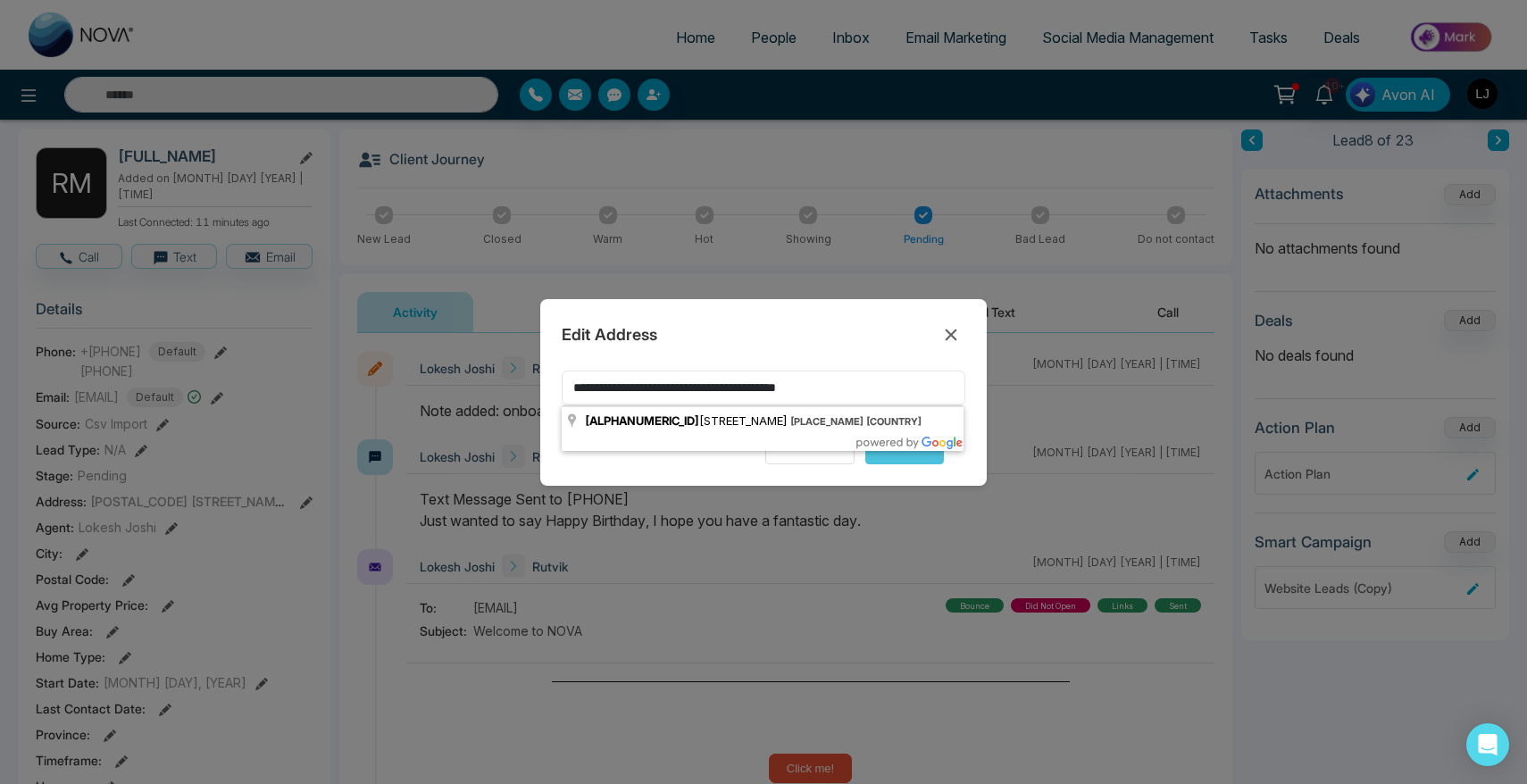 click on "**********" at bounding box center [764, 388] 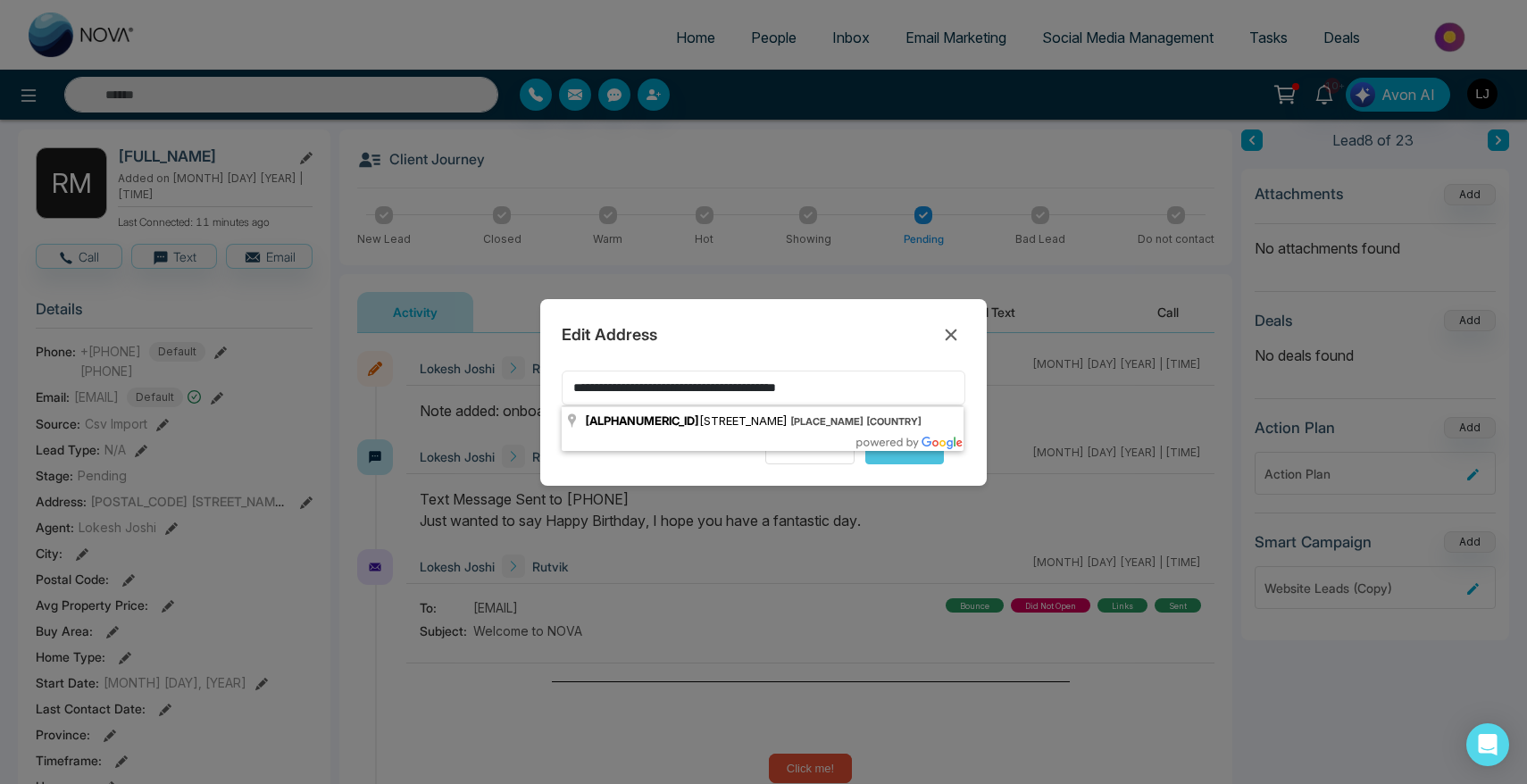 click on "**********" at bounding box center (764, 388) 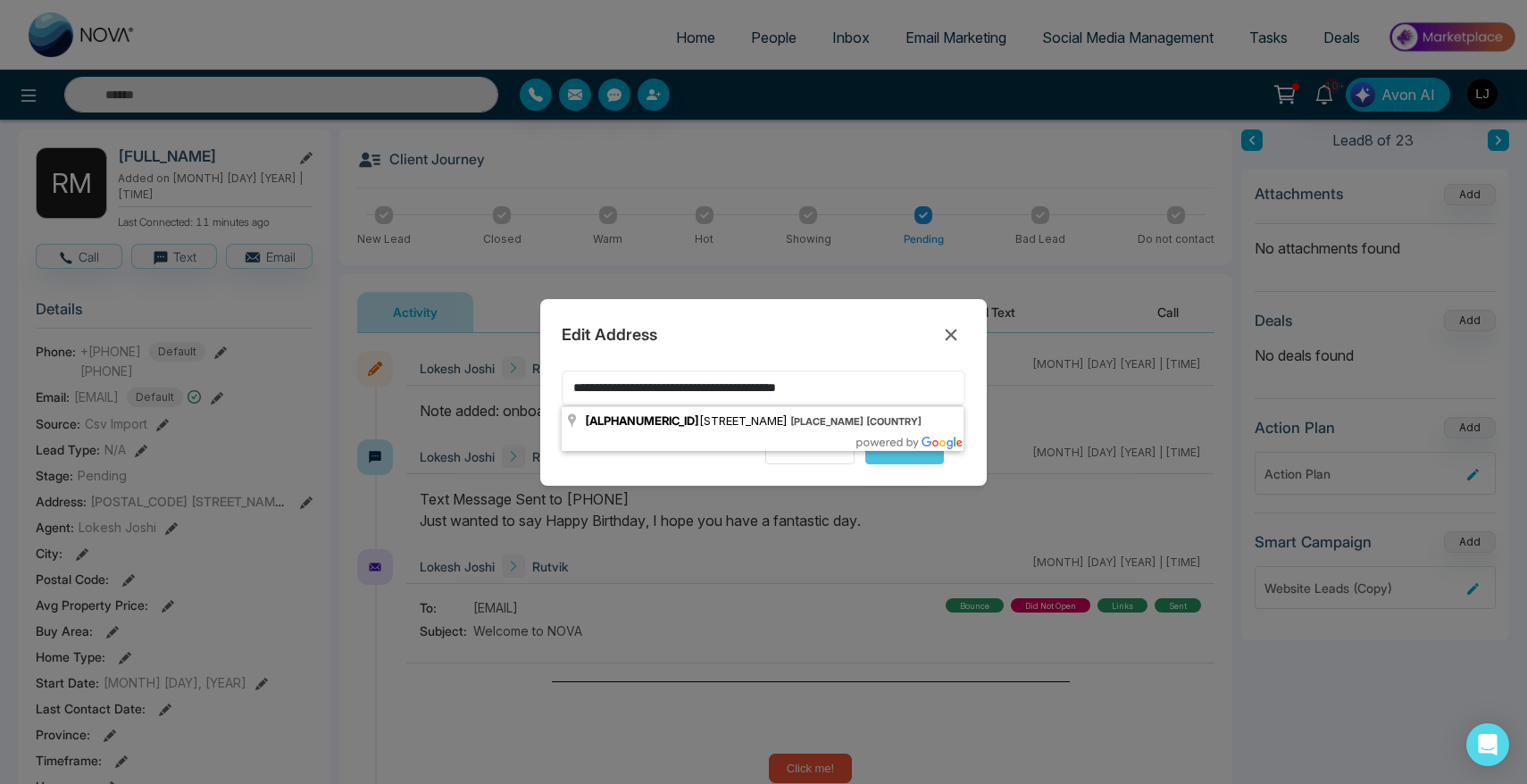 drag, startPoint x: 625, startPoint y: 384, endPoint x: 839, endPoint y: 390, distance: 214.0841 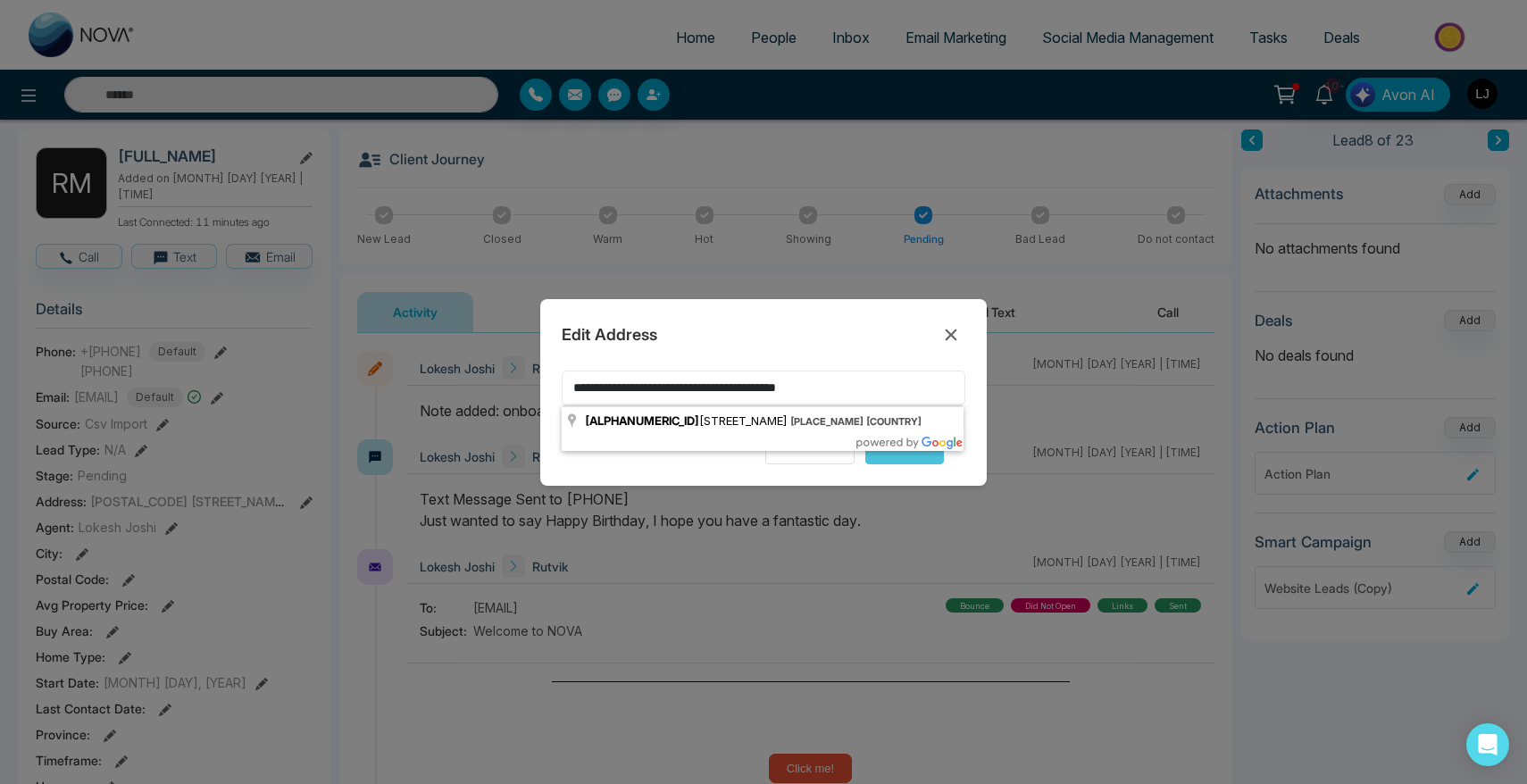 click on "**********" at bounding box center [764, 388] 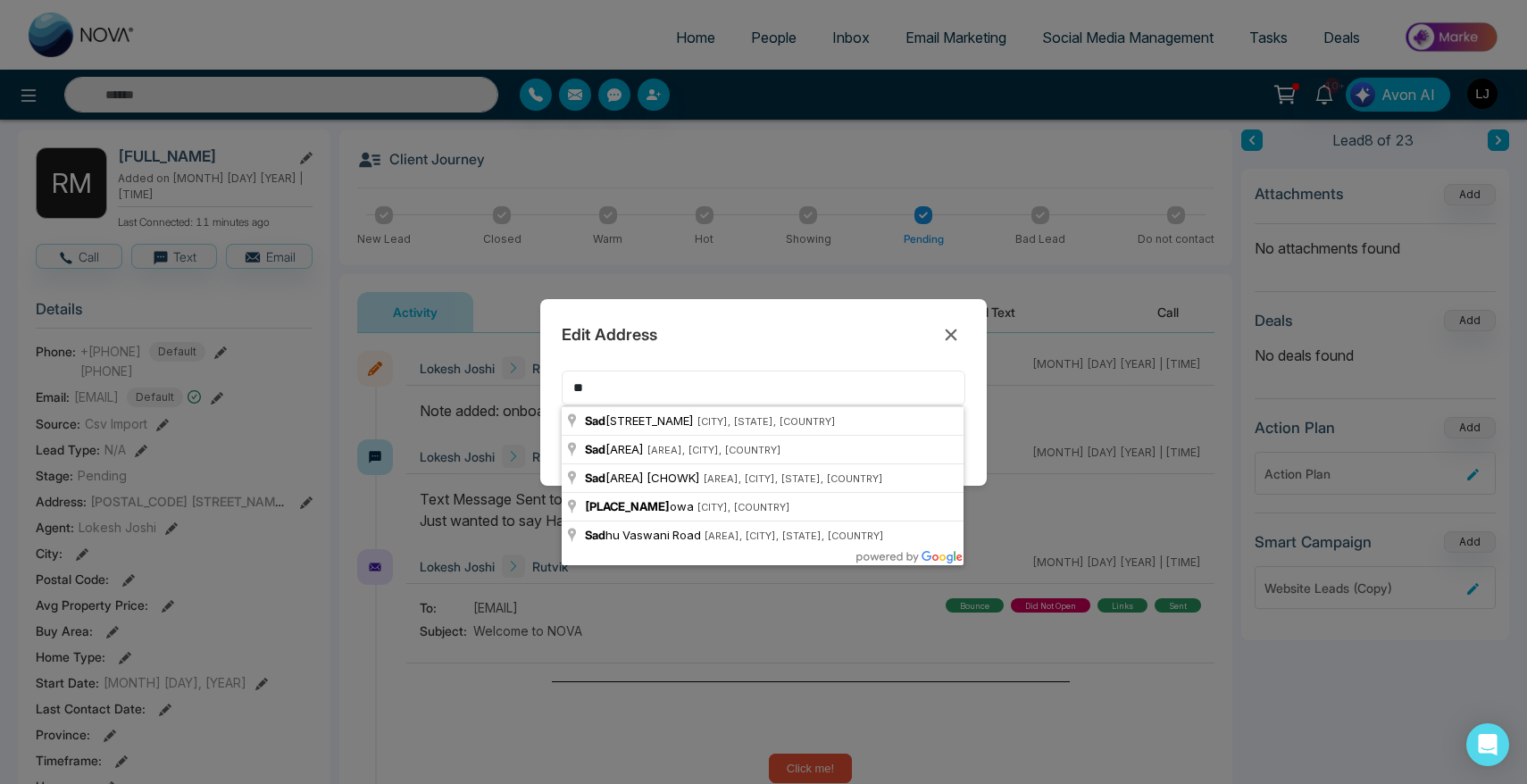 type on "*" 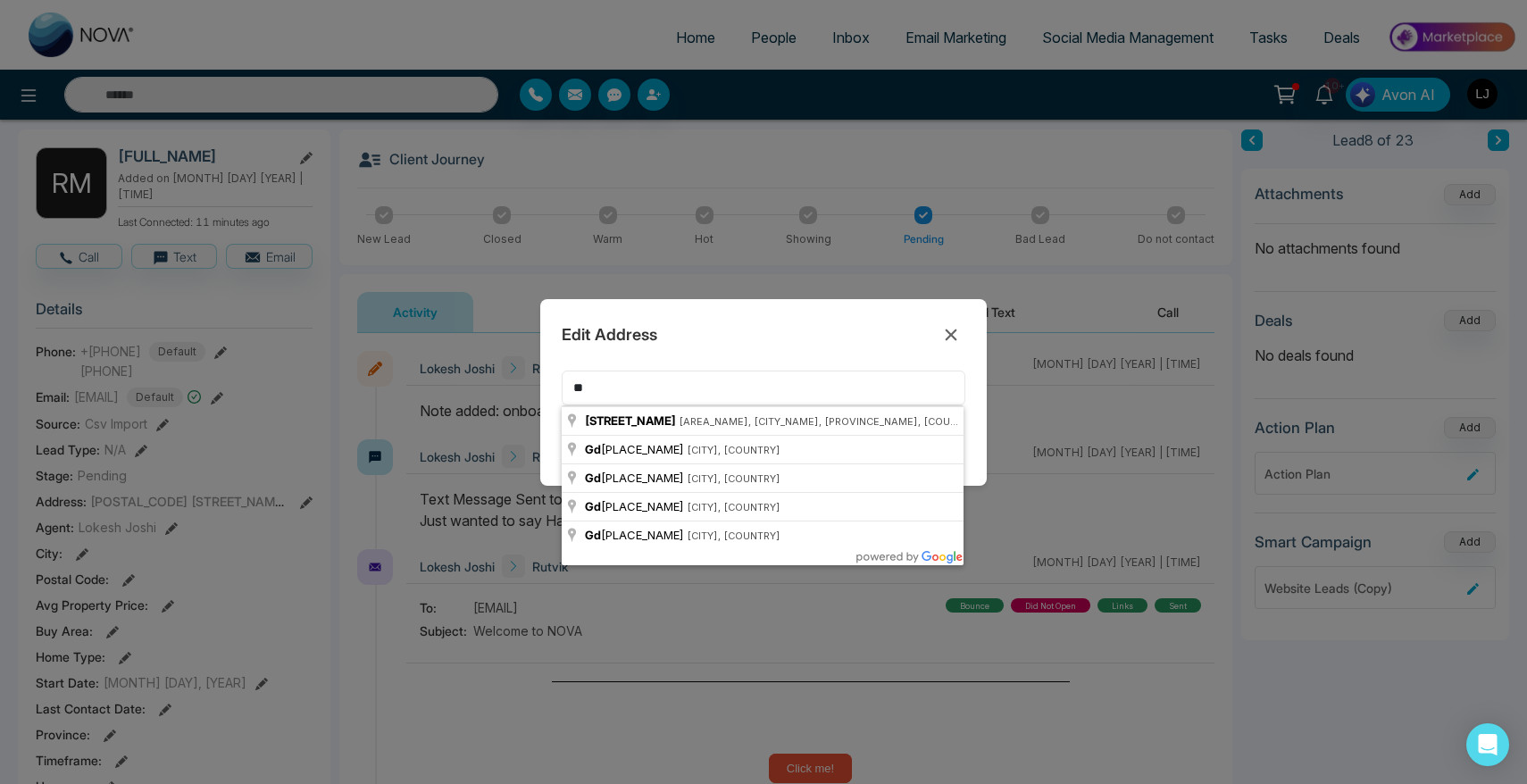 type on "*" 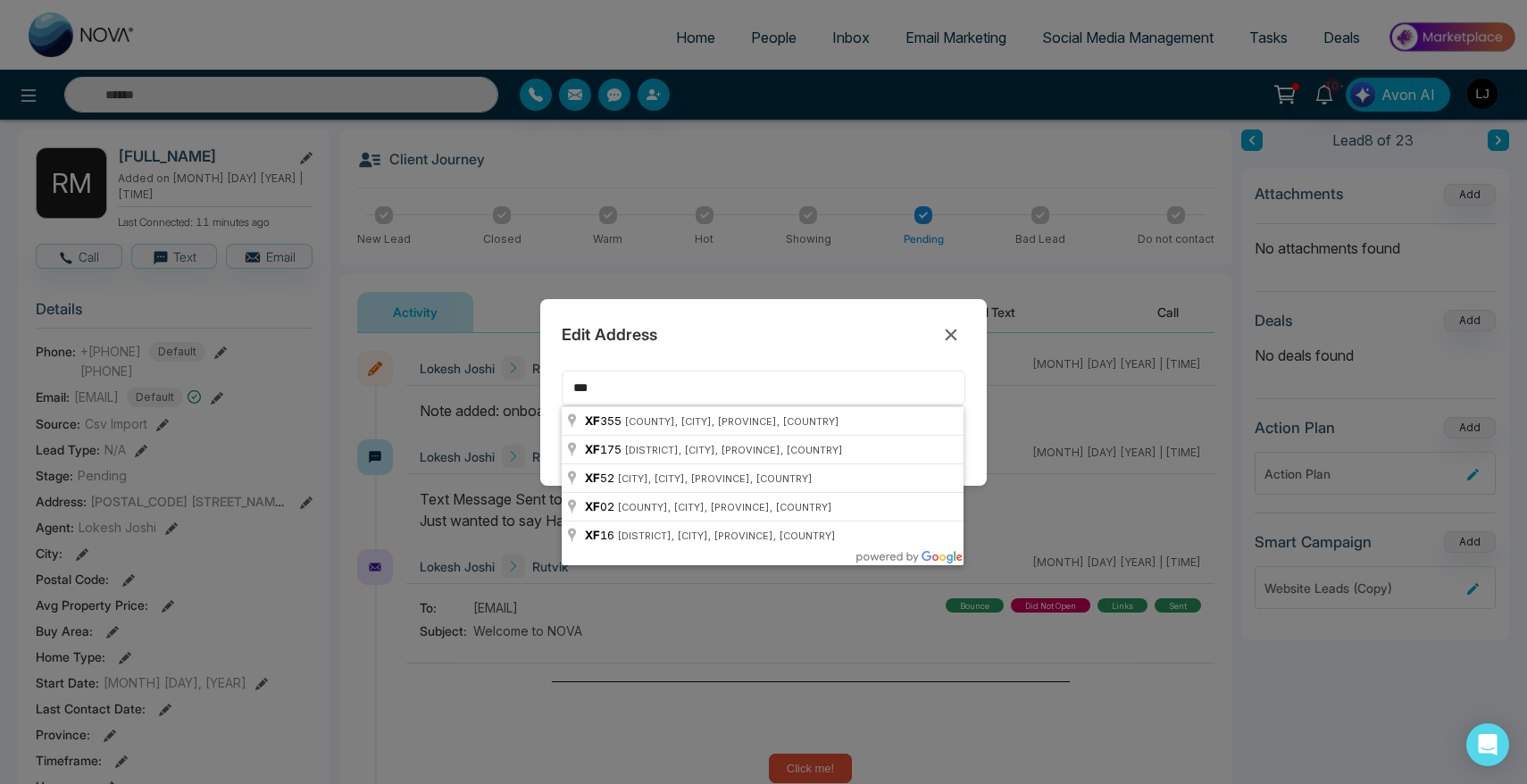 click on "***" at bounding box center [764, 388] 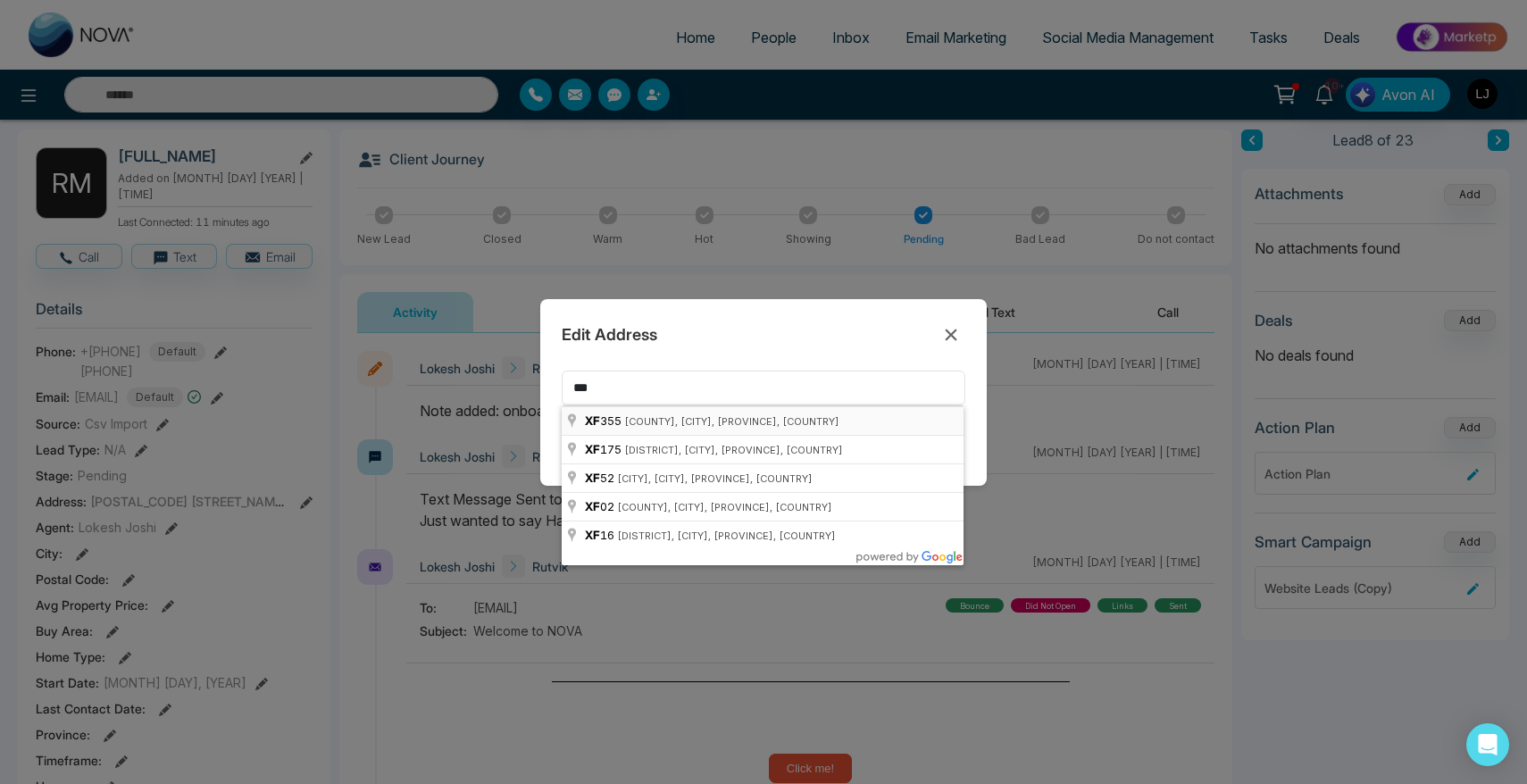 type on "**********" 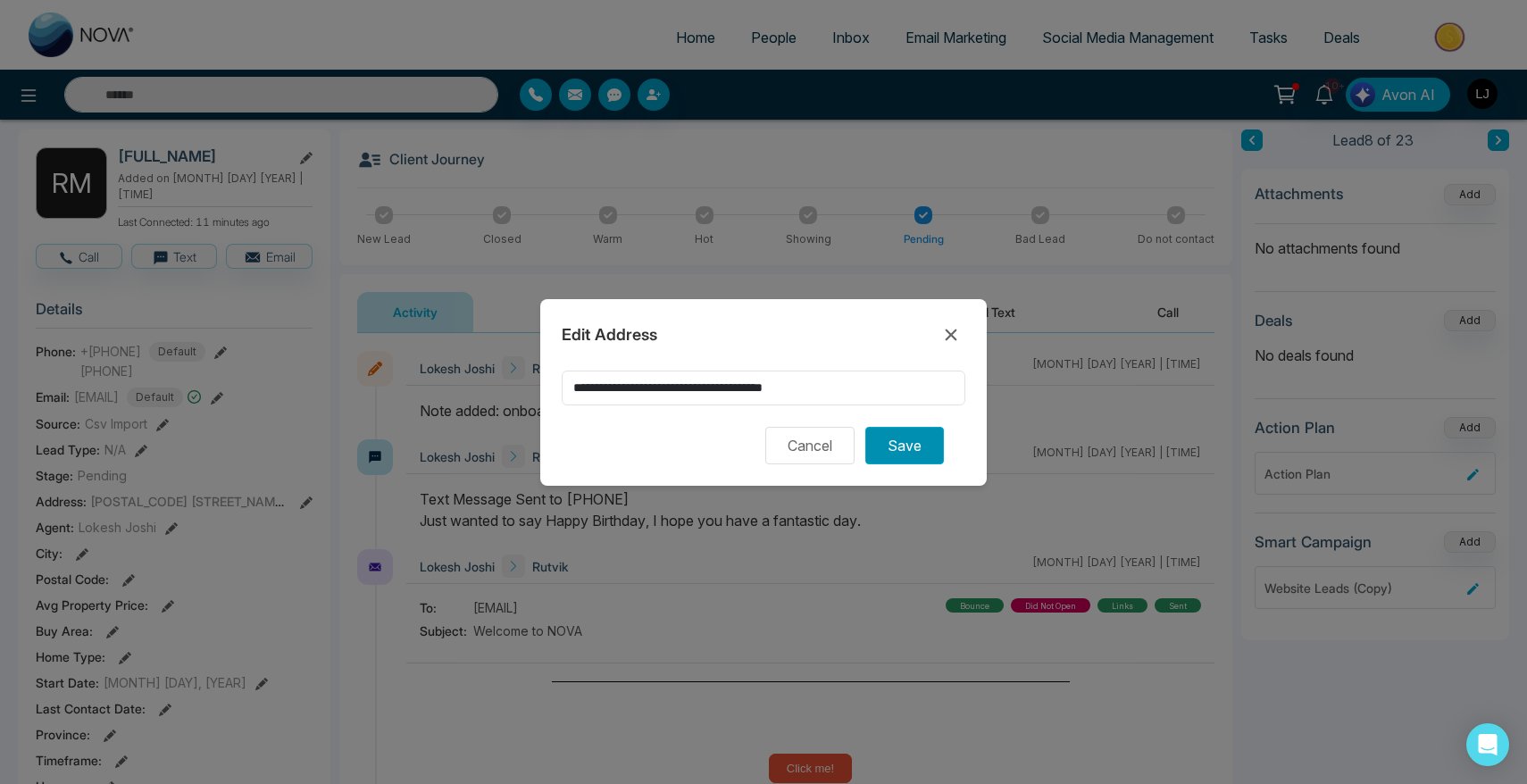 click on "Save" at bounding box center (905, 446) 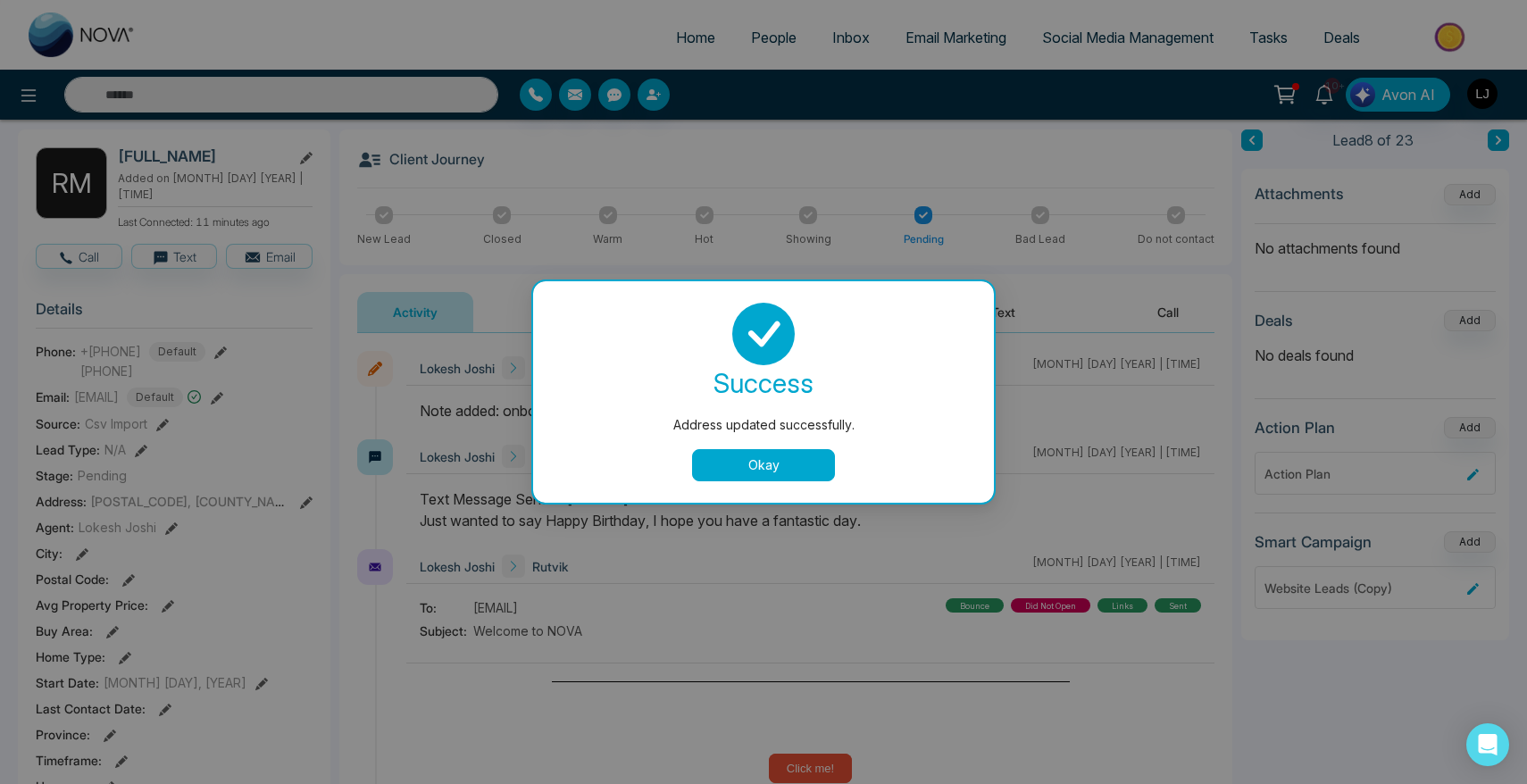 click on "Okay" at bounding box center (764, 465) 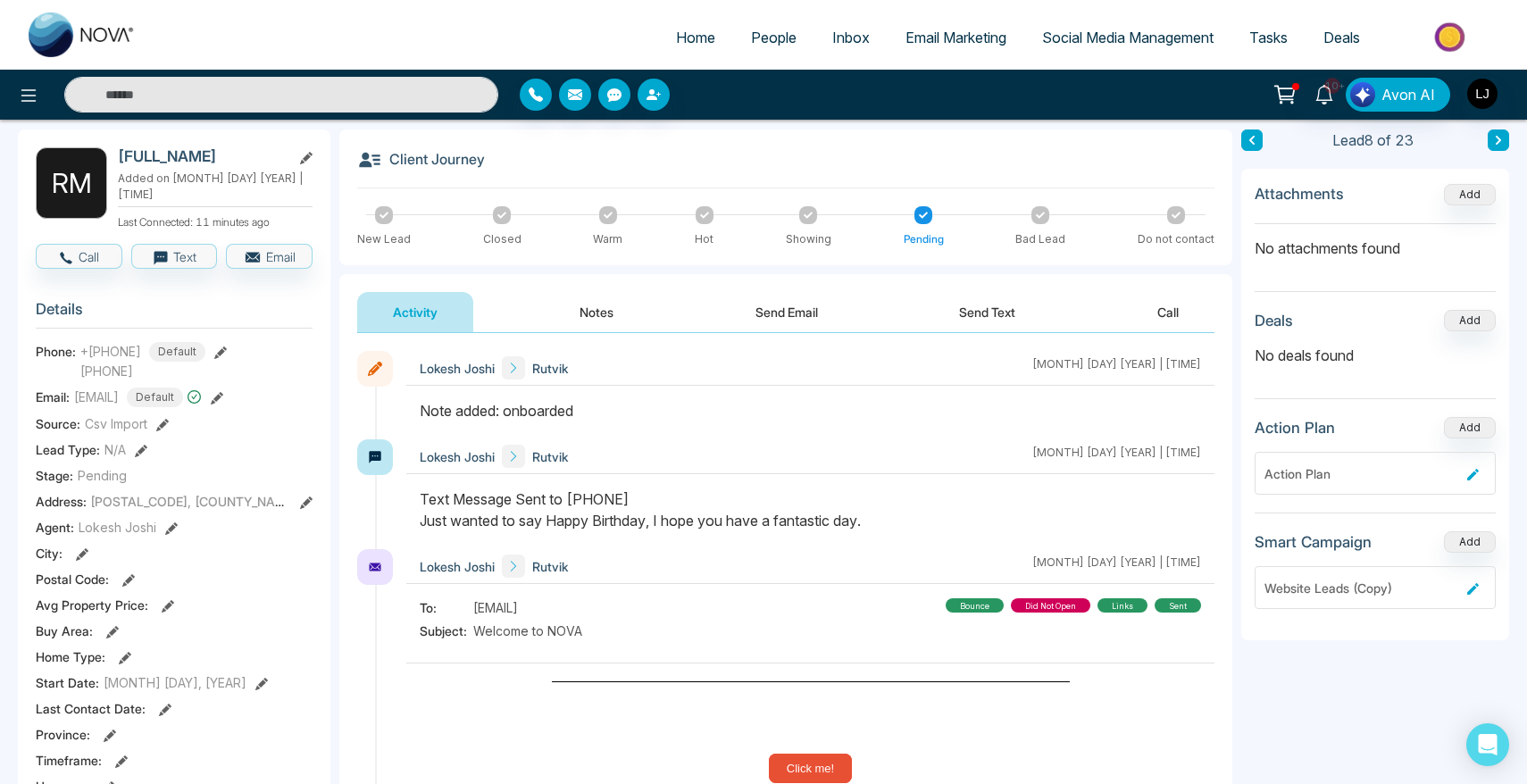 click 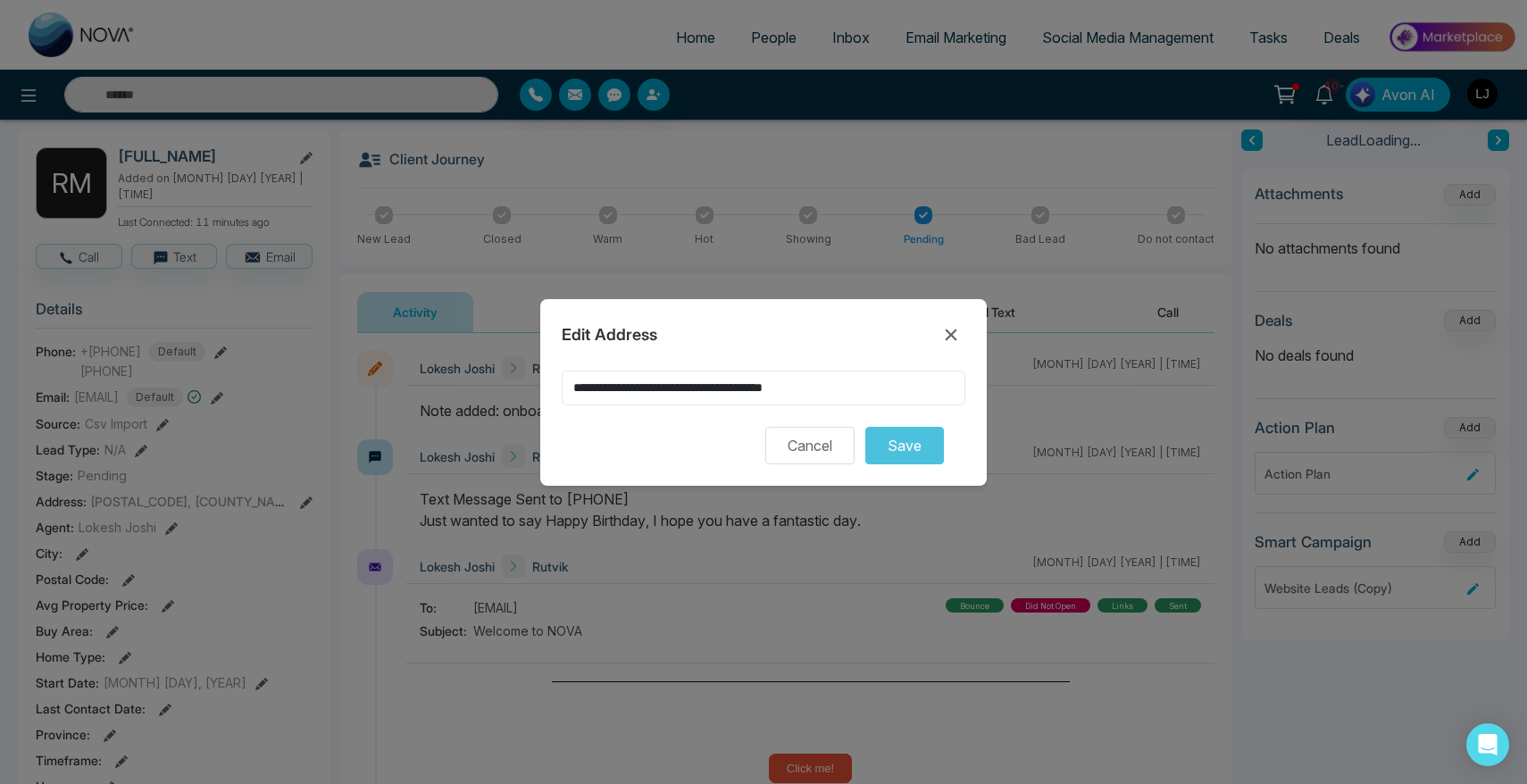 click on "**********" at bounding box center (764, 388) 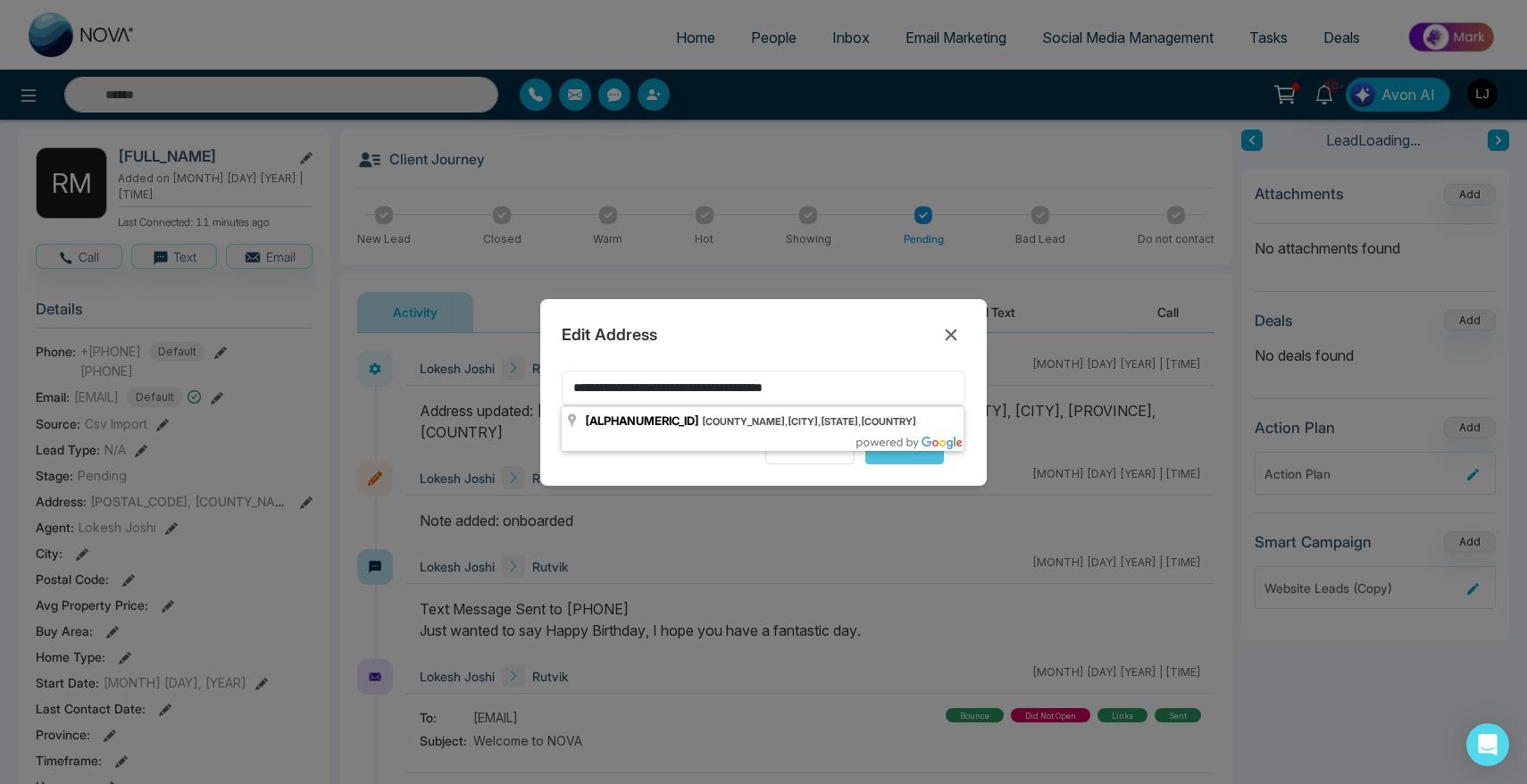 click on "**********" at bounding box center (764, 388) 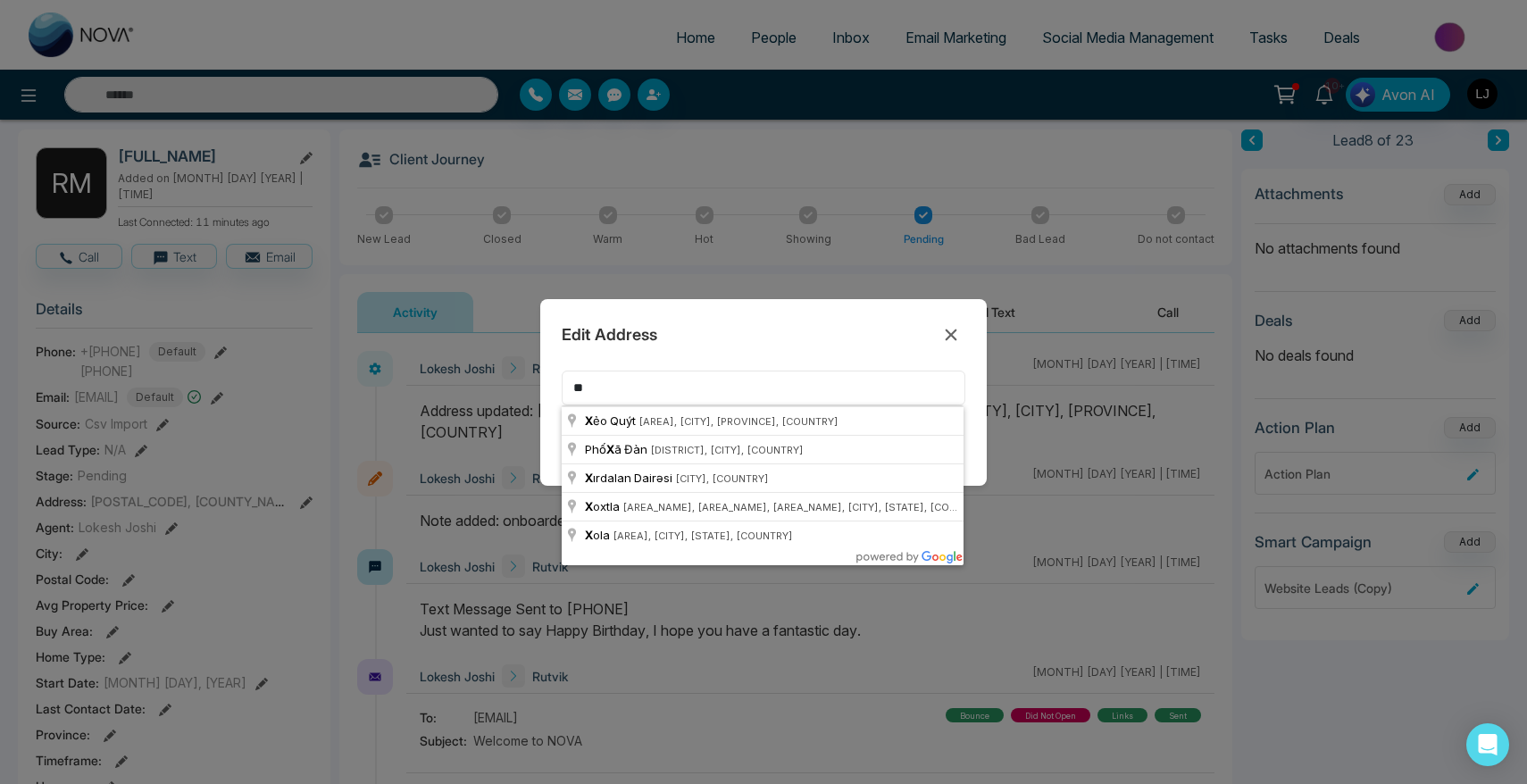 type on "***" 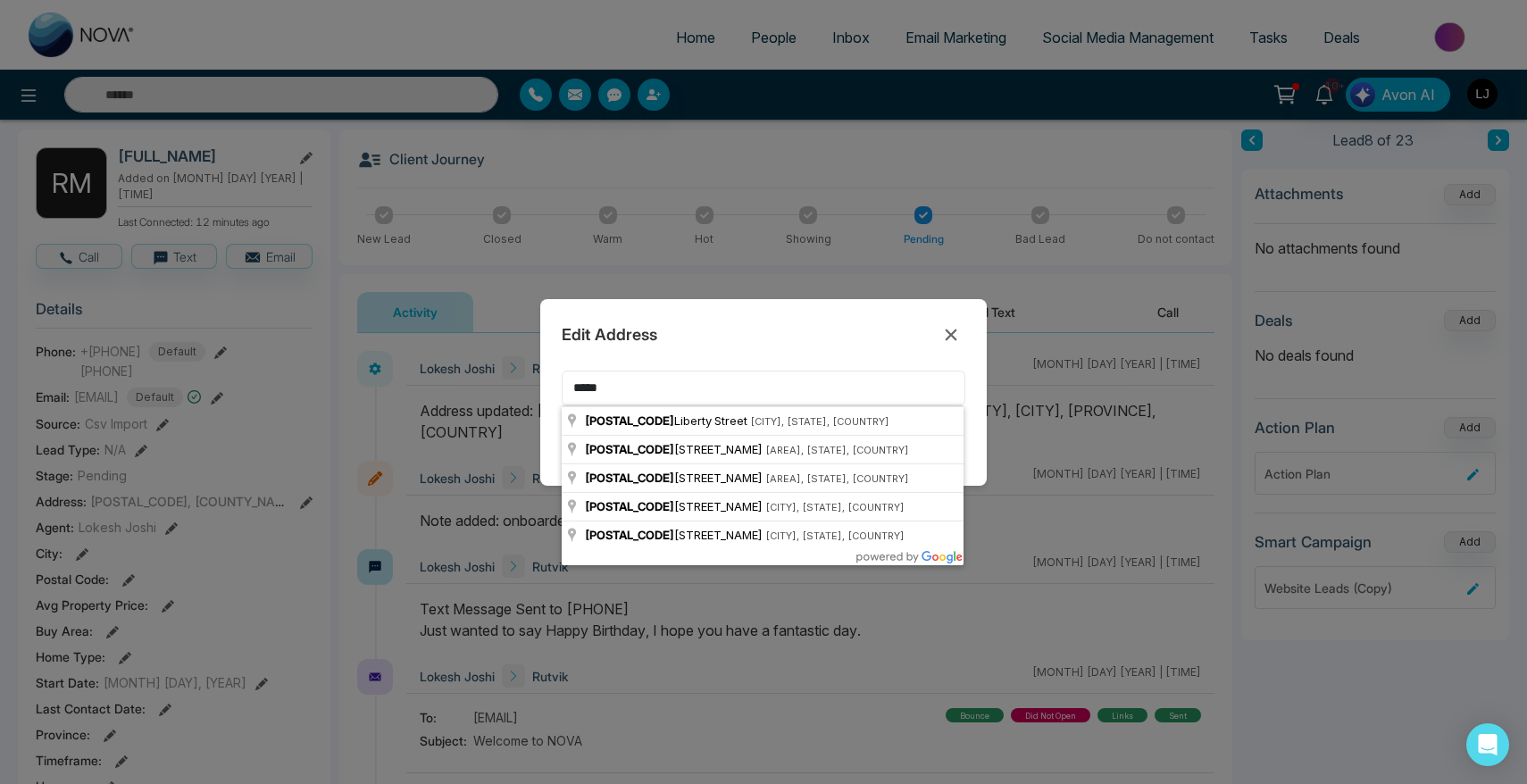 type on "******" 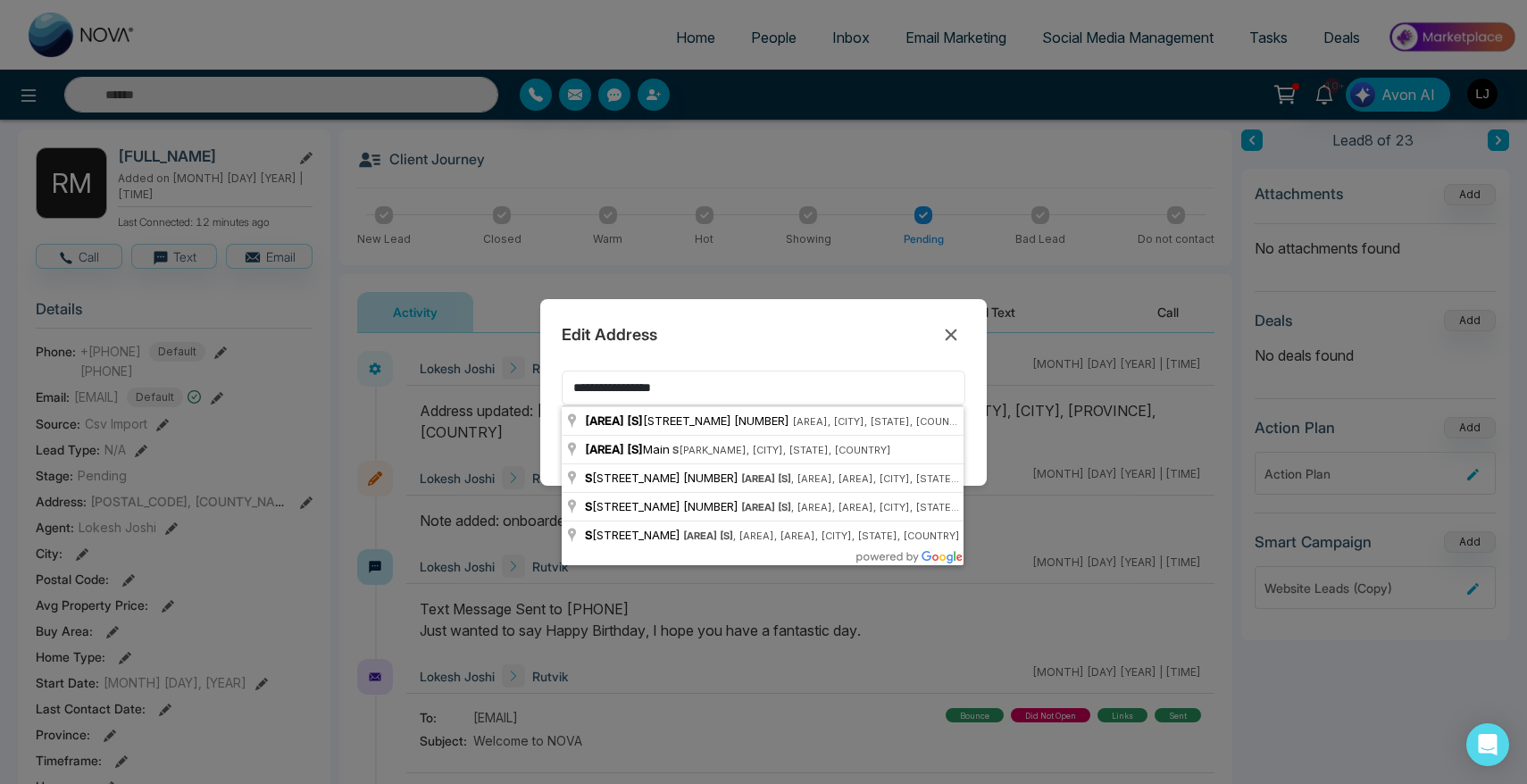 type on "**********" 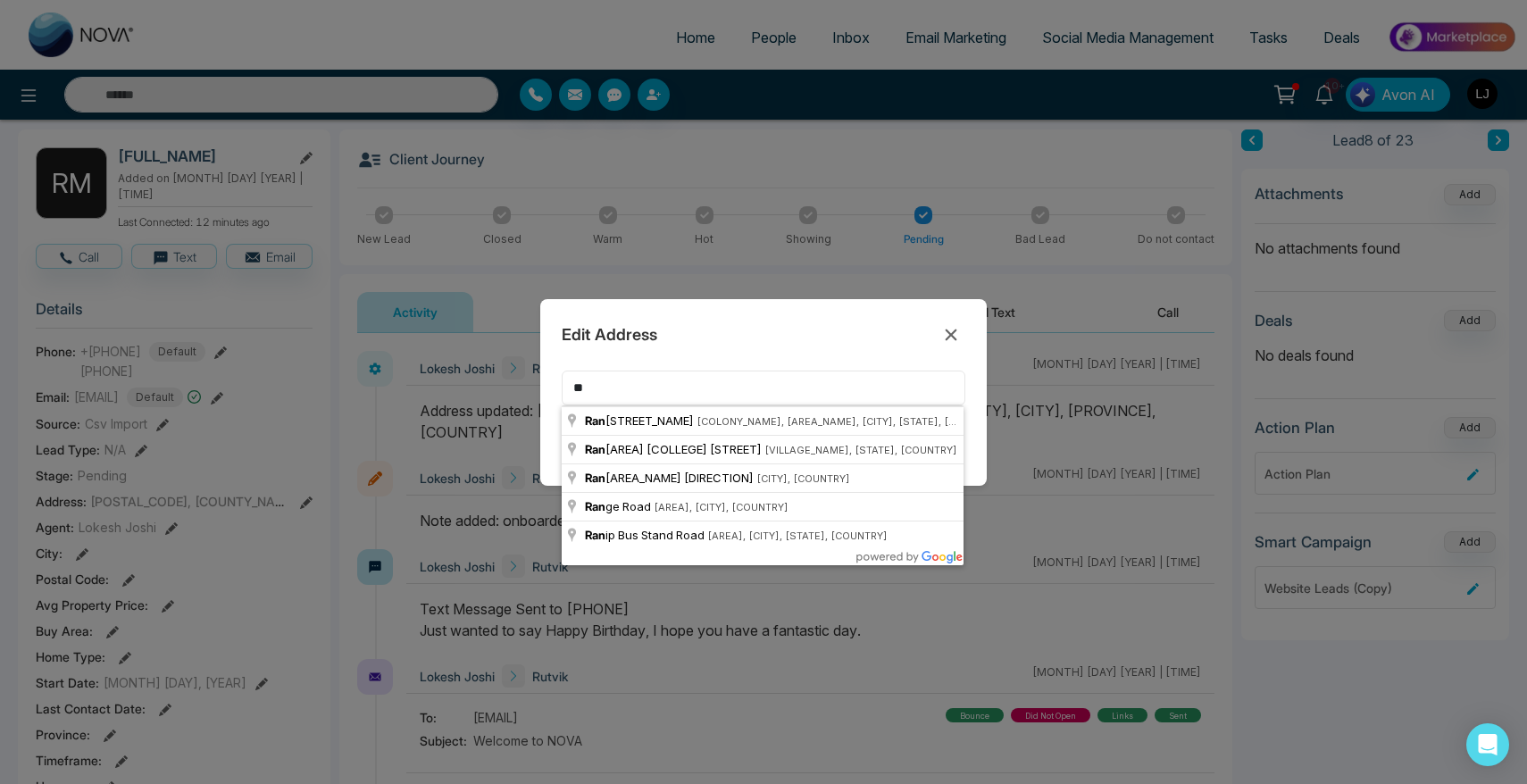 type on "*" 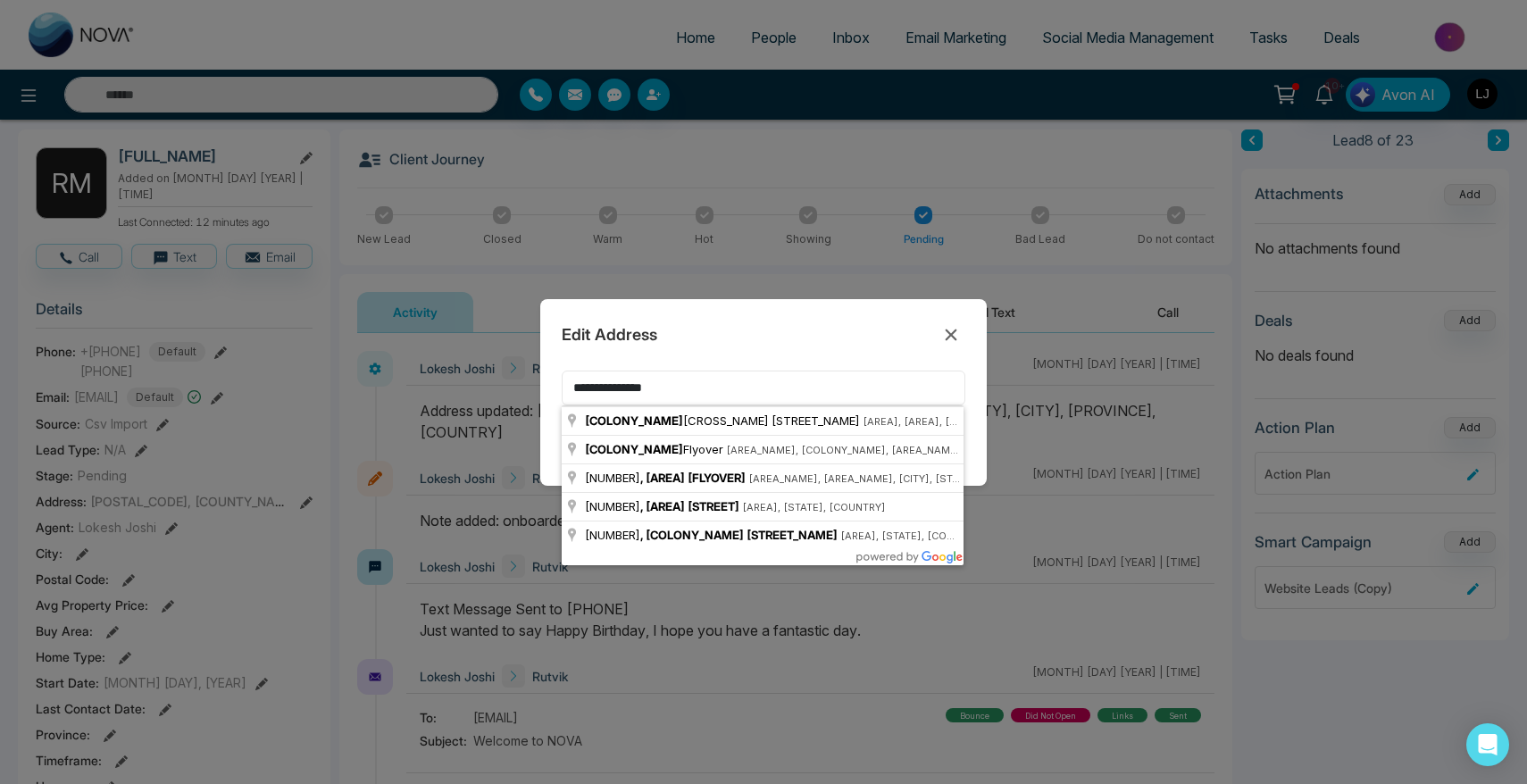 type on "**********" 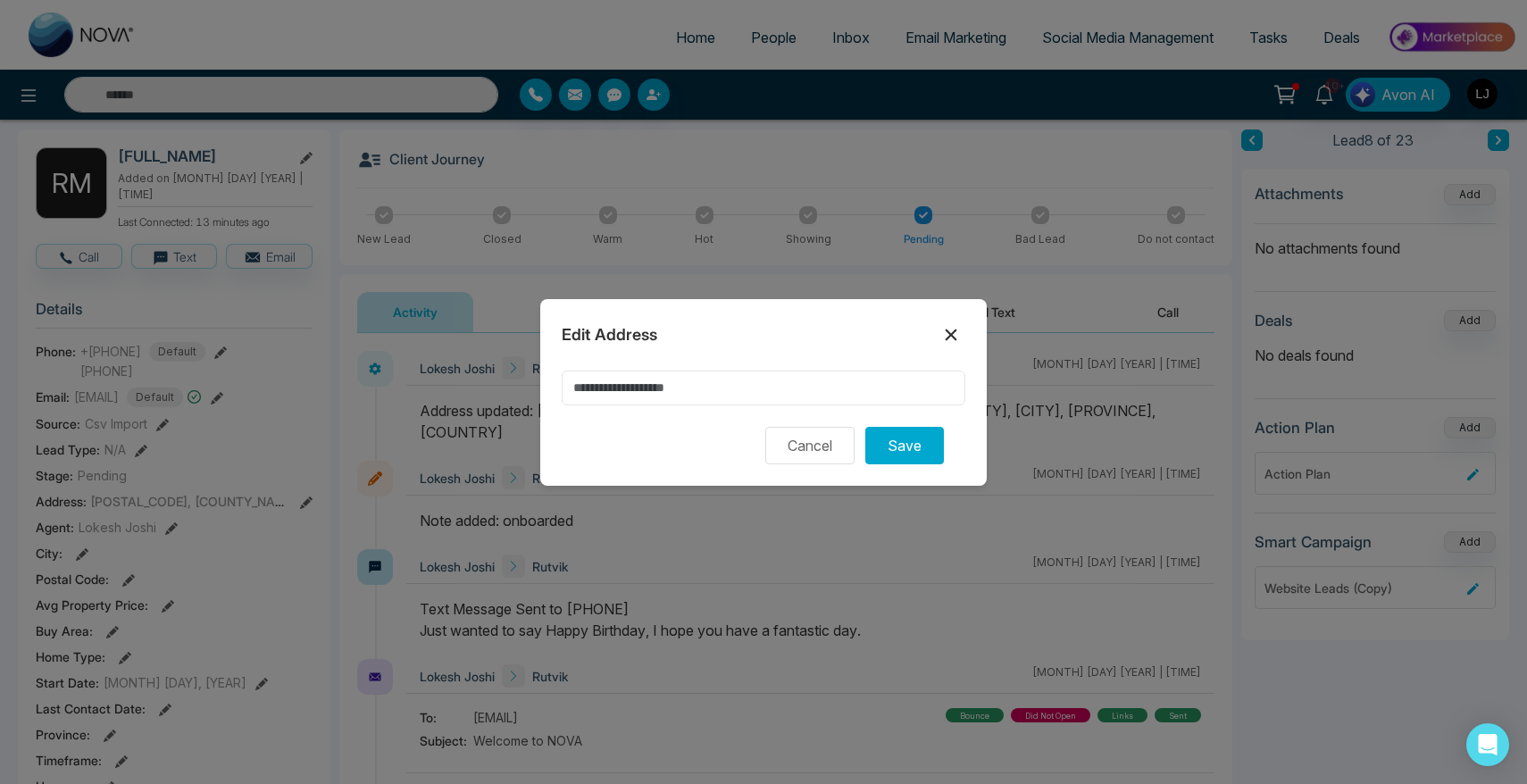 type 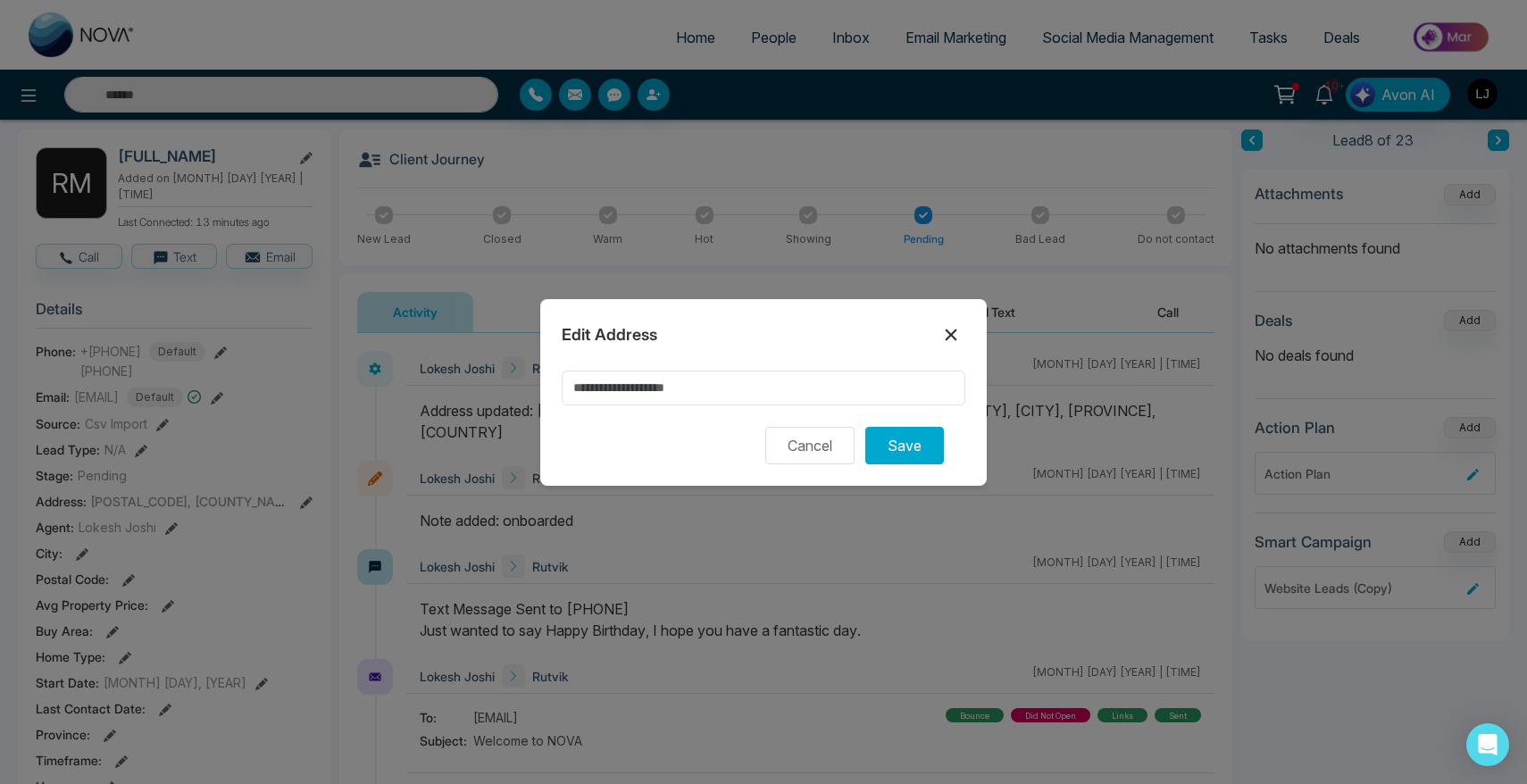 click 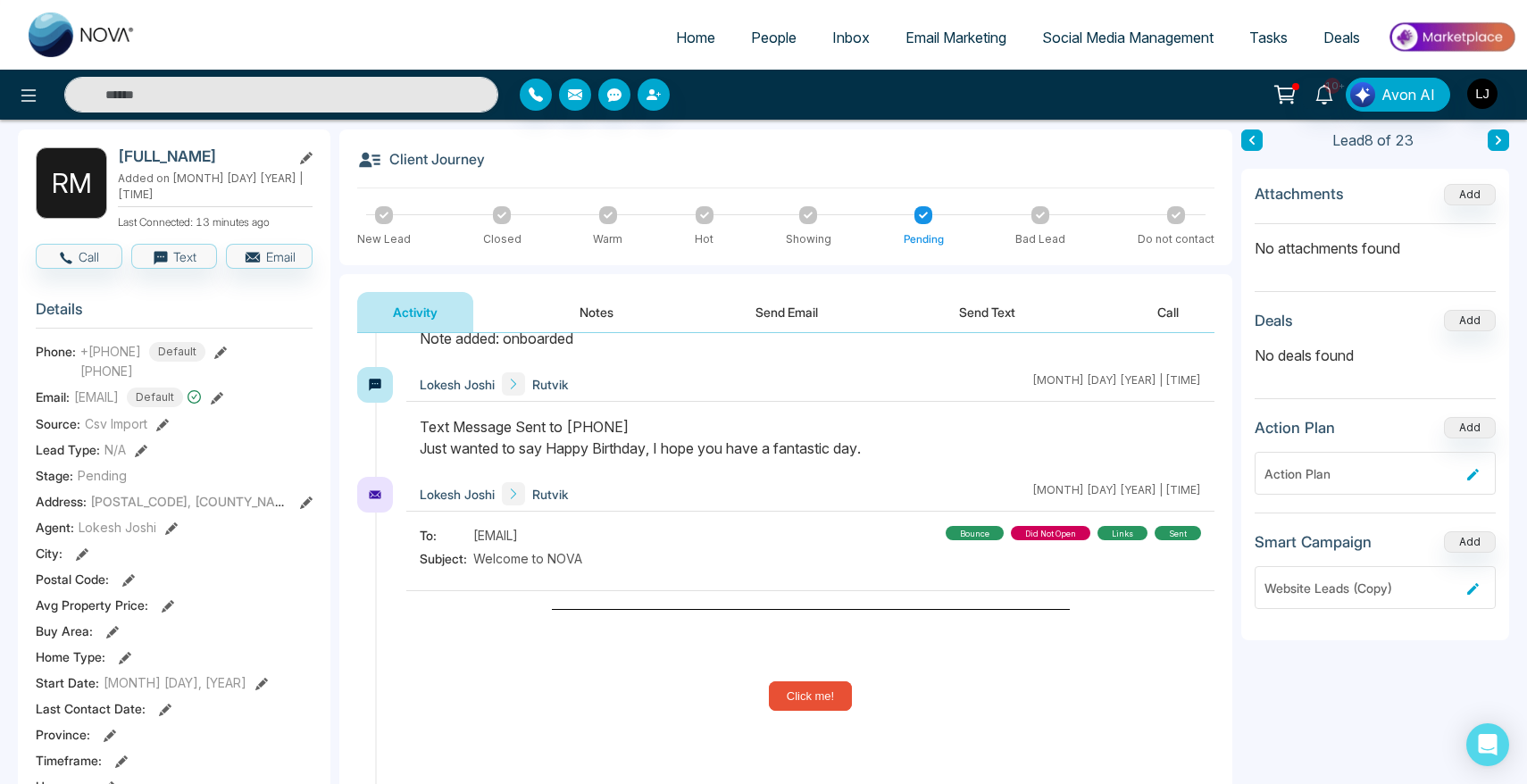 scroll, scrollTop: 0, scrollLeft: 0, axis: both 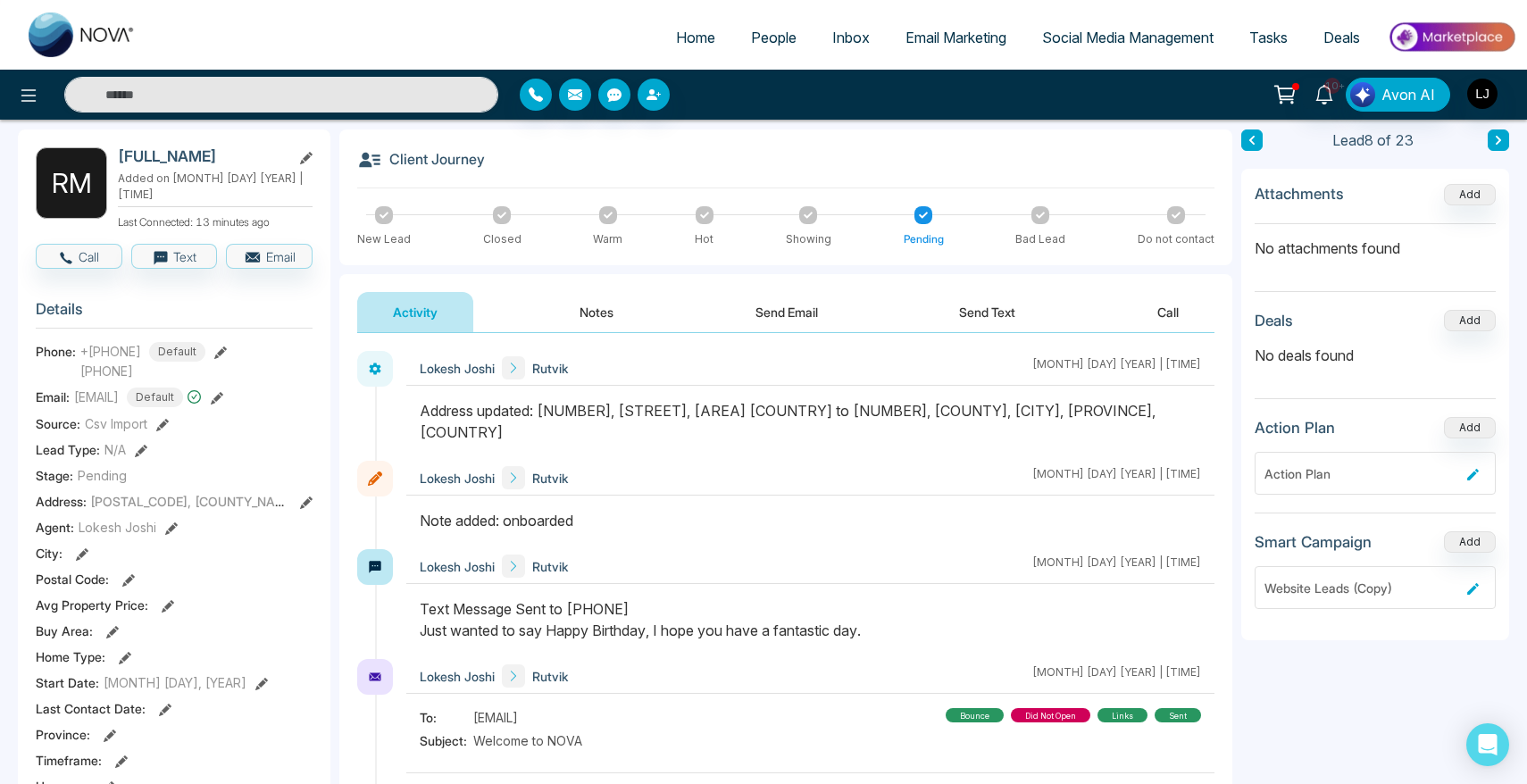 click on "Text Message Sent to +919904755356  Just wanted to say Happy Birthday, I hope you have a fantastic day." at bounding box center (810, 620) 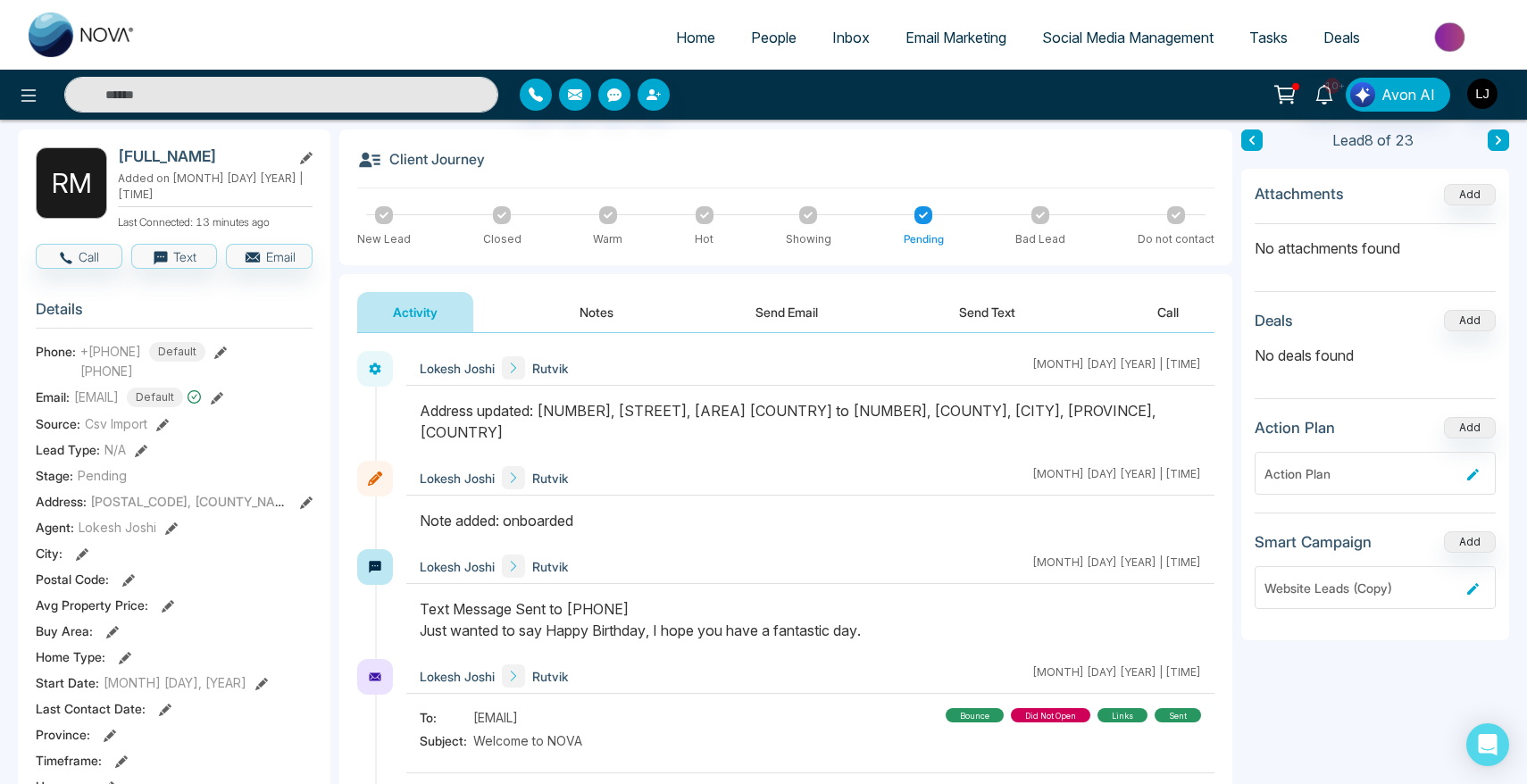 drag, startPoint x: 574, startPoint y: 604, endPoint x: 855, endPoint y: 613, distance: 281.14409 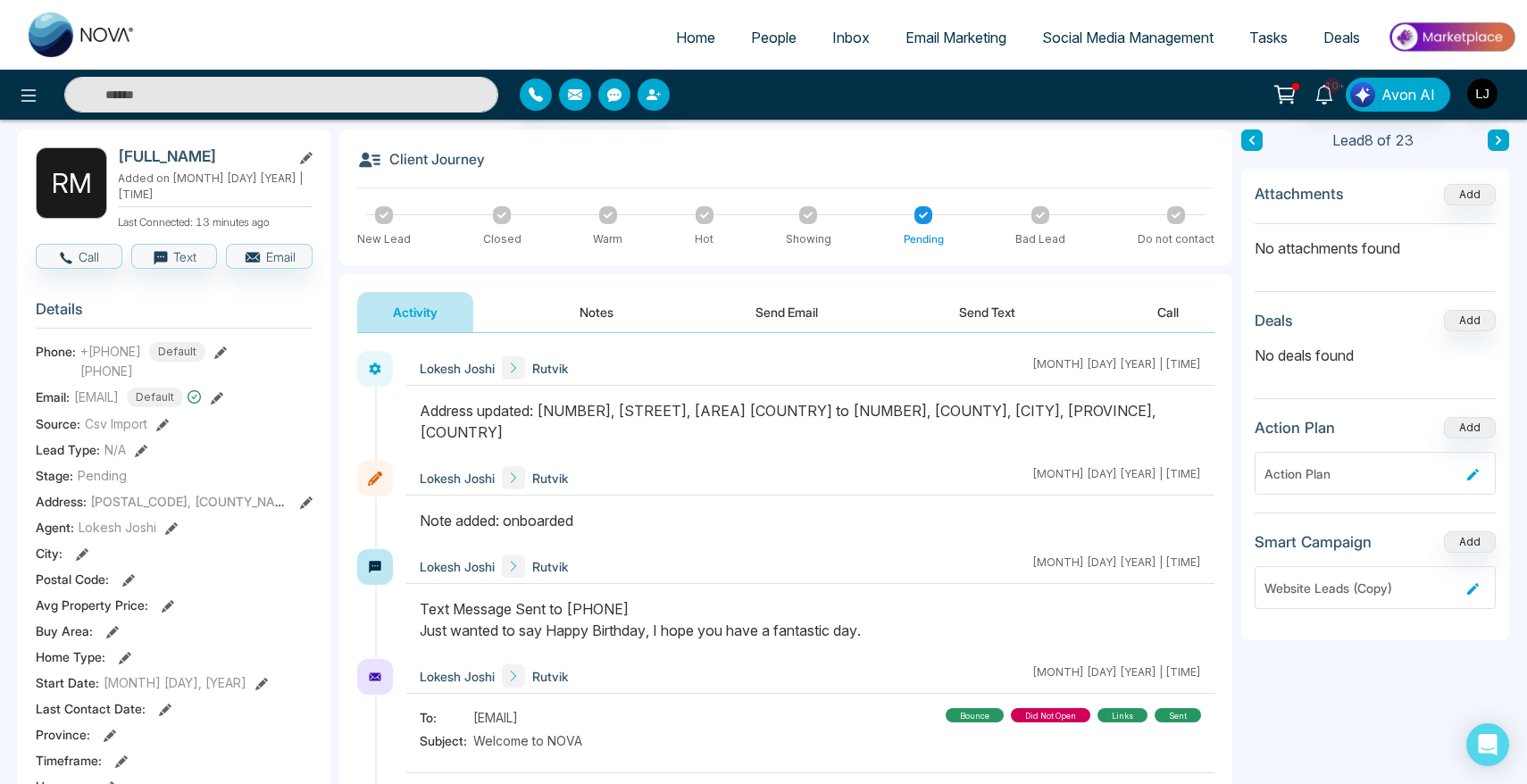 click on "Text Message Sent to +919904755356  Just wanted to say Happy Birthday, I hope you have a fantastic day." at bounding box center (810, 620) 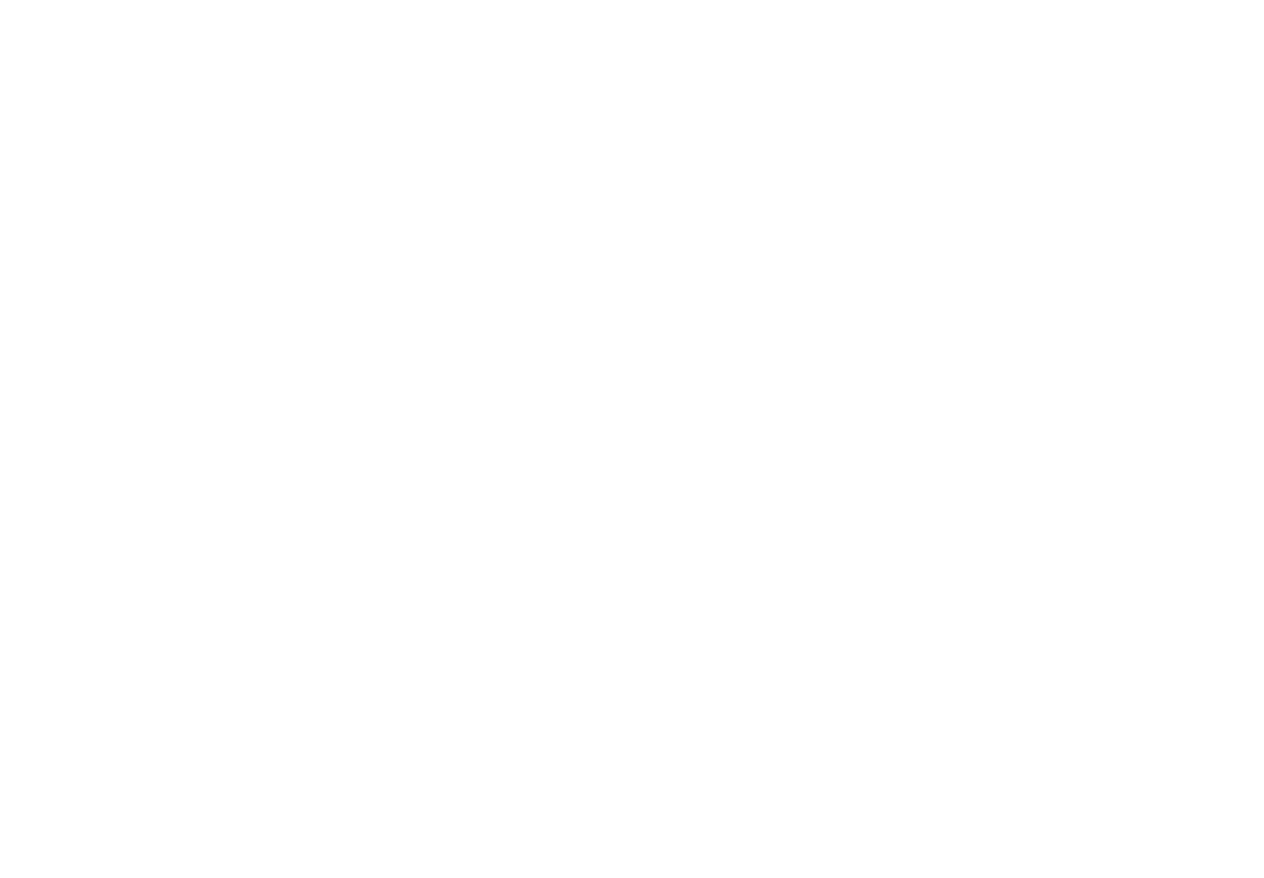 select on "*" 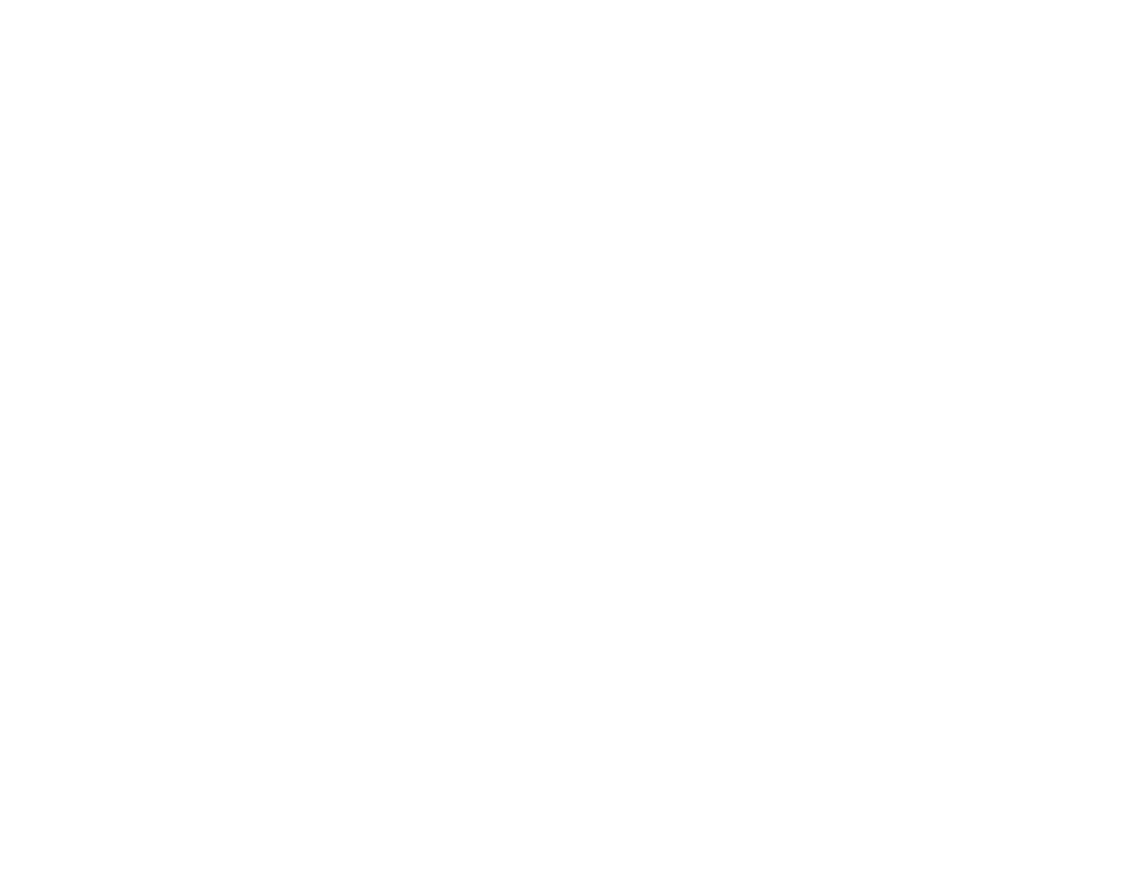 select on "*" 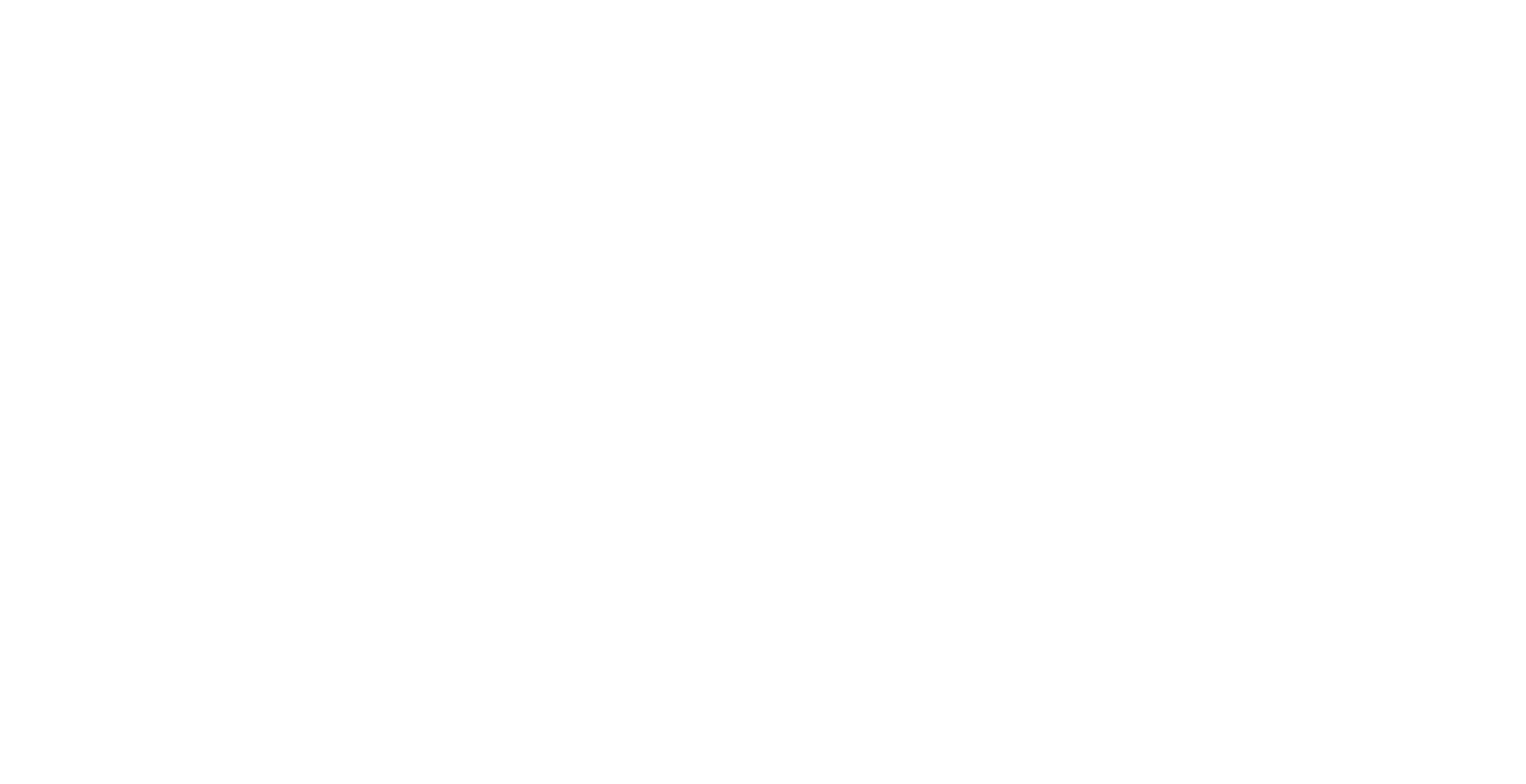 select on "*" 